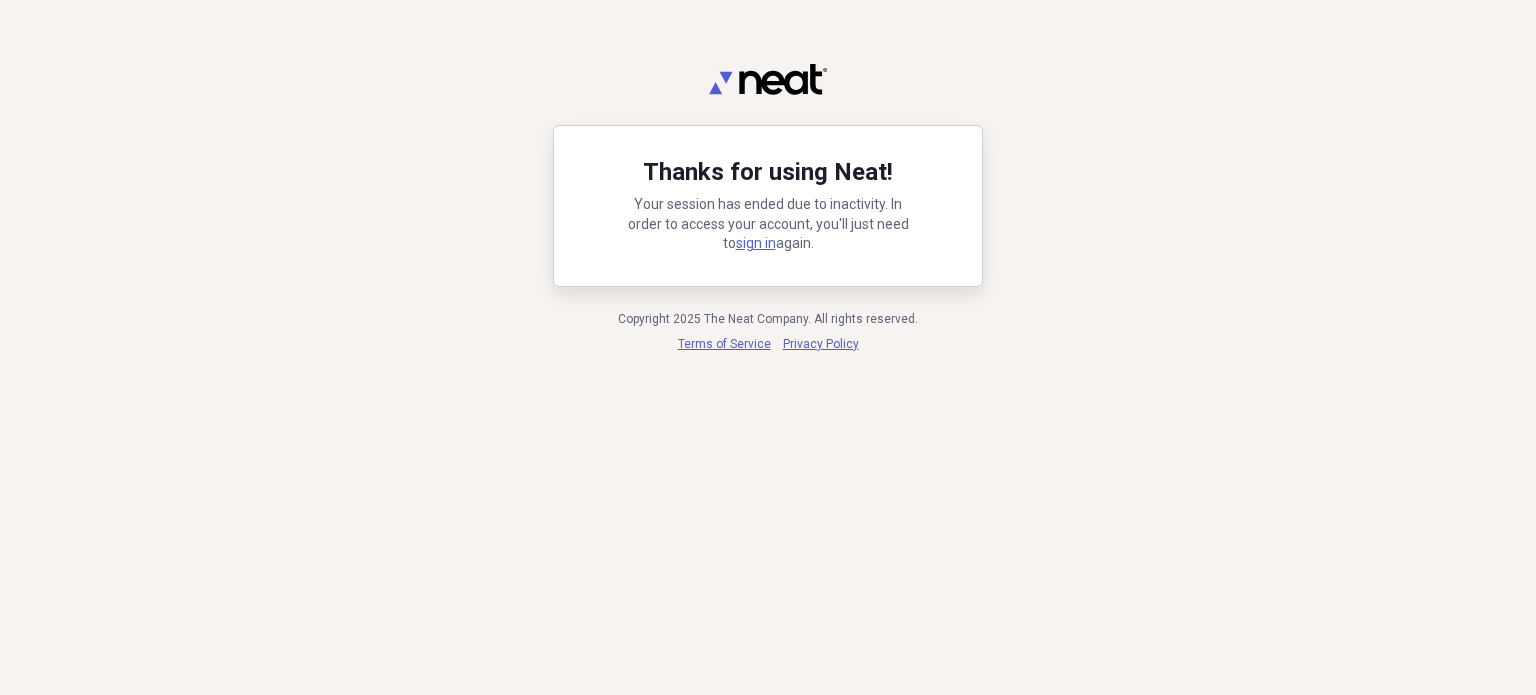 scroll, scrollTop: 0, scrollLeft: 0, axis: both 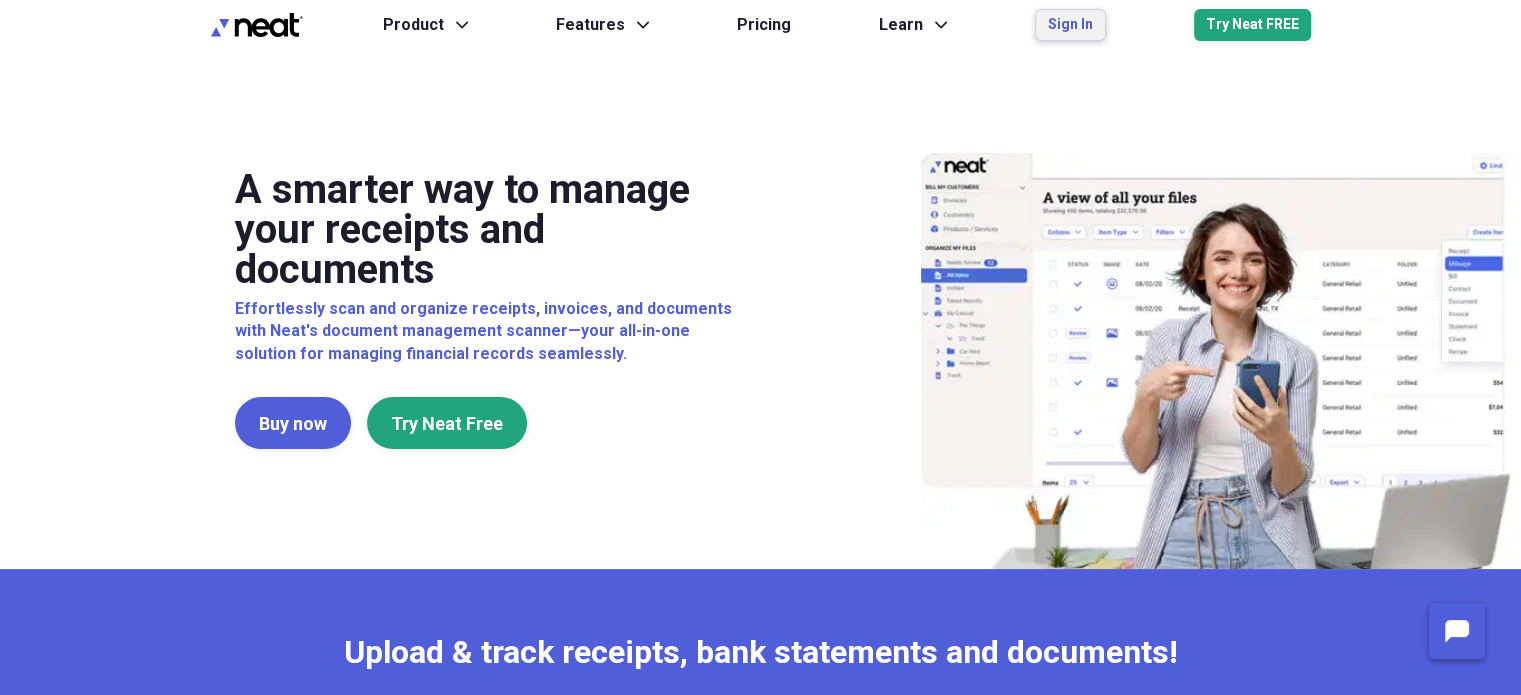 click on "Sign In" at bounding box center (1070, 25) 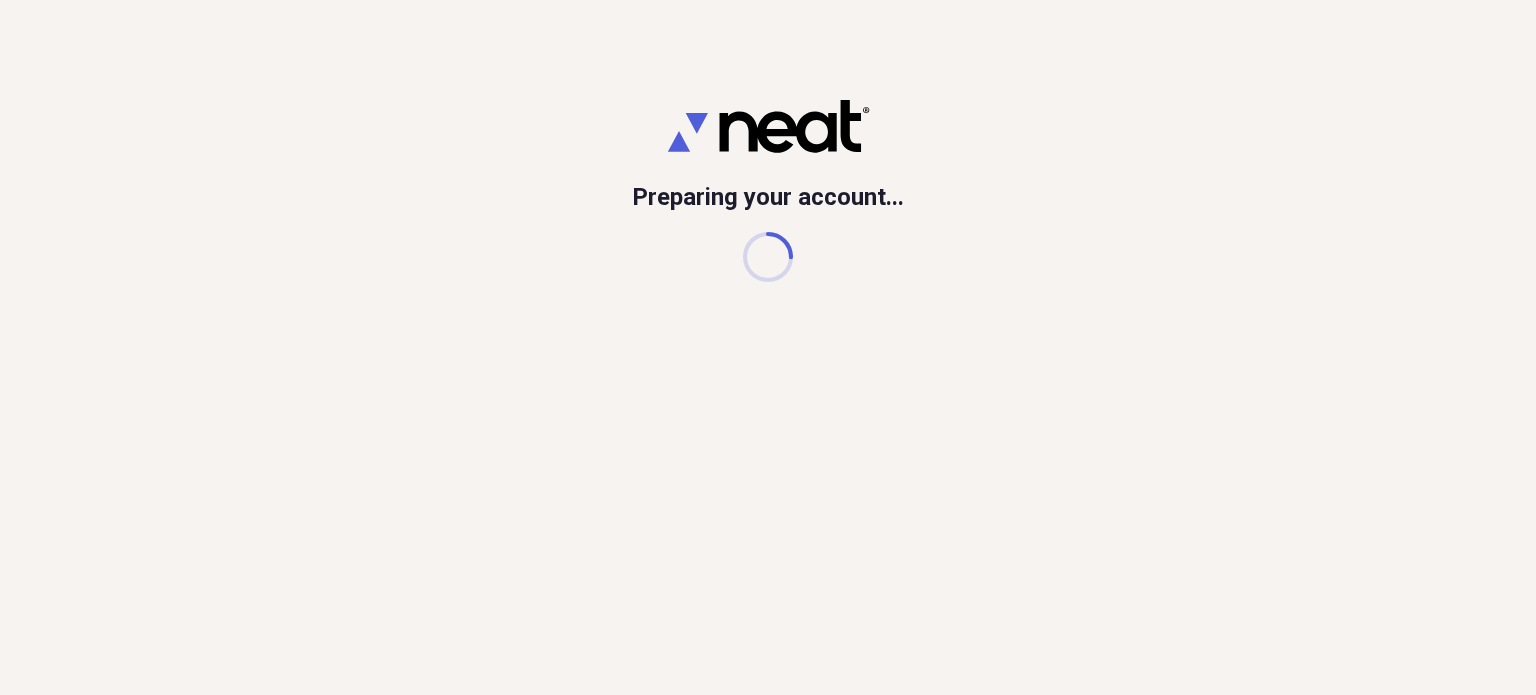 scroll, scrollTop: 0, scrollLeft: 0, axis: both 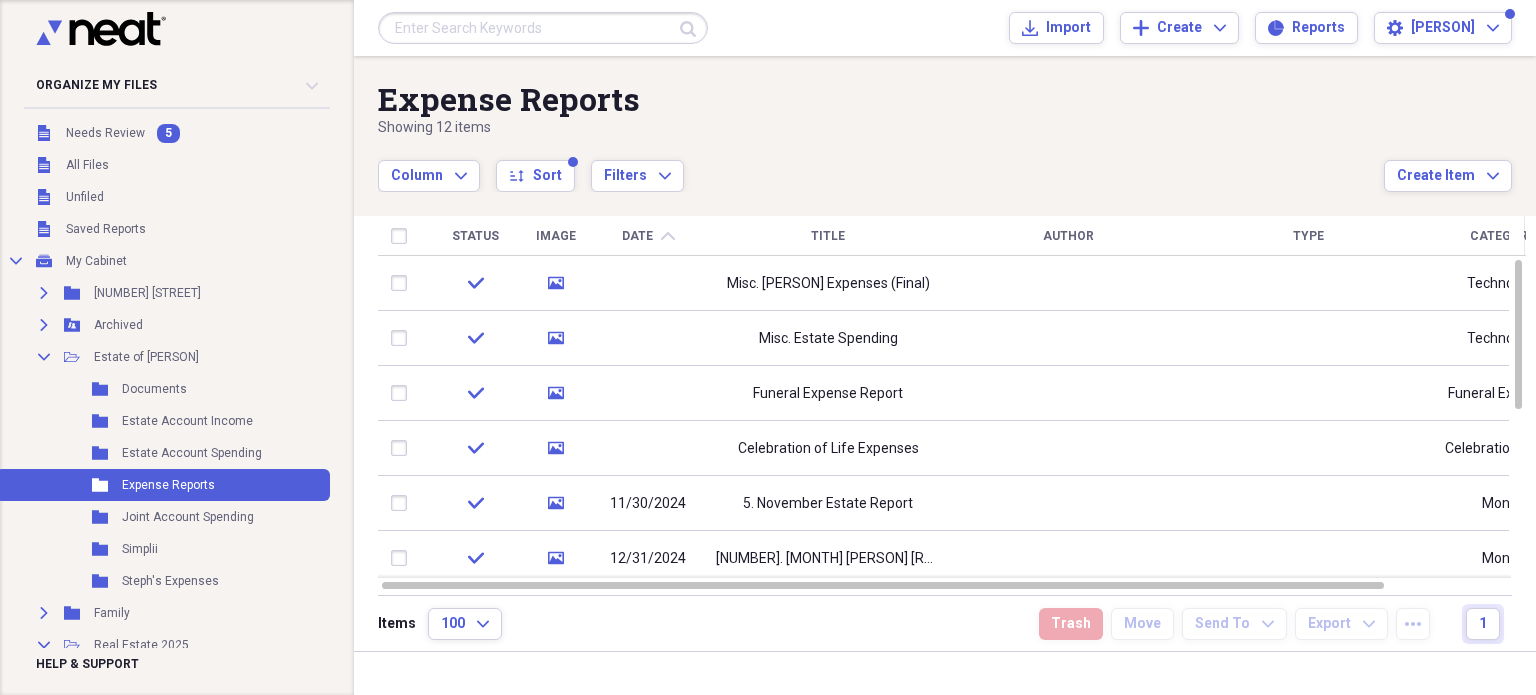 click on "Folder Estate Account Spending Add Folder" at bounding box center (163, 453) 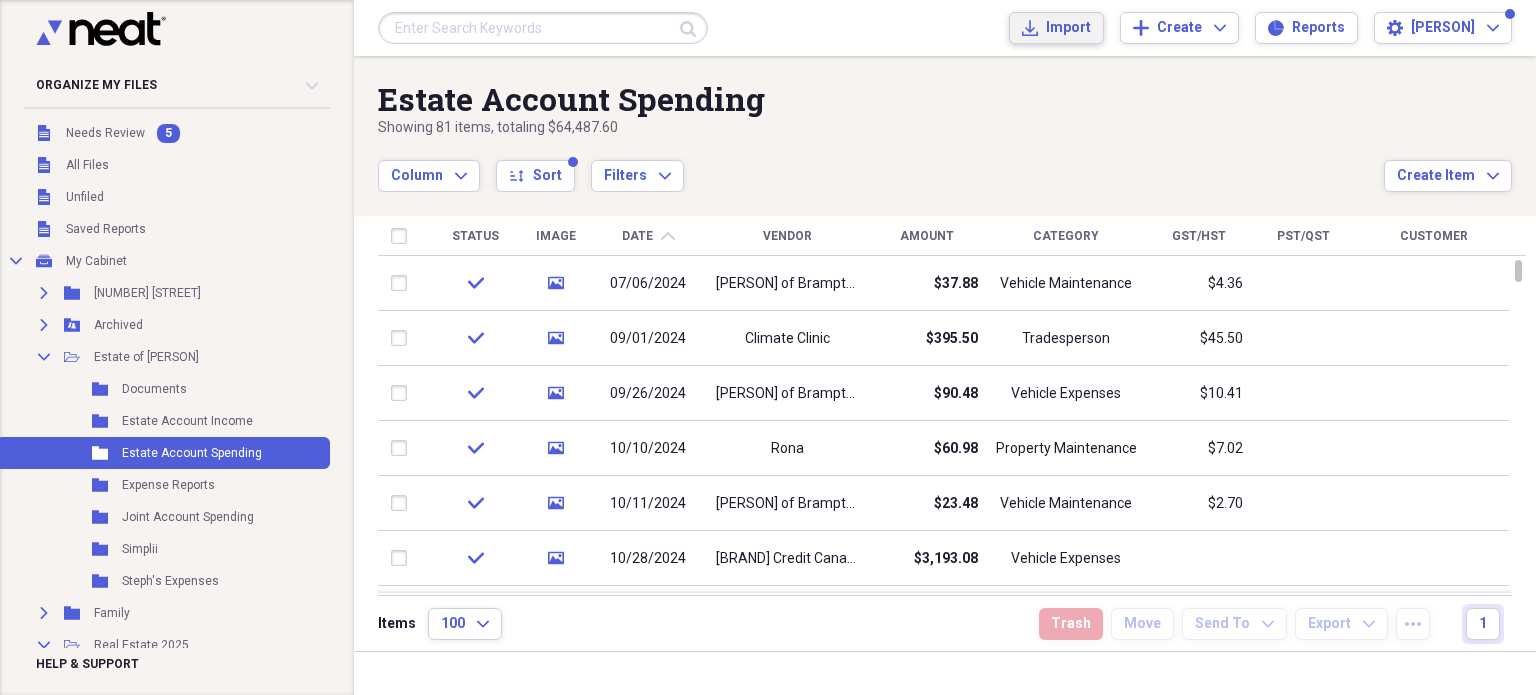 click on "Import Import" at bounding box center [1056, 28] 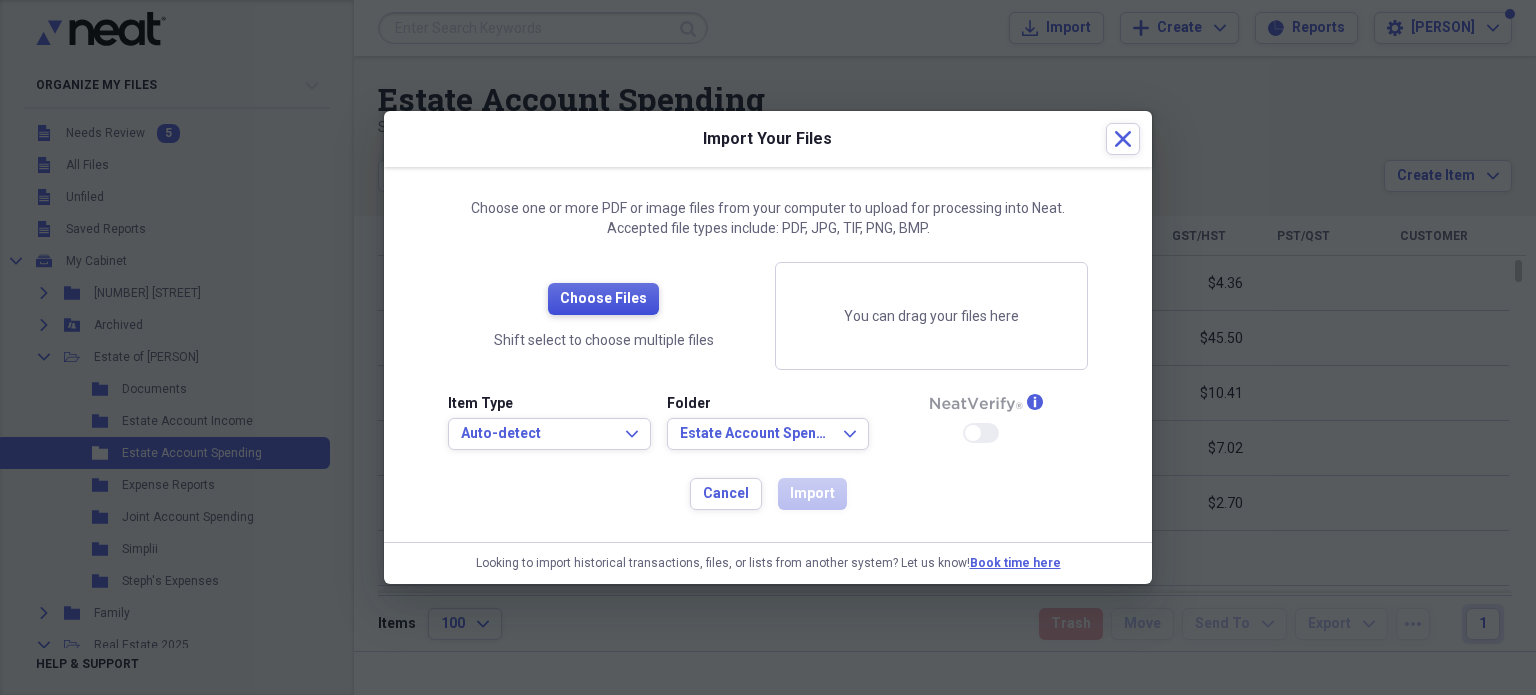 click on "Choose Files" at bounding box center (603, 299) 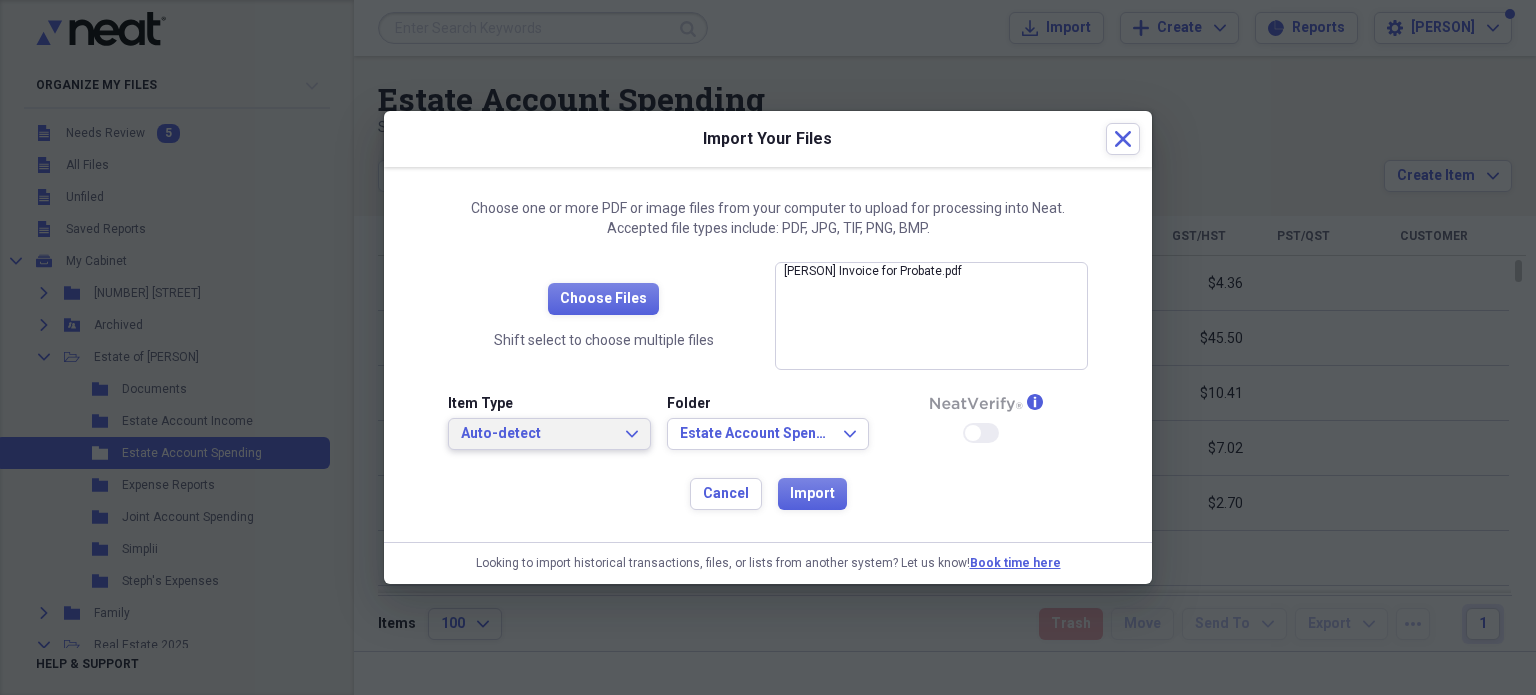 click on "Auto-detect Expand" at bounding box center [549, 434] 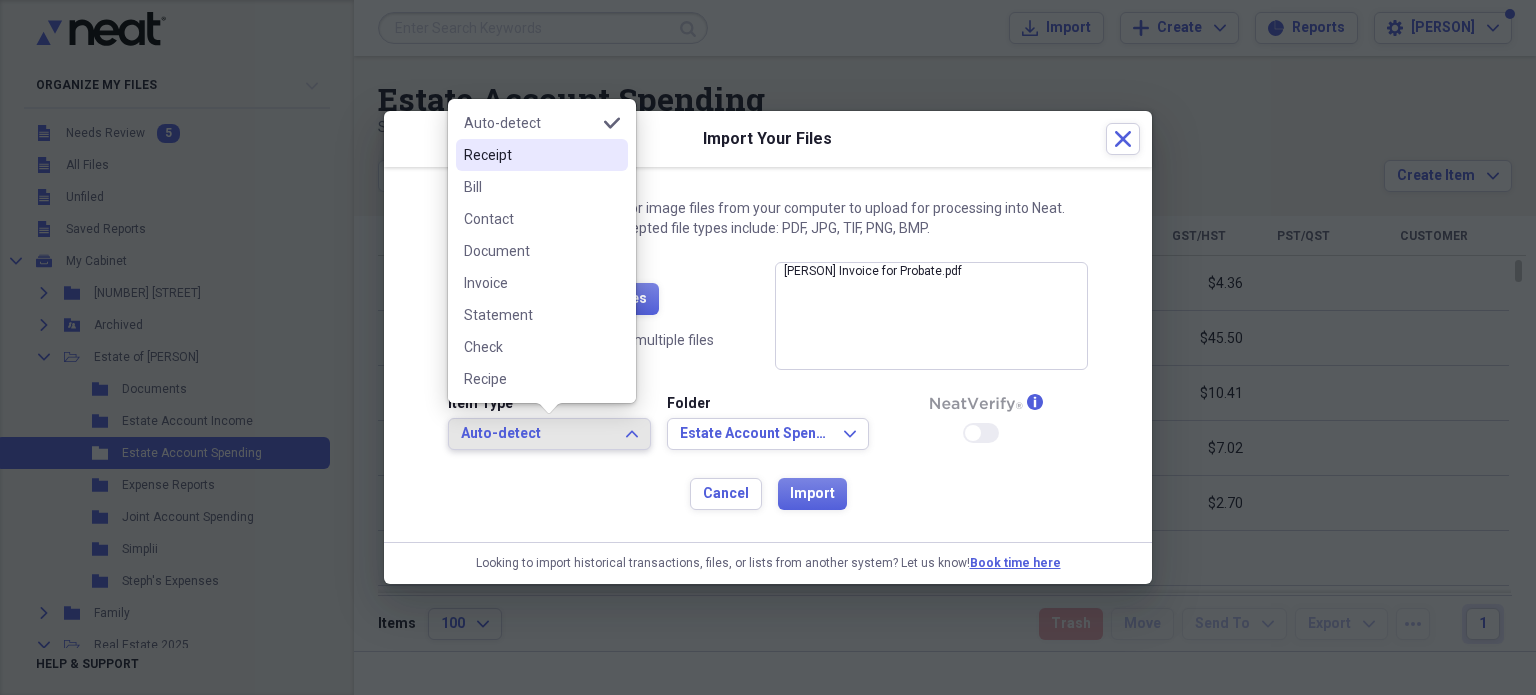 click on "Receipt" at bounding box center (530, 155) 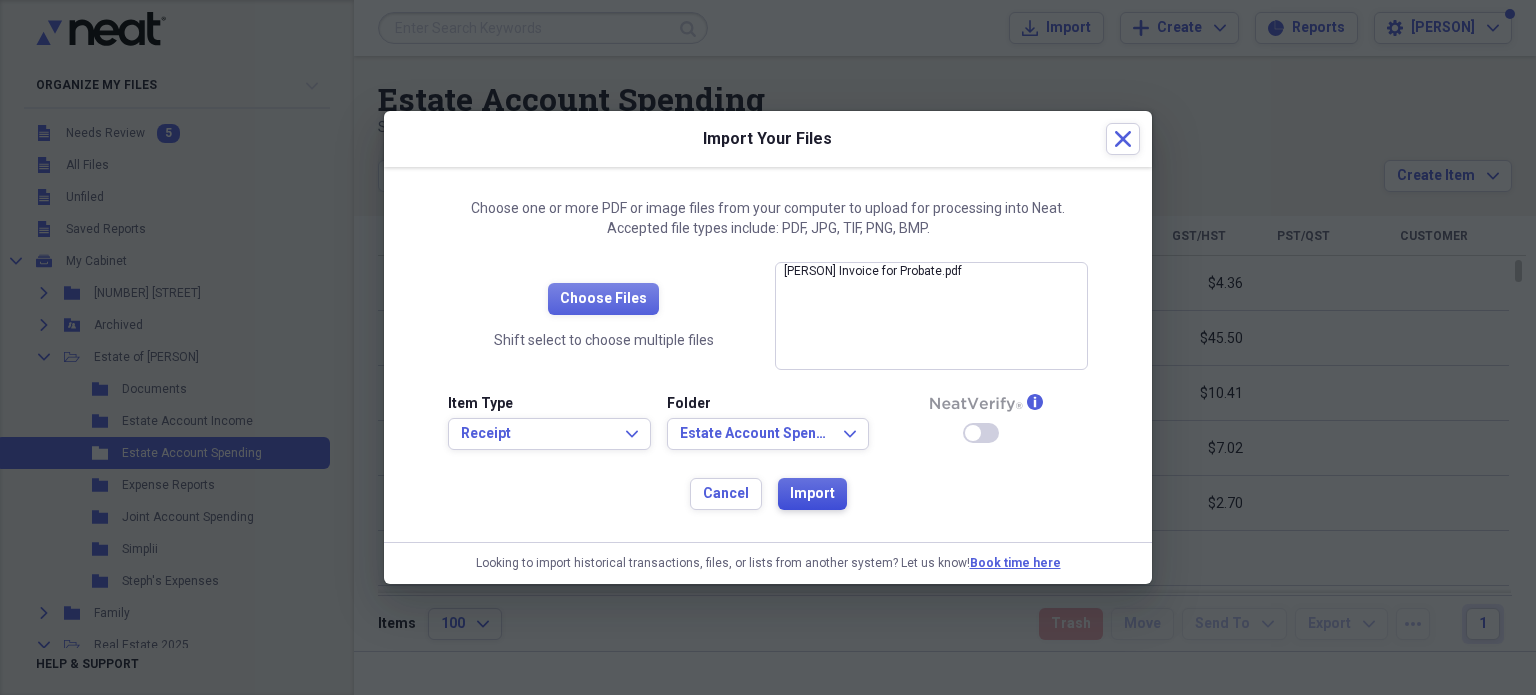 click on "Import" at bounding box center (812, 494) 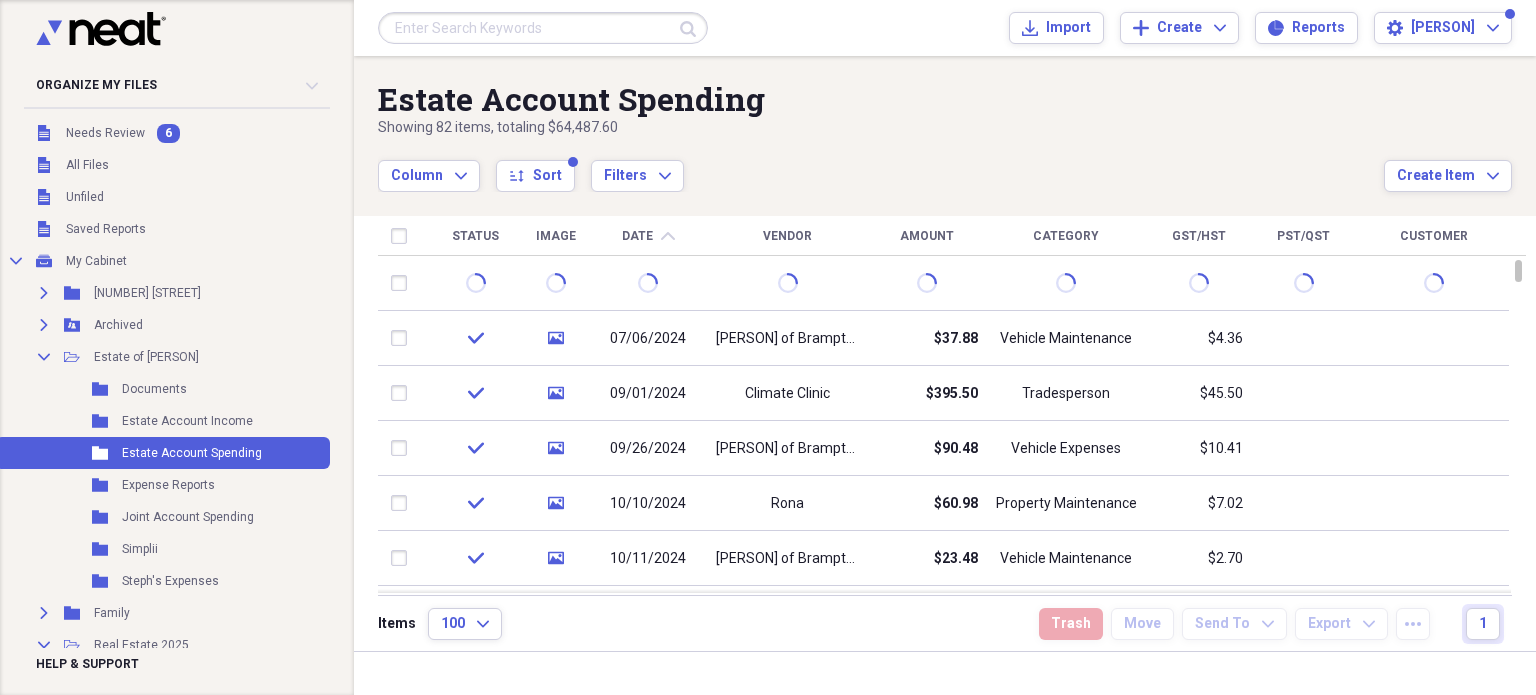 click on "Unfiled Needs Review 6" at bounding box center [163, 133] 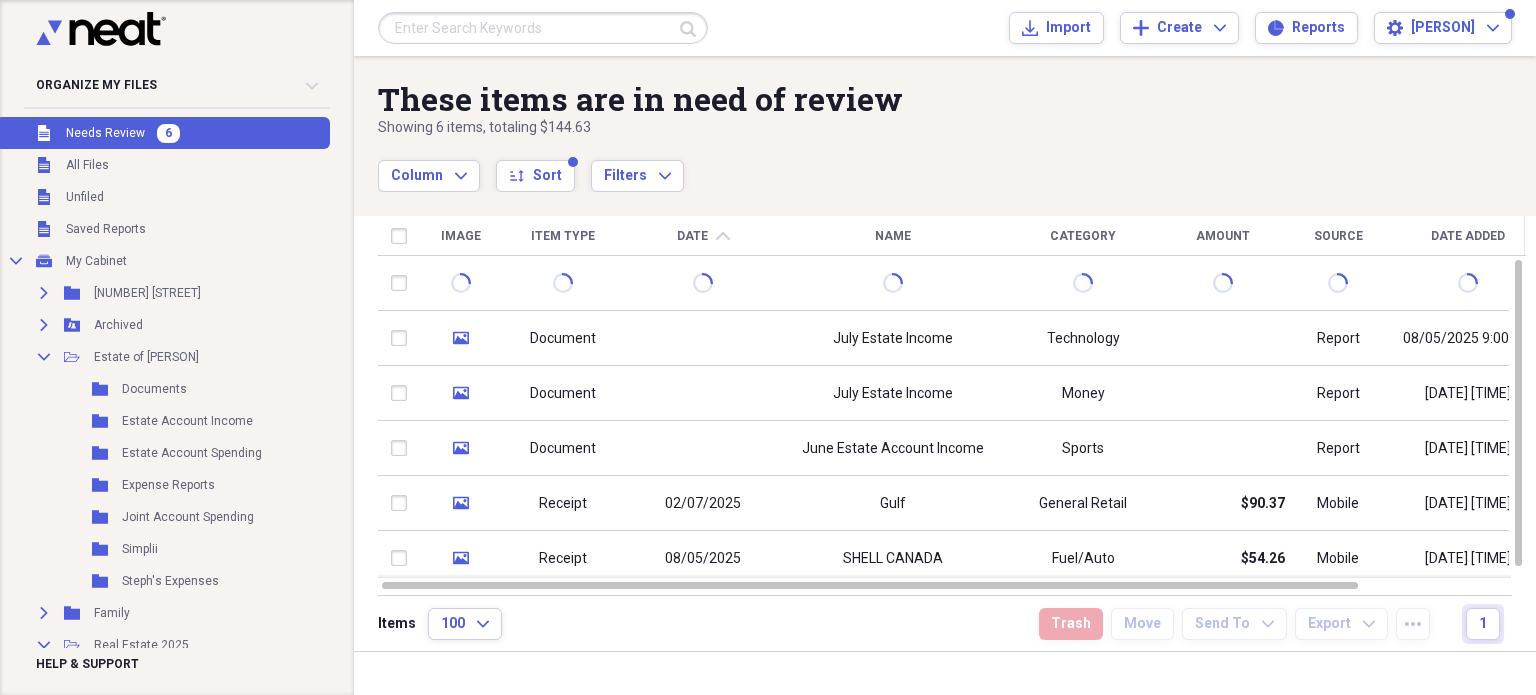 click on "Folder Documents Add Folder" at bounding box center [163, 389] 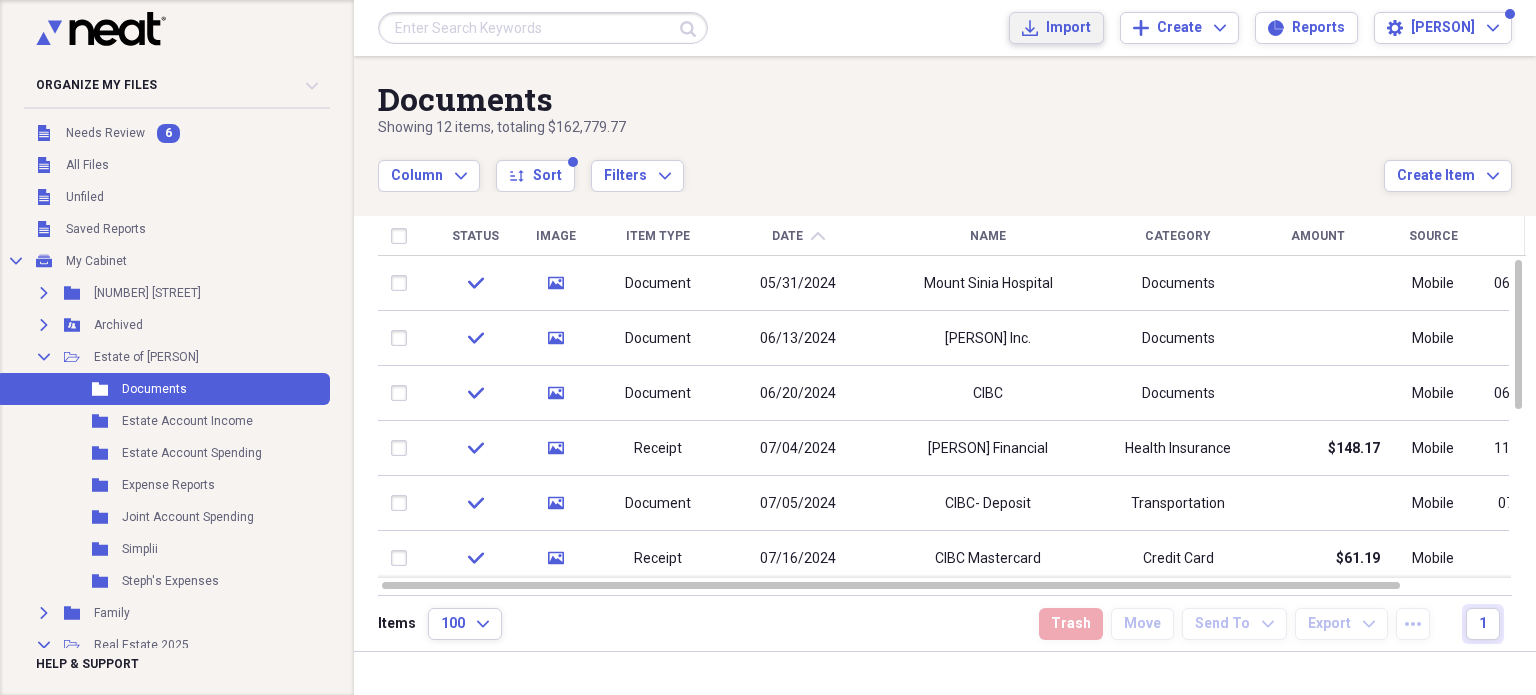 click on "Import" at bounding box center (1068, 28) 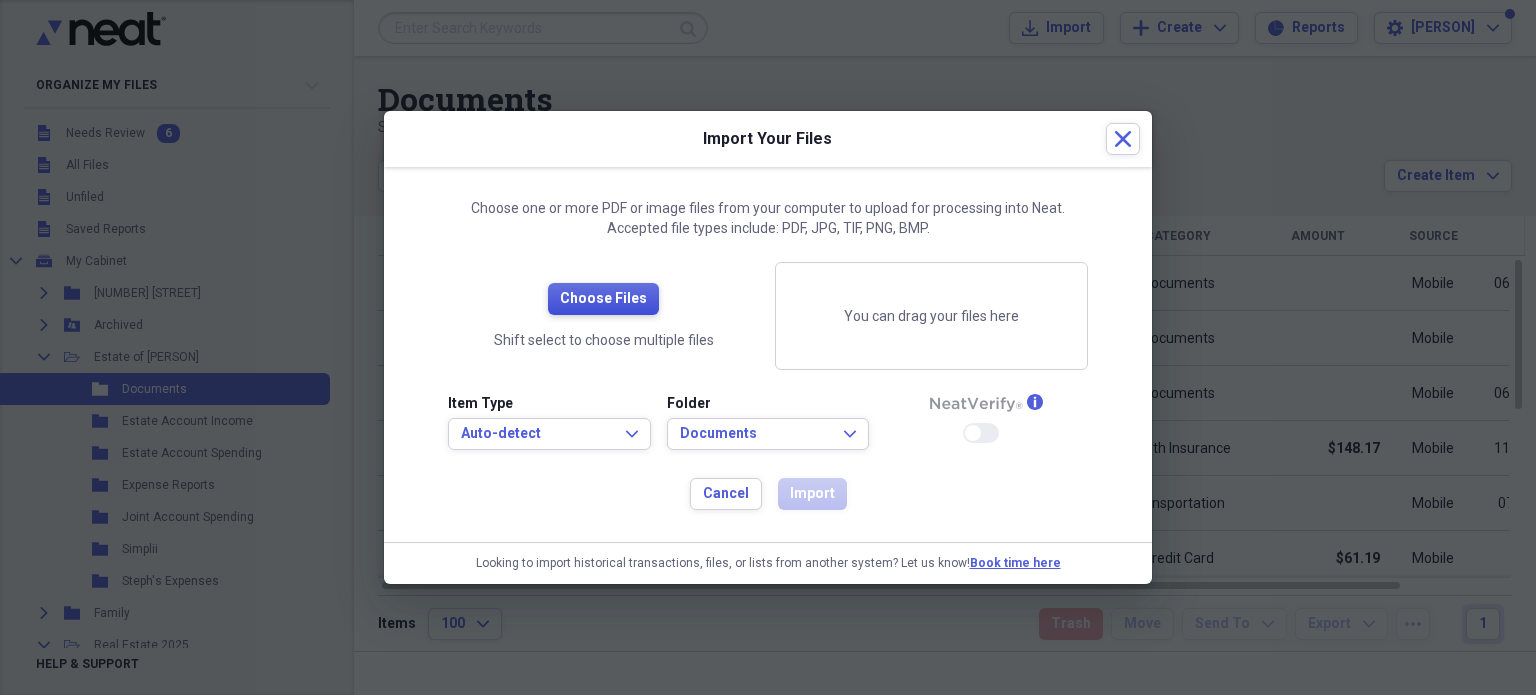 click on "Choose Files" at bounding box center [603, 299] 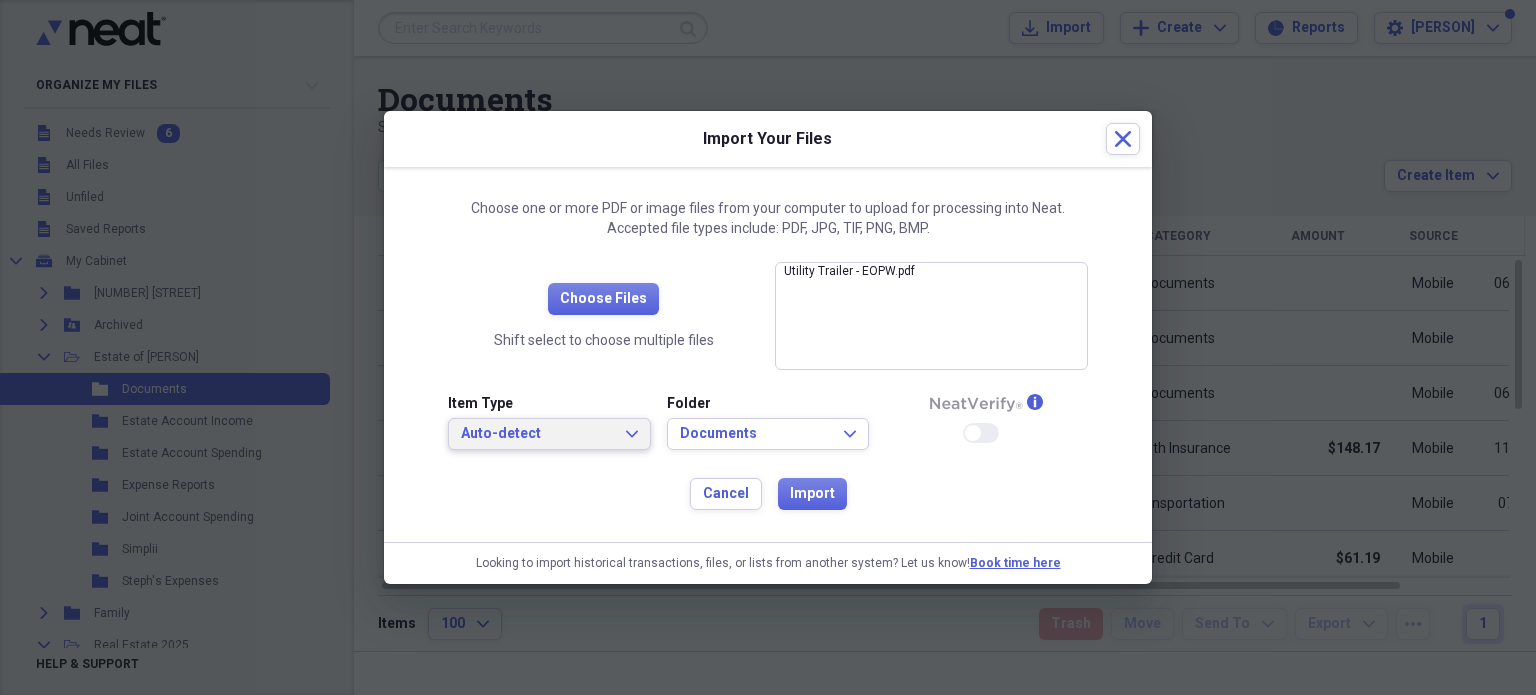 click on "Auto-detect Expand" at bounding box center [549, 434] 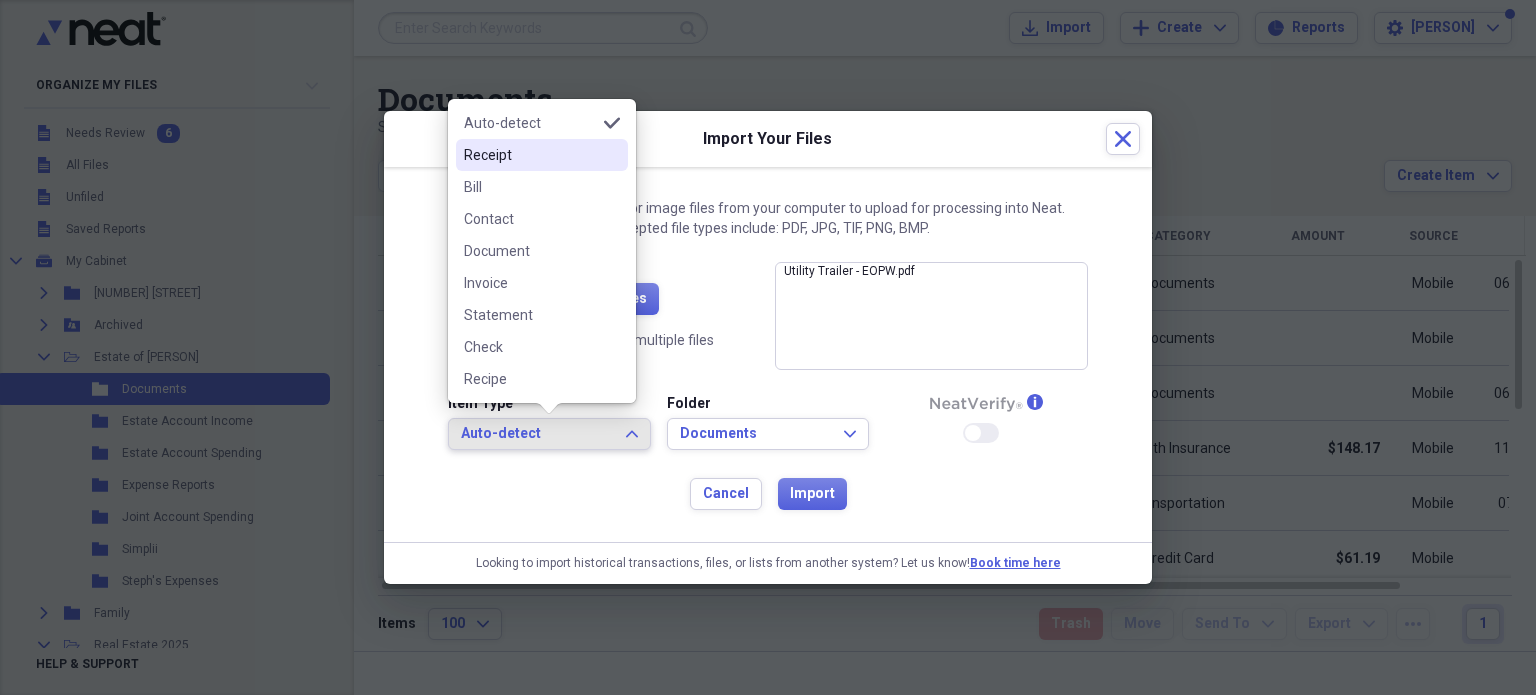 click on "Receipt" at bounding box center [530, 155] 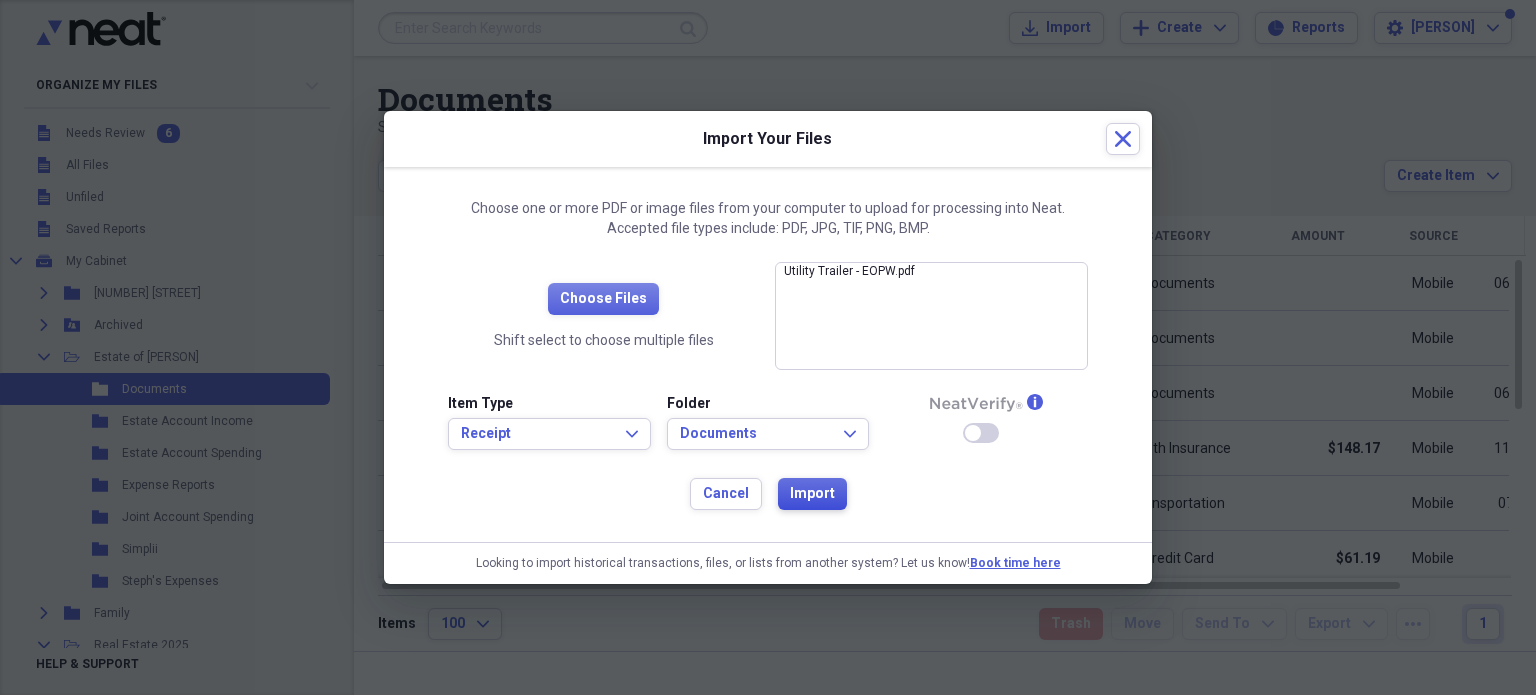 click on "Import" at bounding box center [812, 494] 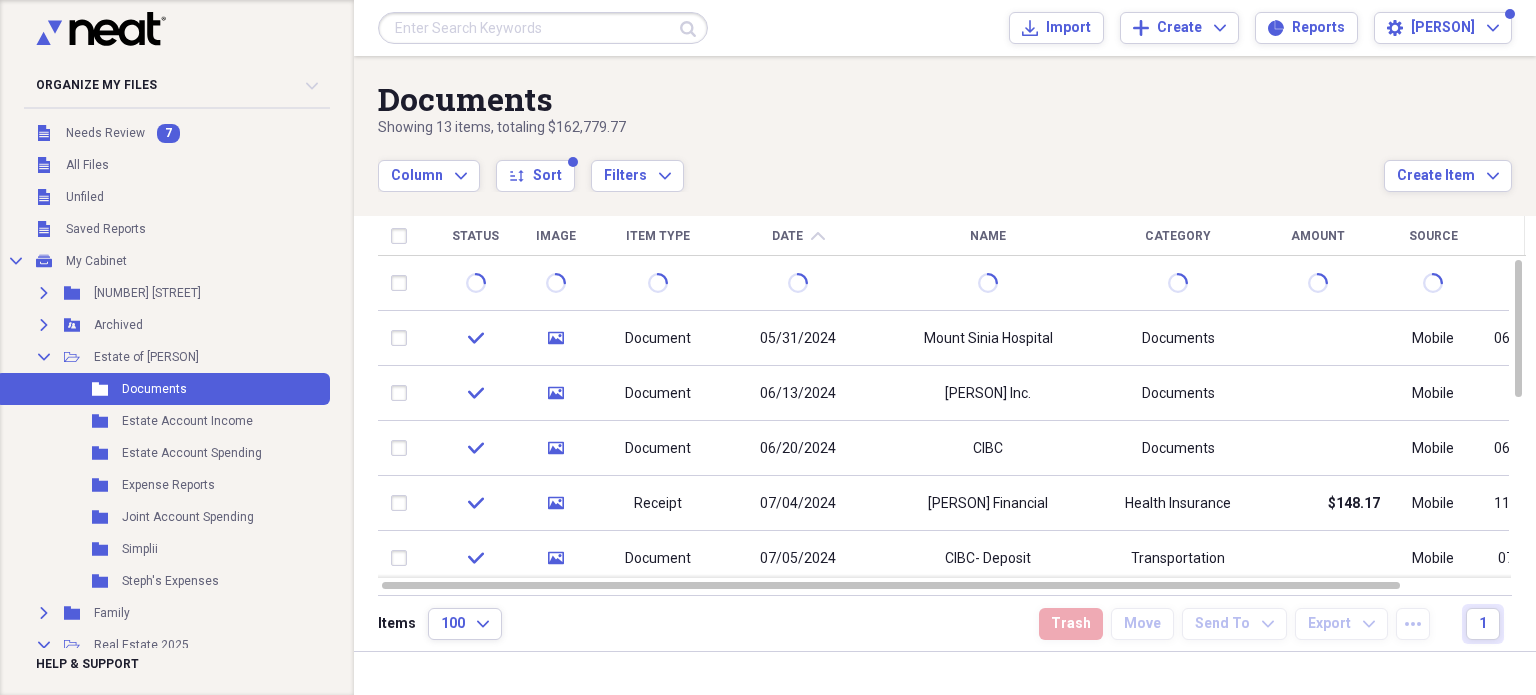 click on "Estate Account Spending" at bounding box center [192, 453] 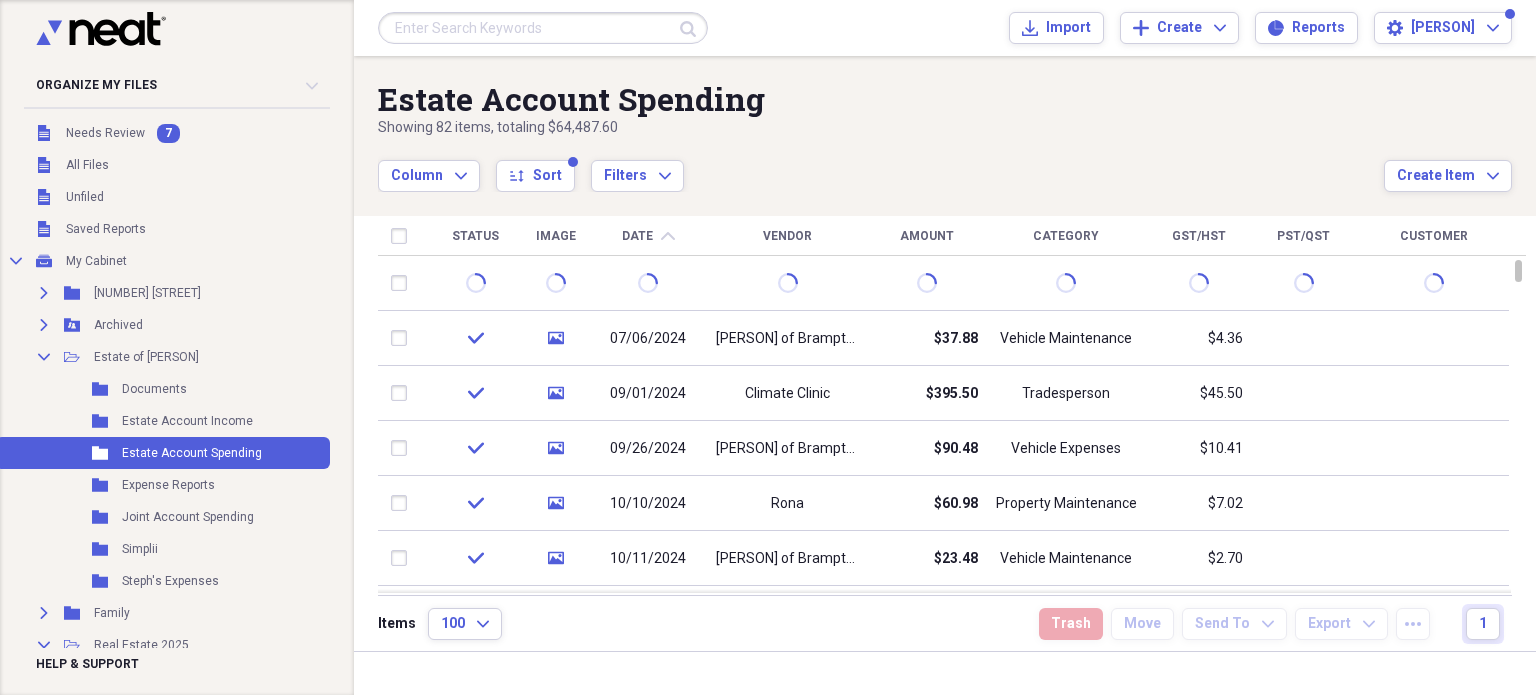 click on "Needs Review" at bounding box center (105, 133) 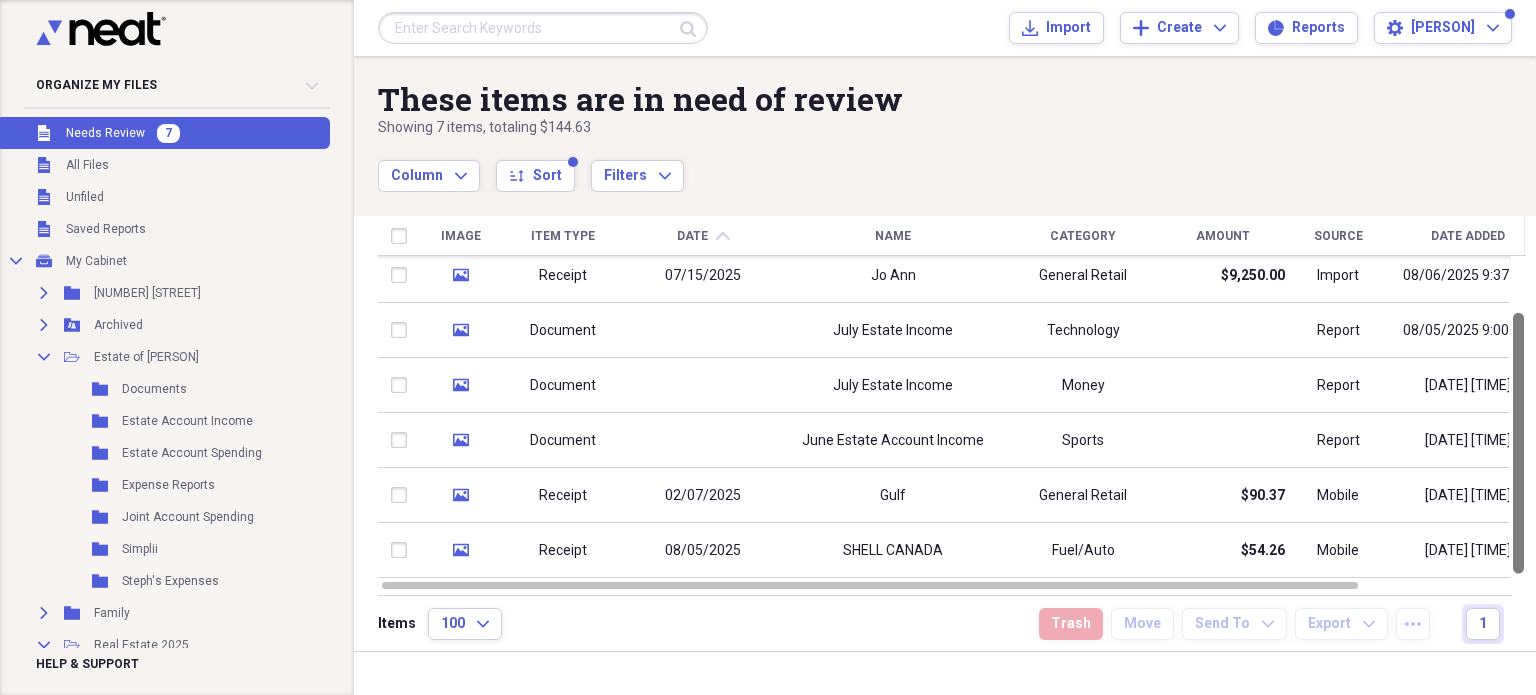drag, startPoint x: 1533, startPoint y: 323, endPoint x: 1532, endPoint y: 426, distance: 103.00485 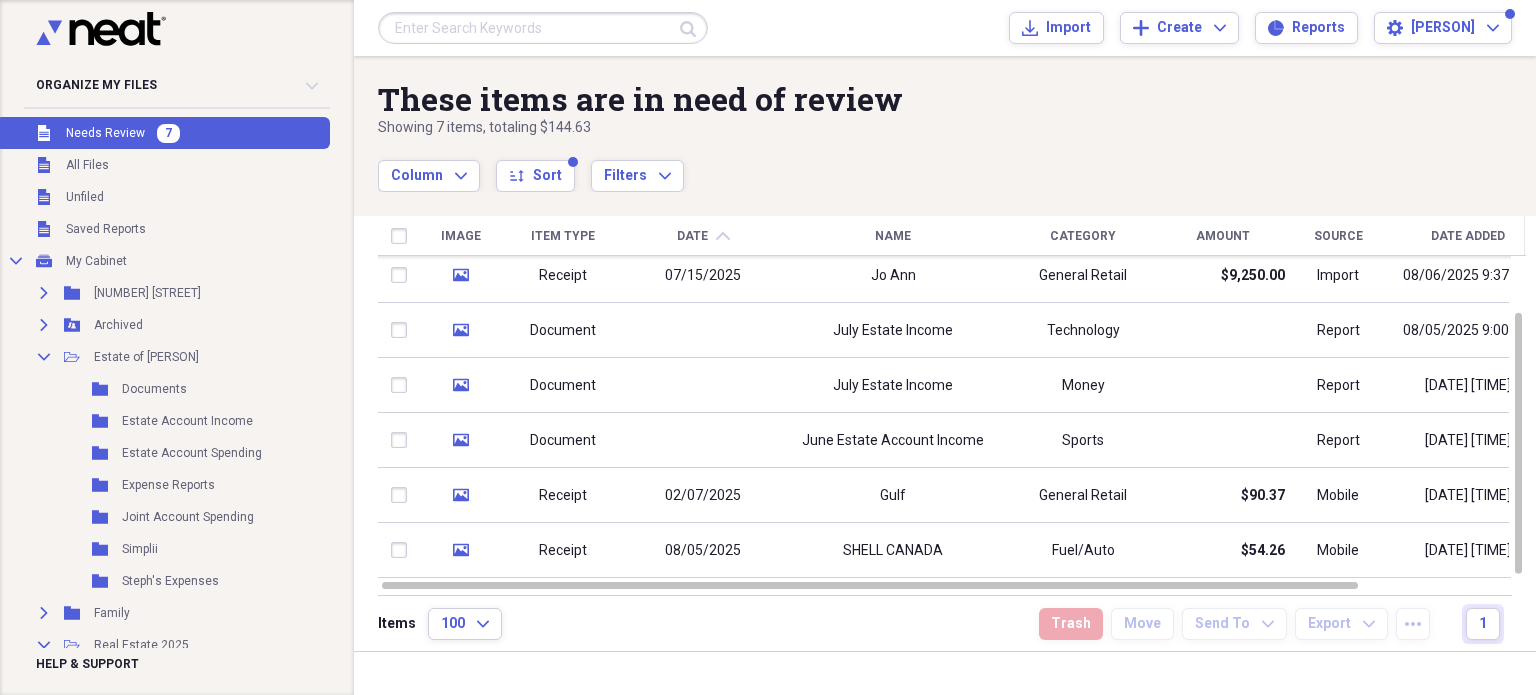 click on "Gulf" at bounding box center (893, 495) 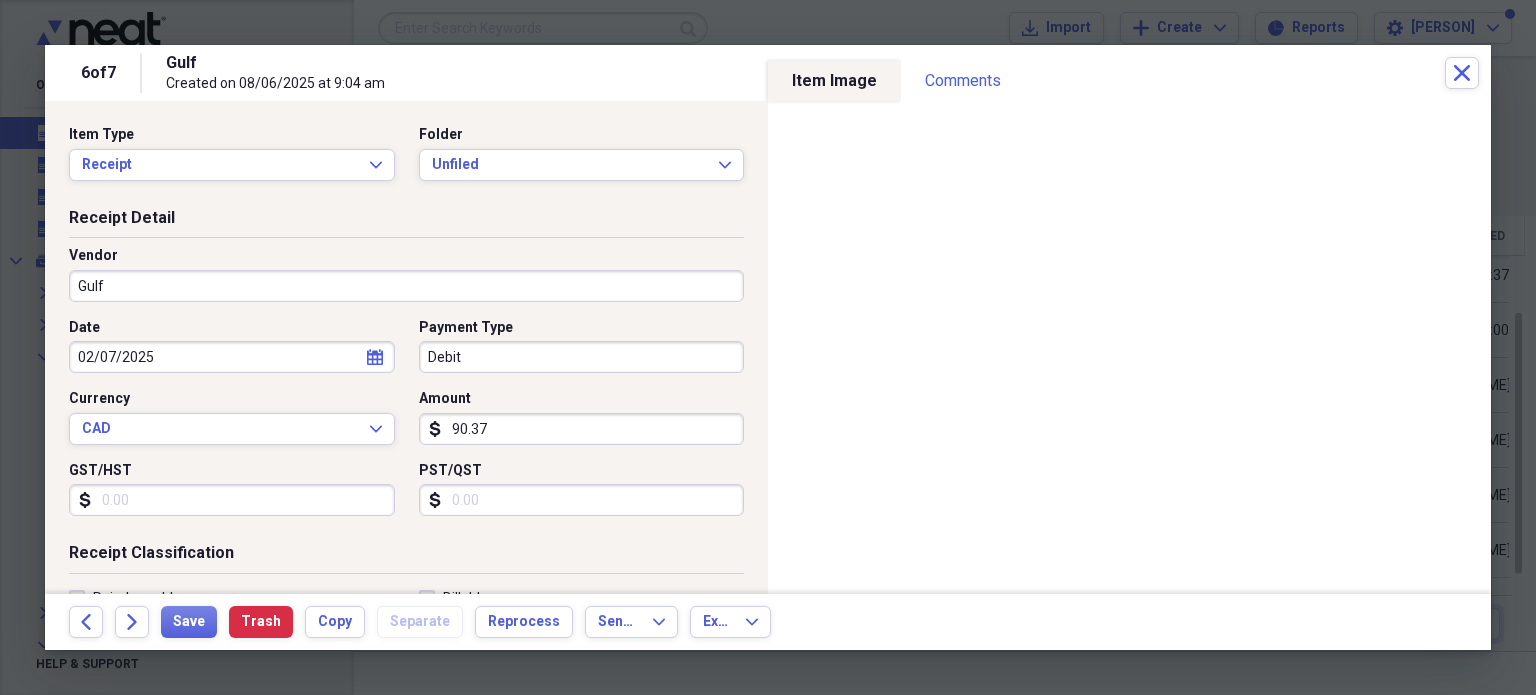 click on "Gulf" at bounding box center (406, 286) 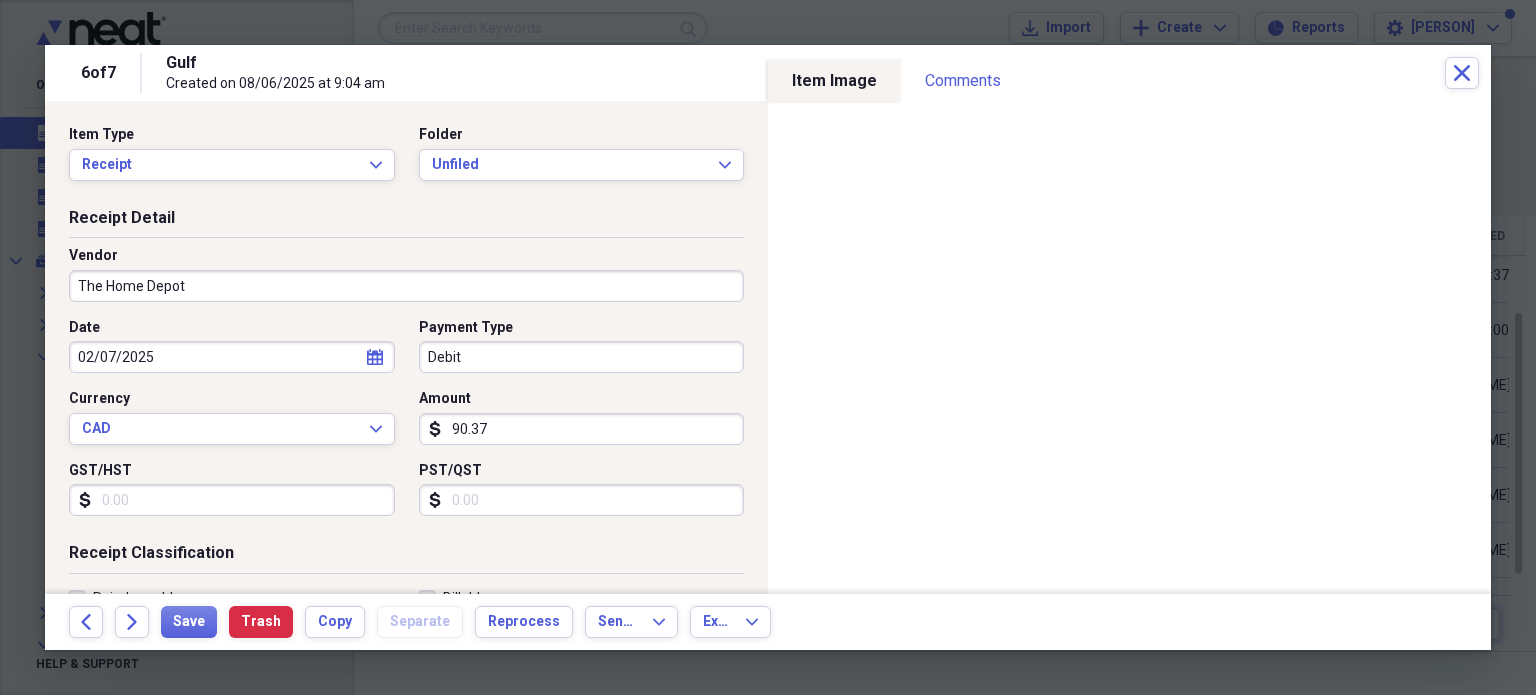 type on "The Home Depot" 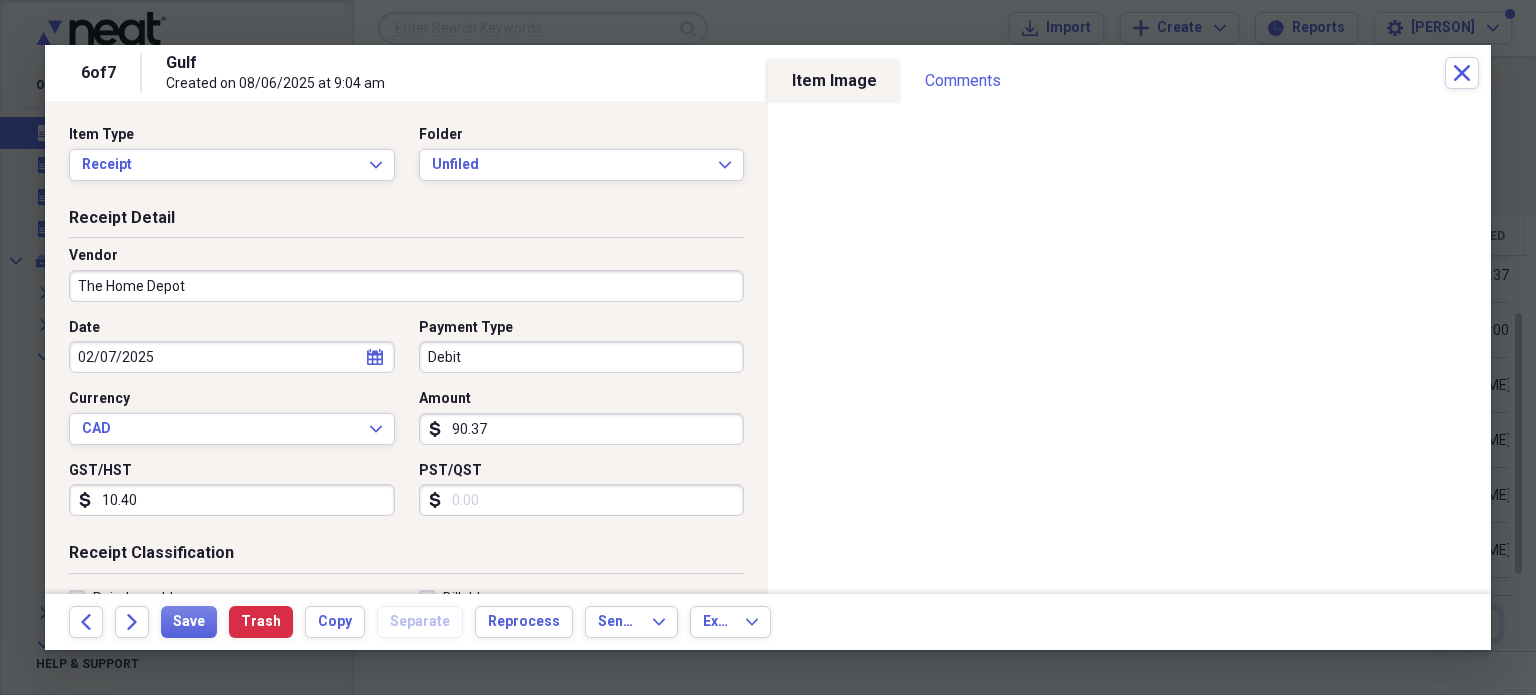 type on "10.40" 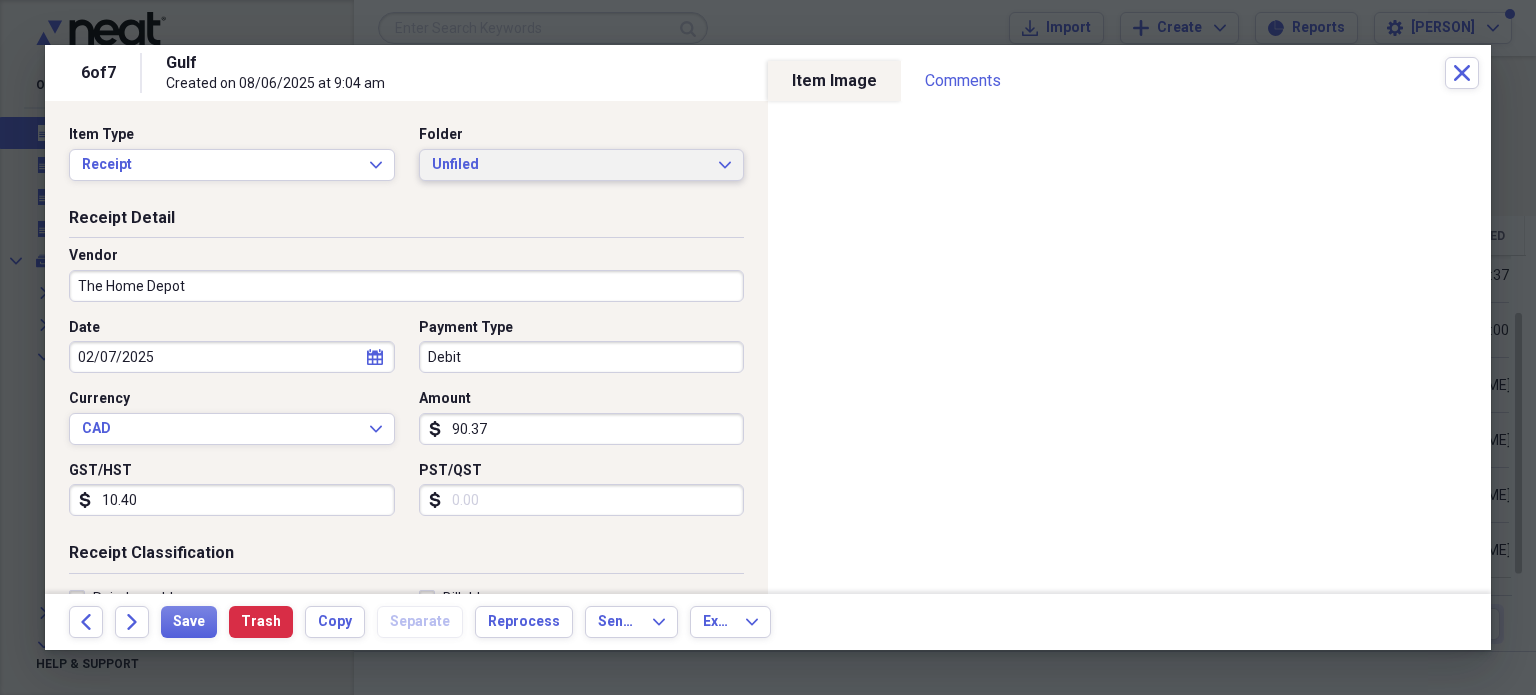 click on "Unfiled" at bounding box center [570, 165] 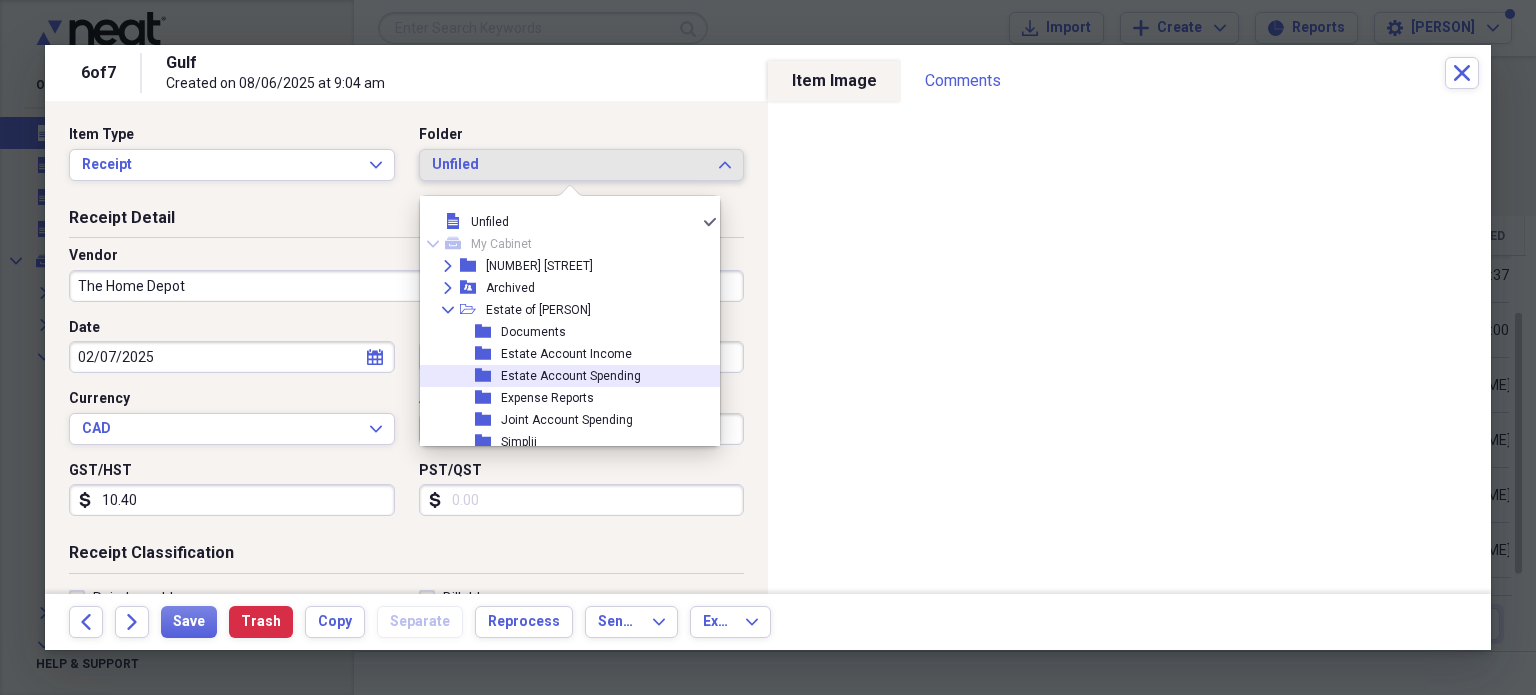 click on "Estate Account Spending" at bounding box center [571, 376] 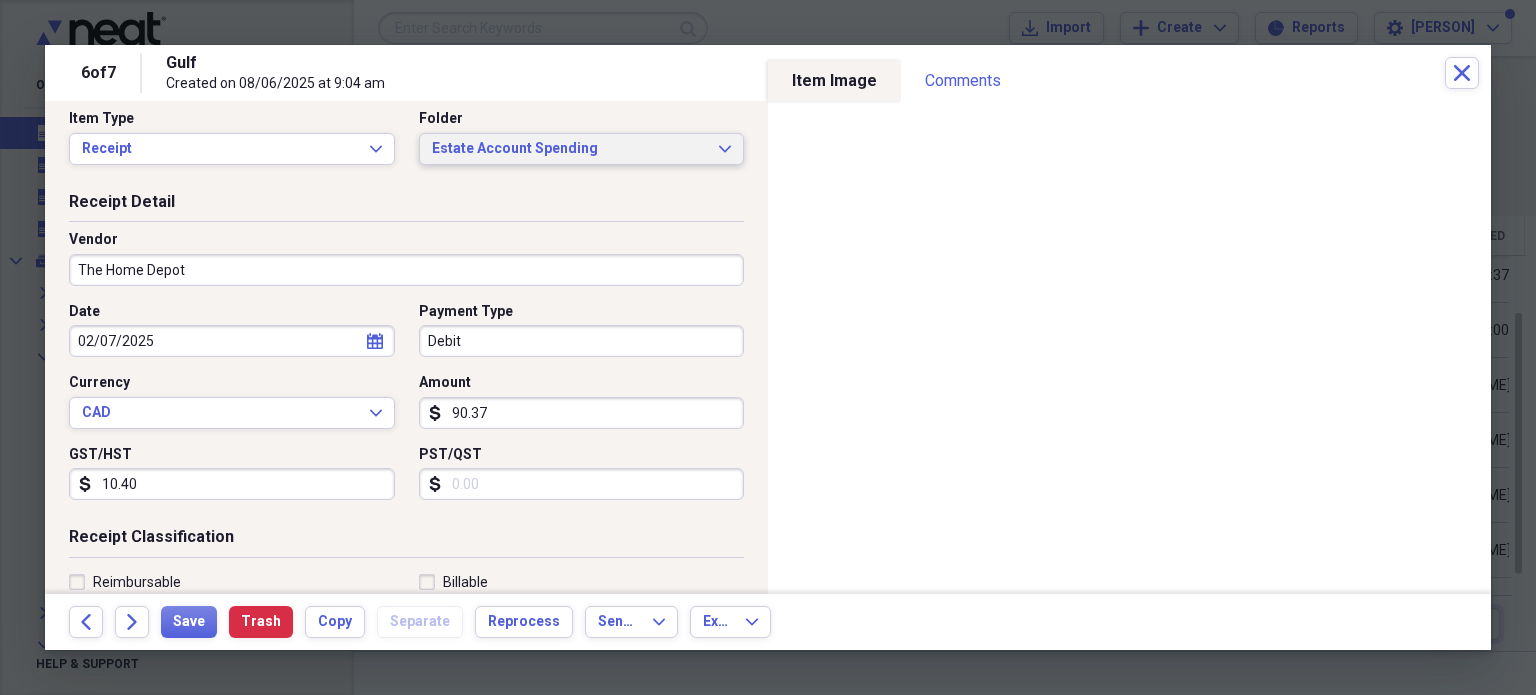 scroll, scrollTop: 20, scrollLeft: 0, axis: vertical 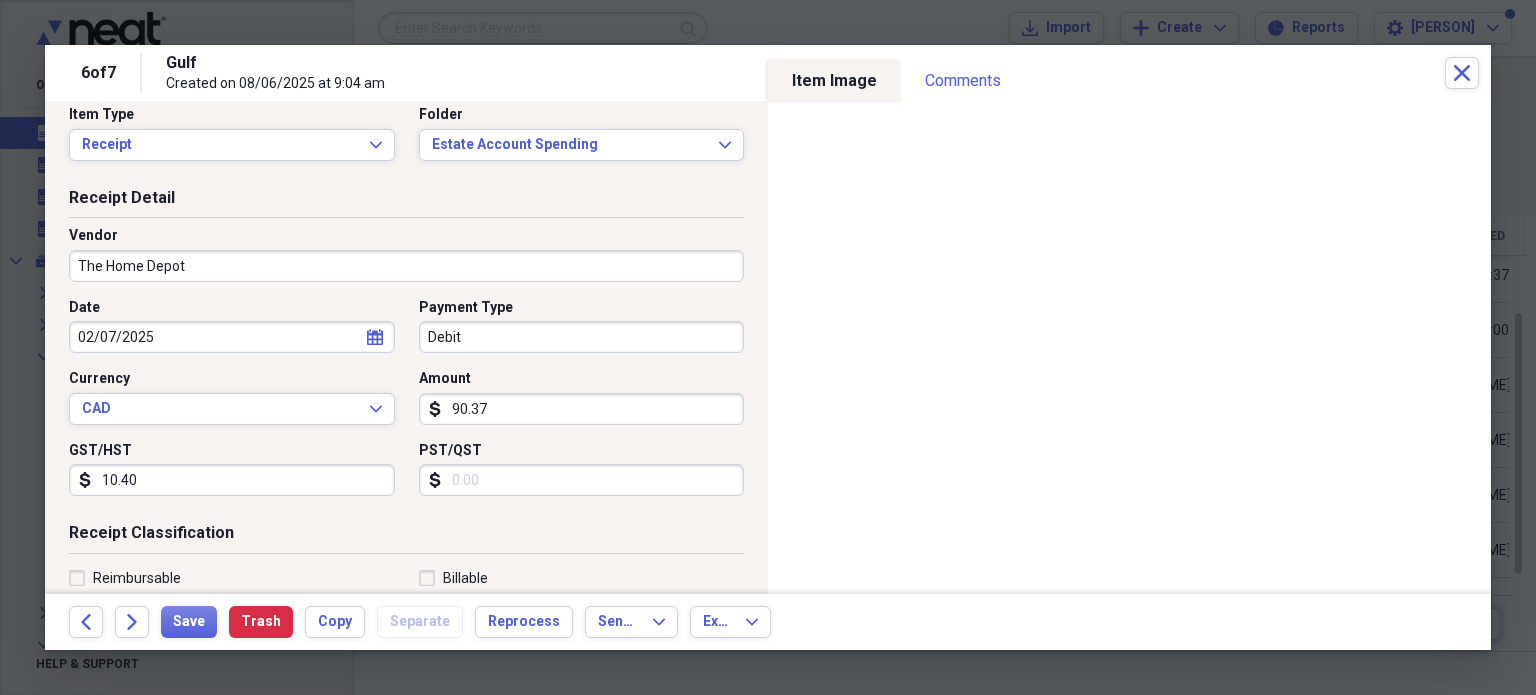 click 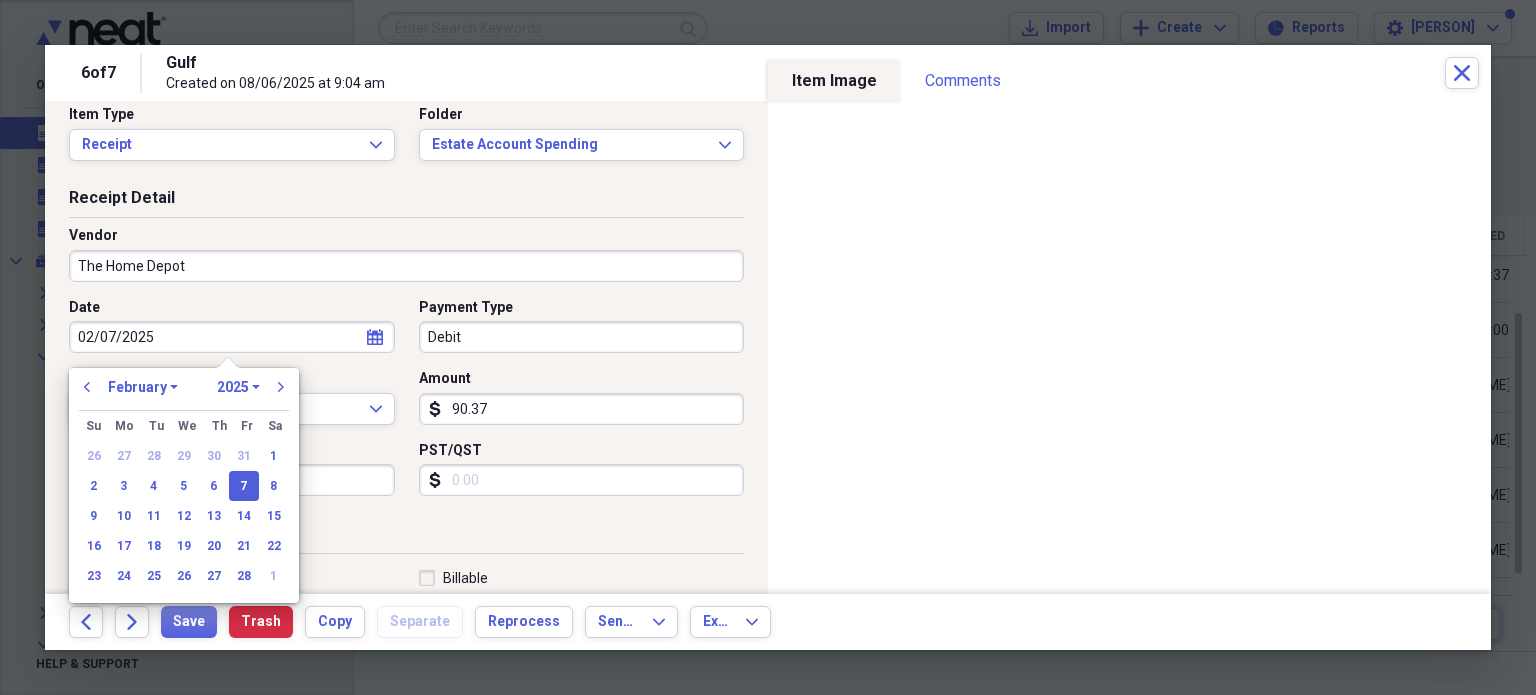 click on "next" at bounding box center [281, 387] 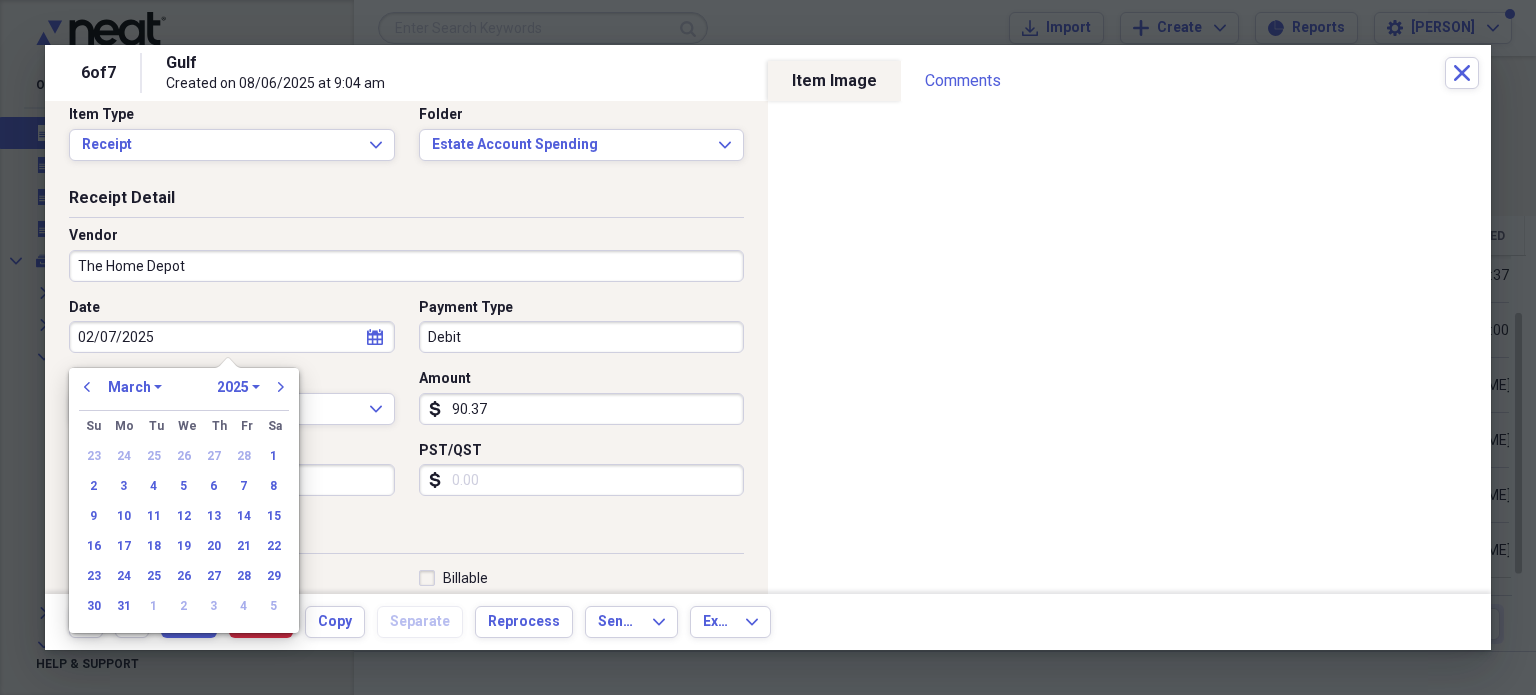 click on "next" at bounding box center [281, 387] 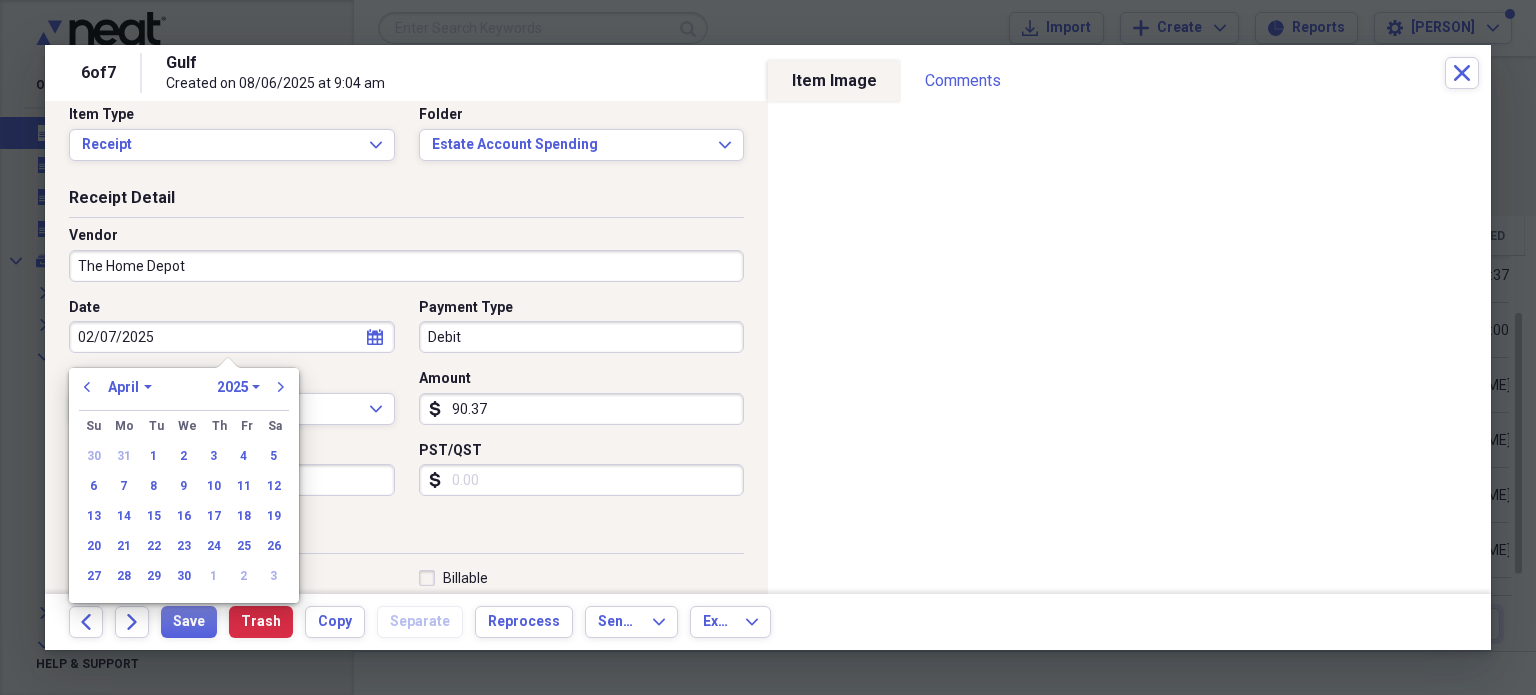 click on "next" at bounding box center [281, 387] 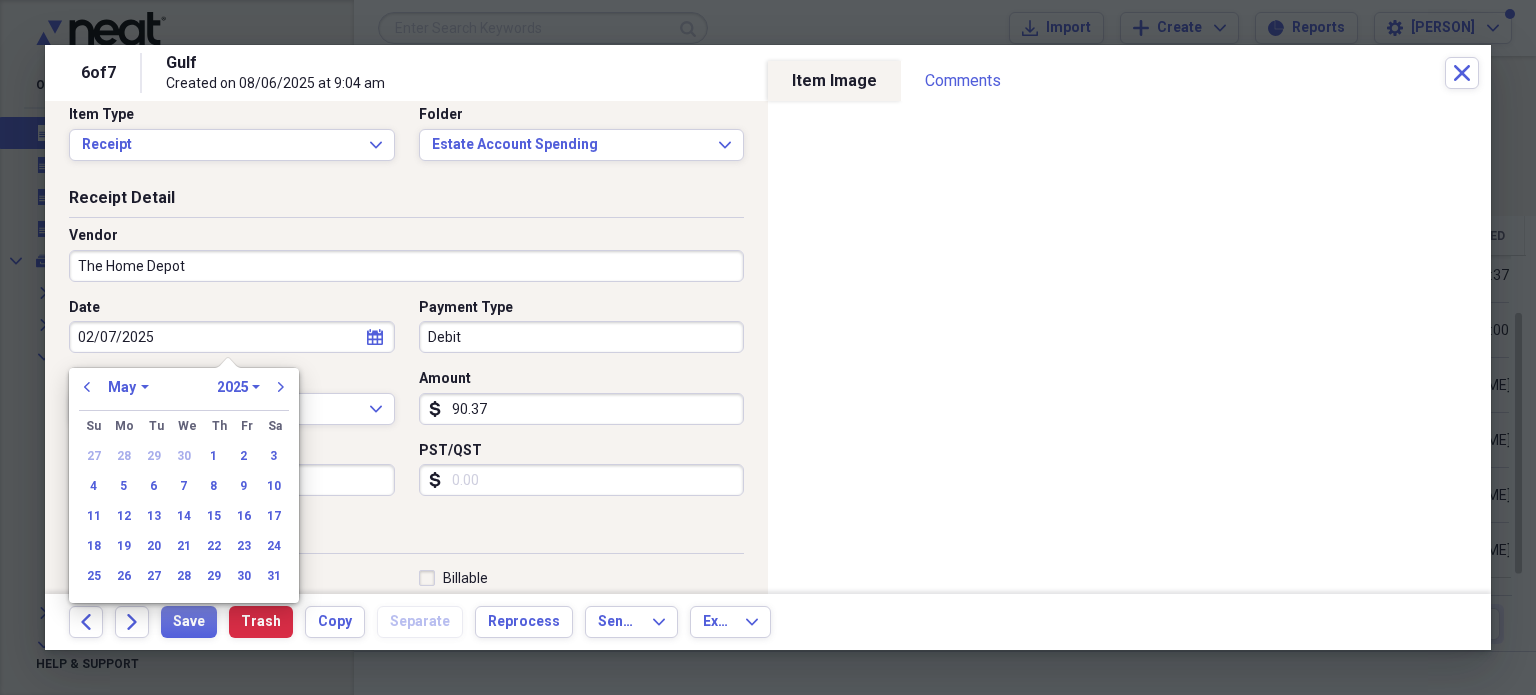 click on "next" at bounding box center [281, 387] 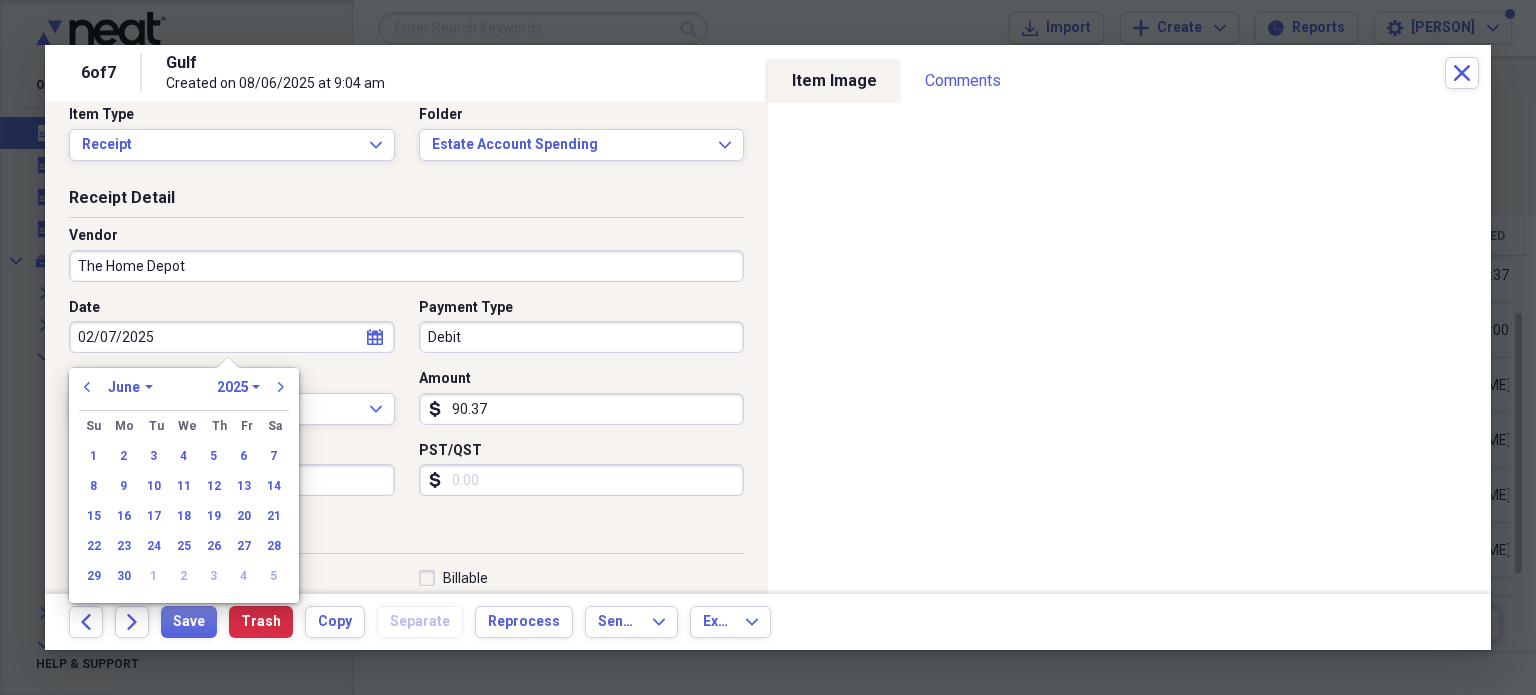 click on "next" at bounding box center (281, 387) 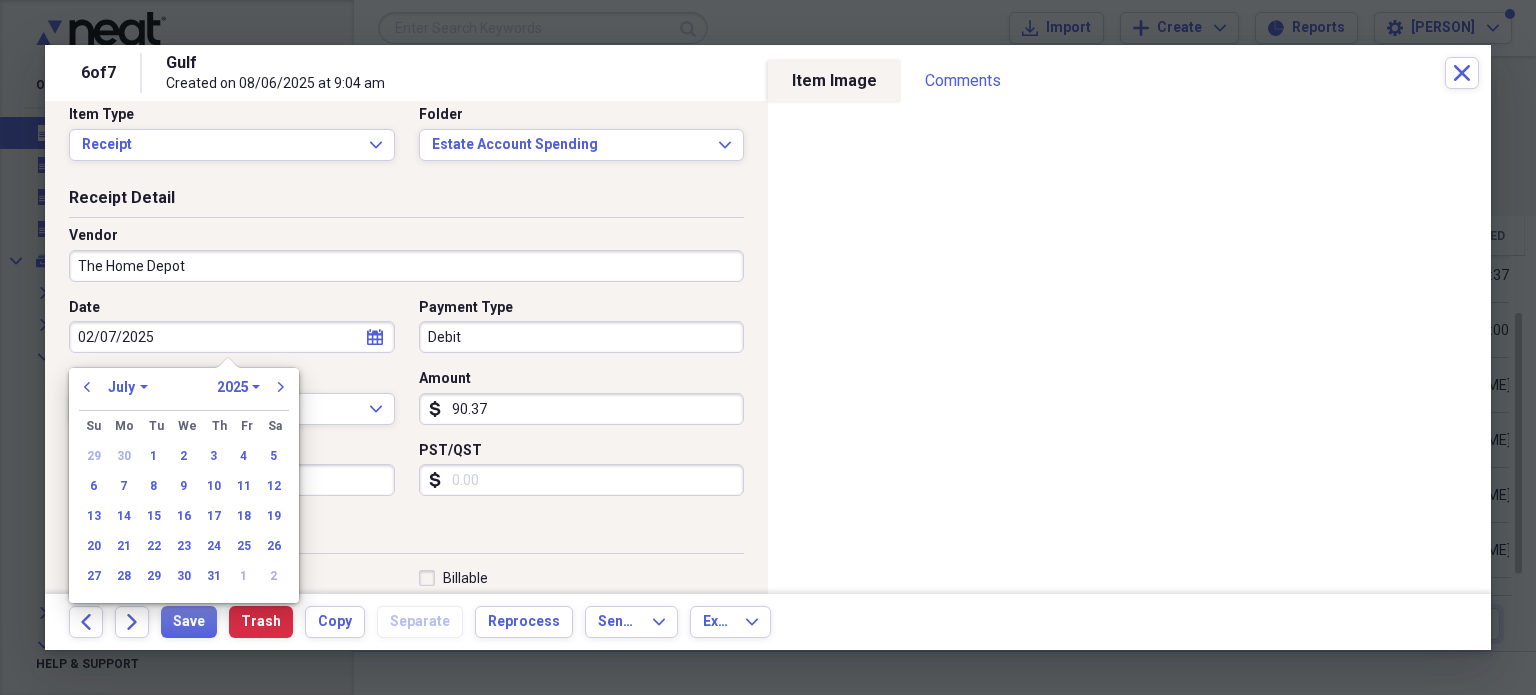 click on "next" at bounding box center [281, 387] 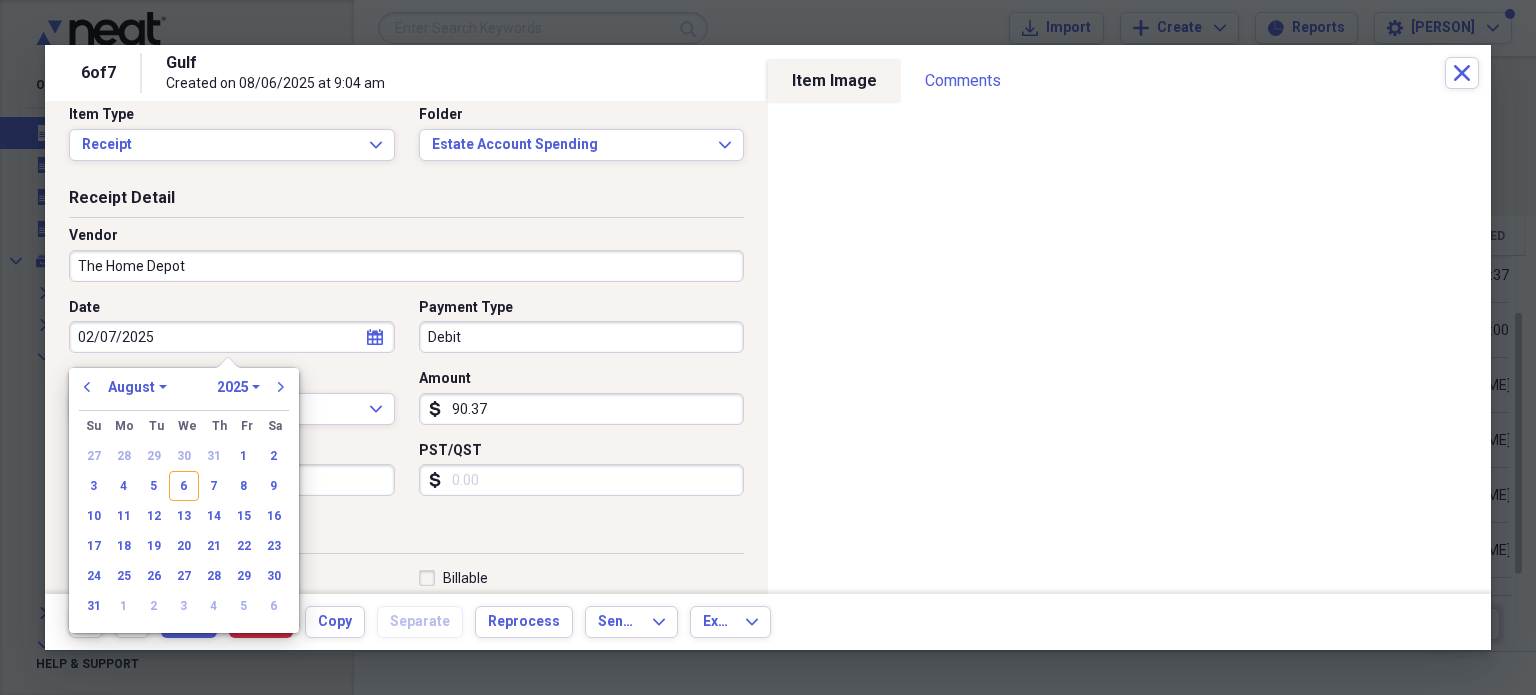 click on "previous January February March April May June July August September October November December 1970 1971 1972 1973 1974 1975 1976 1977 1978 1979 1980 1981 1982 1983 1984 1985 1986 1987 1988 1989 1990 1991 1992 1993 1994 1995 1996 1997 1998 1999 2000 2001 2002 2003 2004 2005 2006 2007 2008 2009 2010 2011 2012 2013 2014 2015 2016 2017 2018 2019 2020 2021 2022 2023 2024 2025 2026 2027 2028 2029 2030 2031 2032 2033 2034 2035 next Su Sunday Mo Monday Tu Tuesday We Wednesday Th Thursday Fr Friday Sa Saturday 27 28 29 30 31 1 2 3 4 5 6 7 8 9 10 11 12 13 14 15 16 17 18 19 20 21 22 23 24 25 26 27 28 29 30 31 1 2 3 4 5 6" at bounding box center [184, 500] 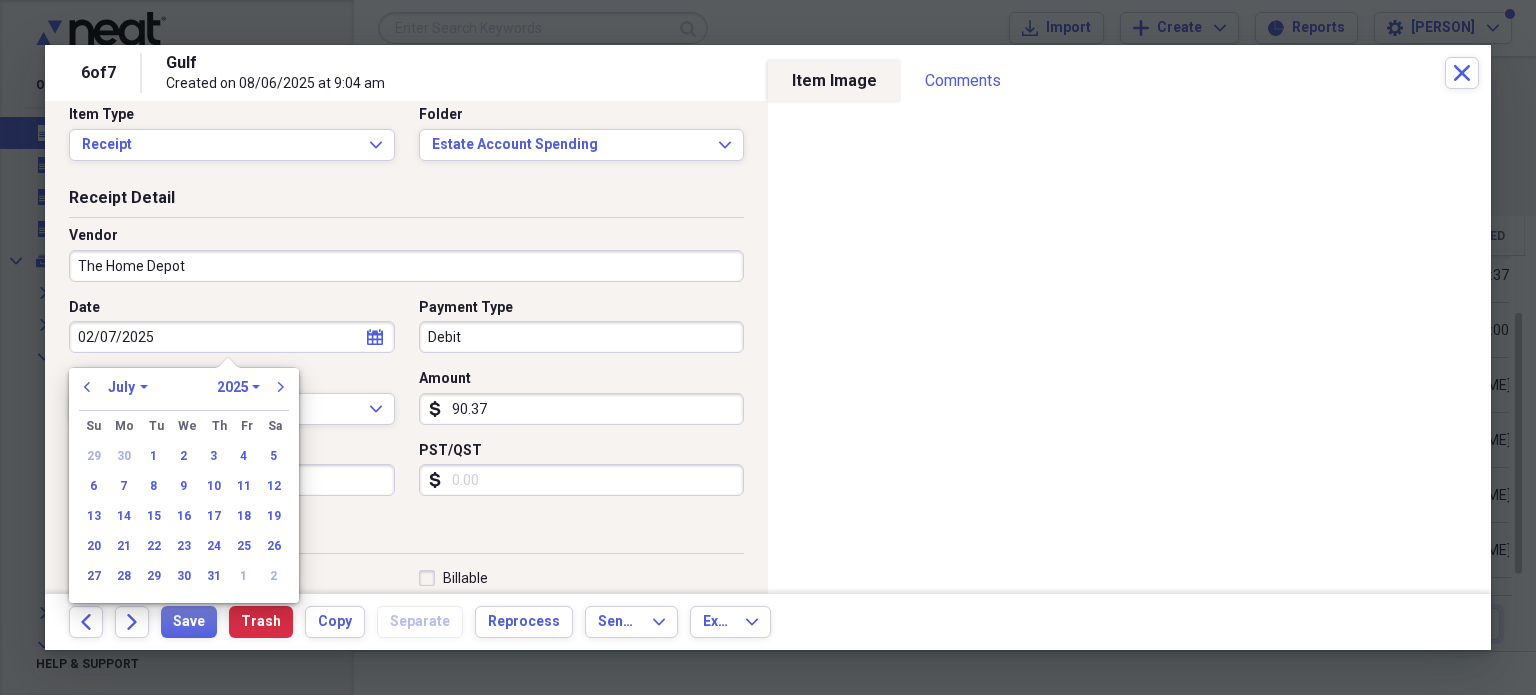 click on "2" at bounding box center [184, 456] 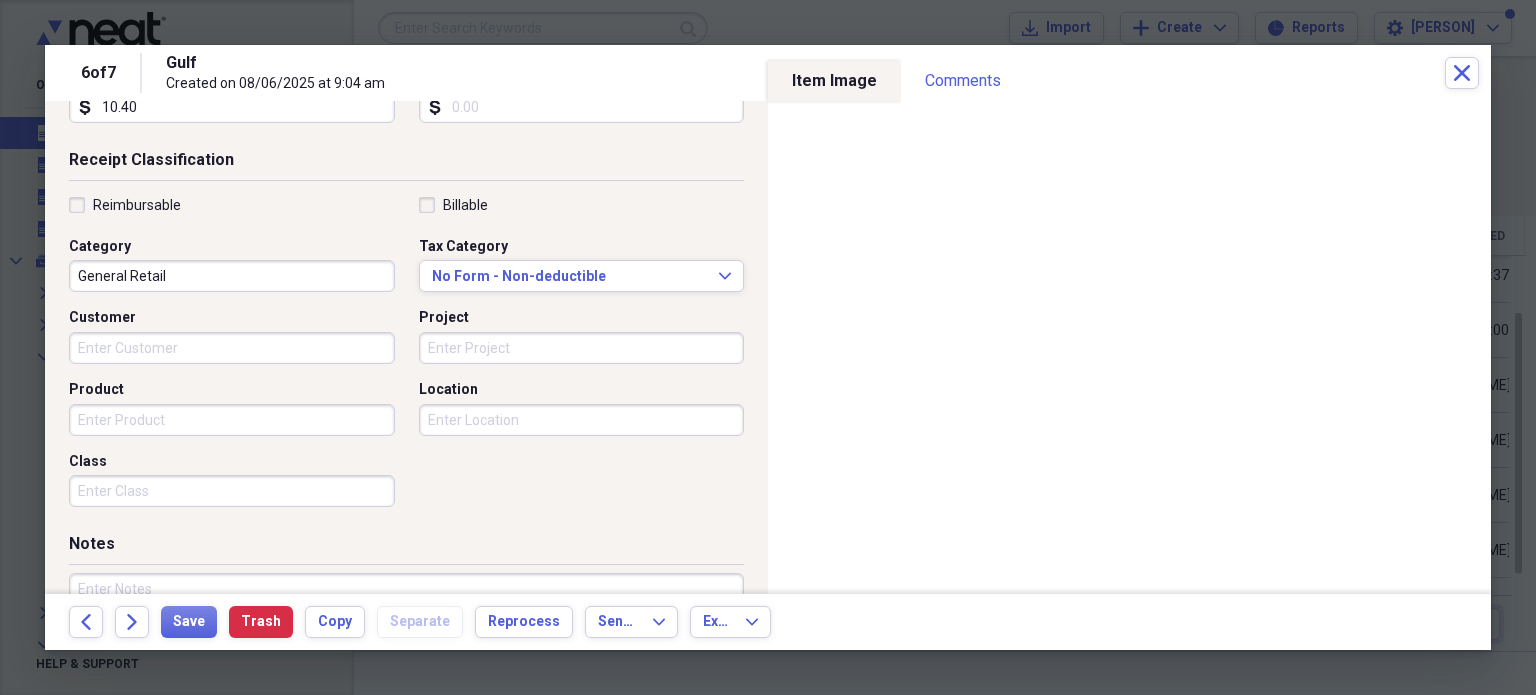 scroll, scrollTop: 431, scrollLeft: 0, axis: vertical 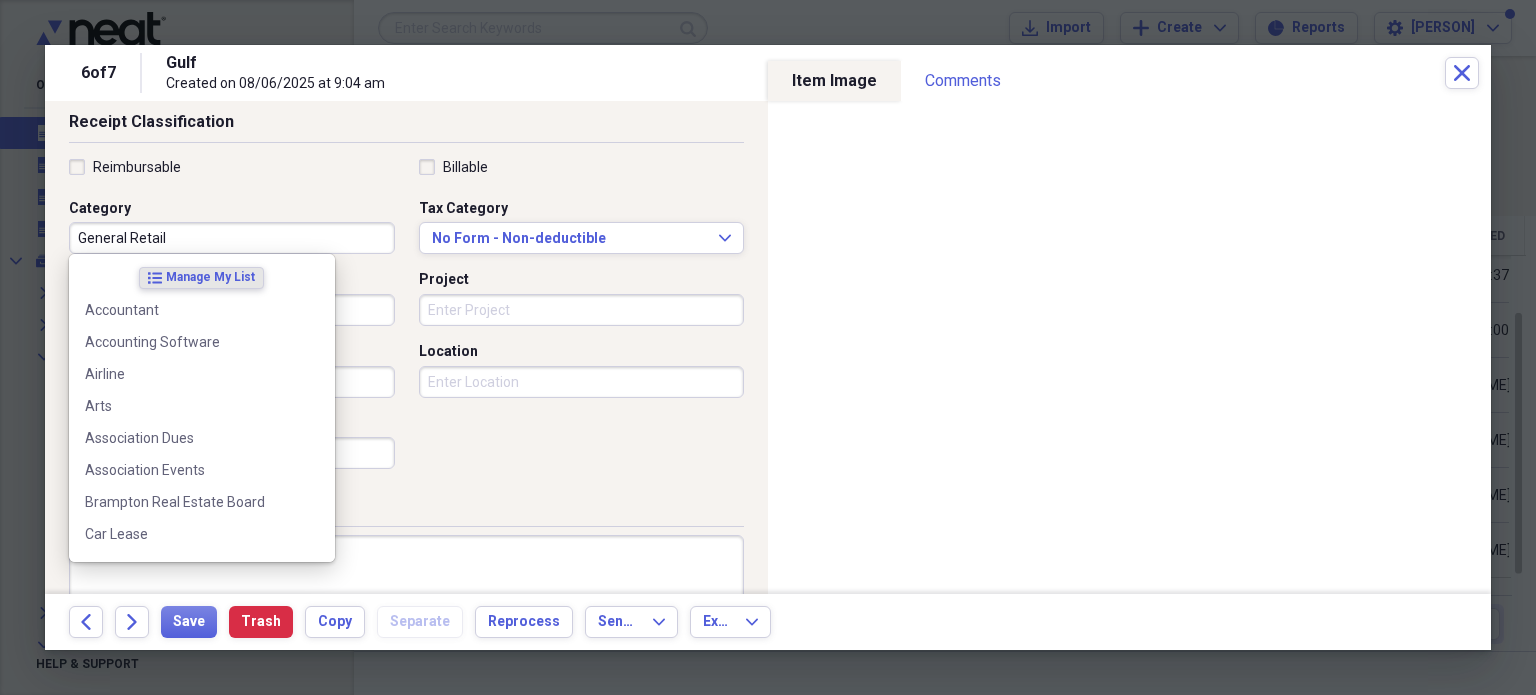 click on "General Retail" at bounding box center [232, 238] 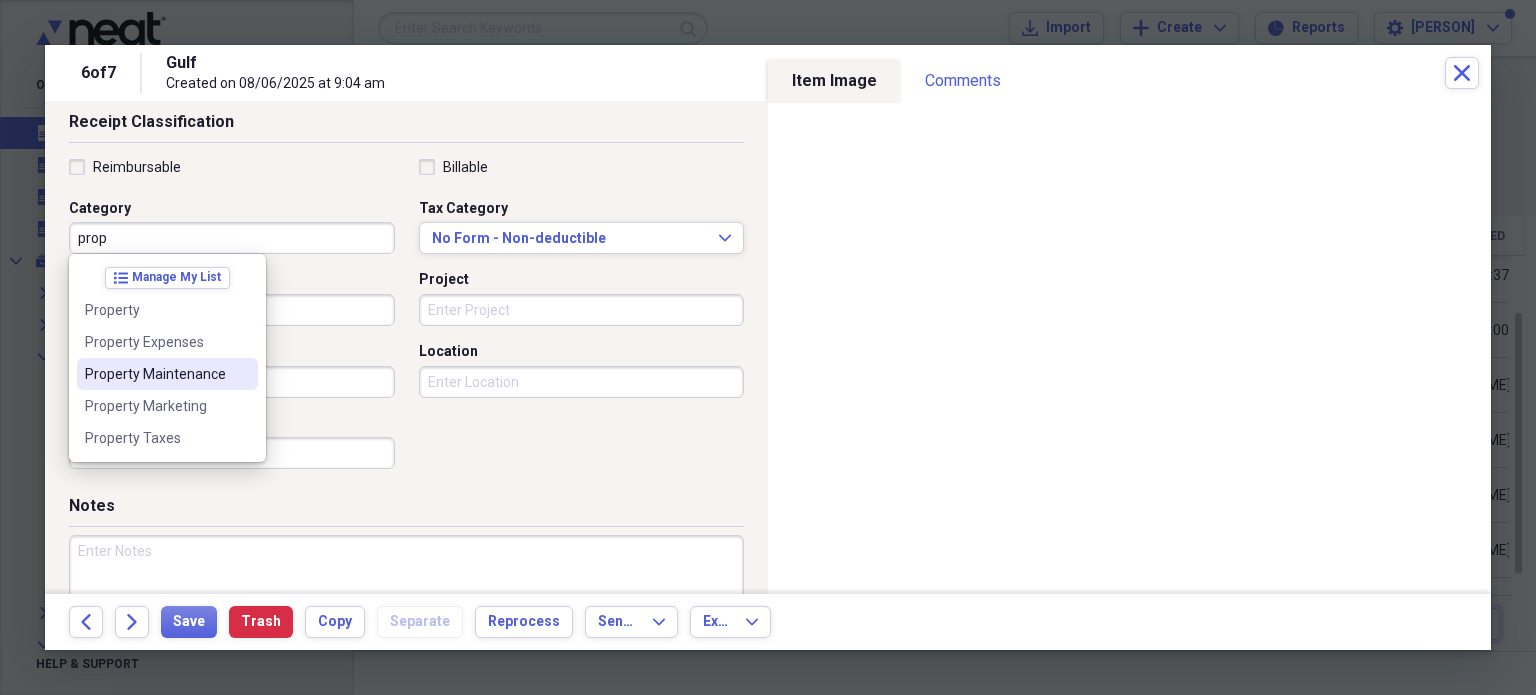 click on "Property Maintenance" at bounding box center [167, 374] 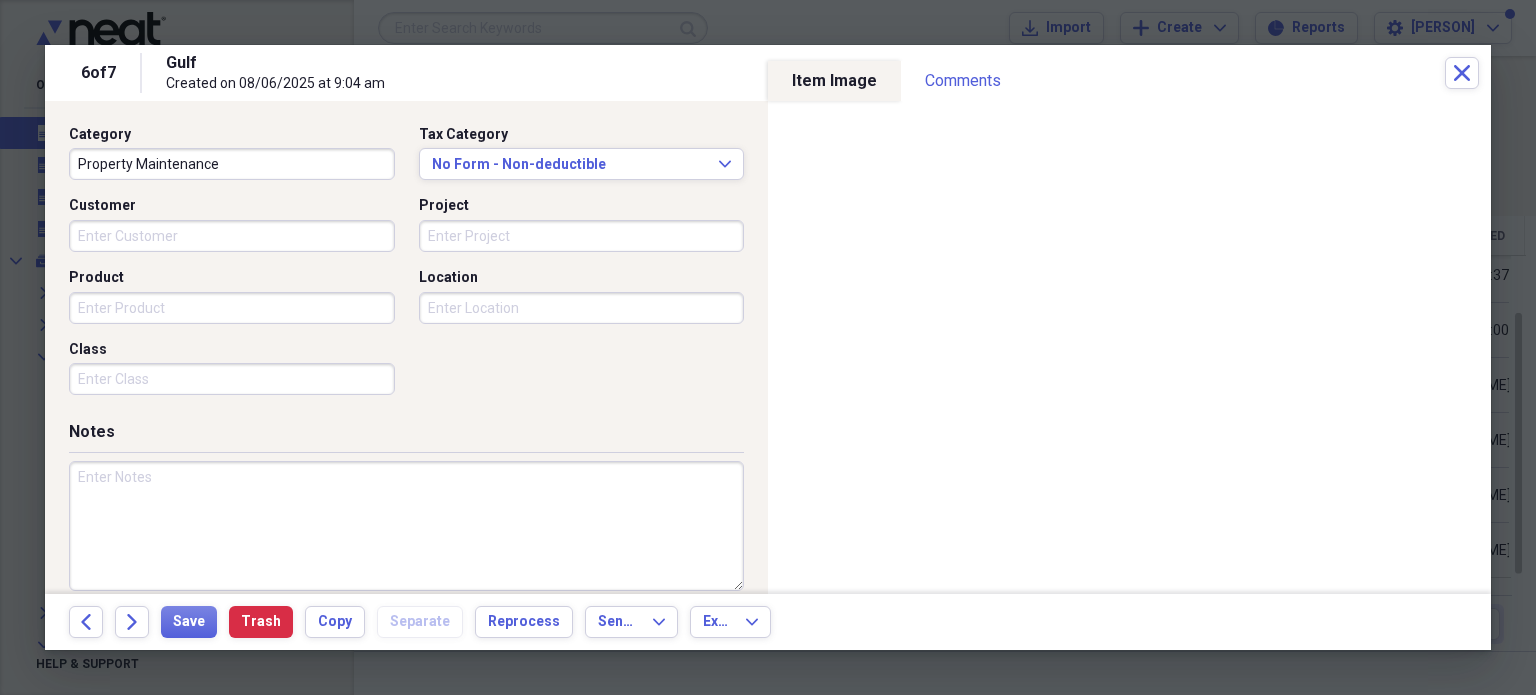 scroll, scrollTop: 526, scrollLeft: 0, axis: vertical 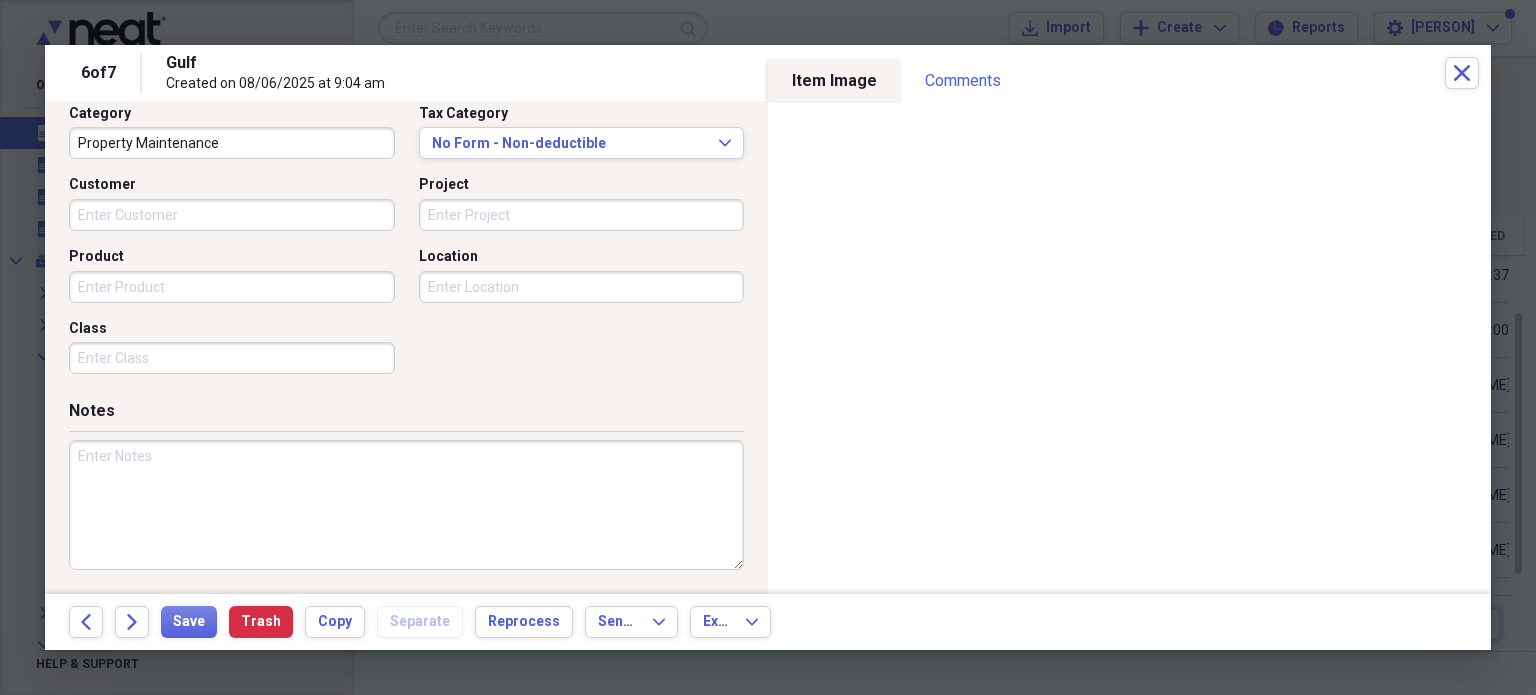 click at bounding box center [406, 505] 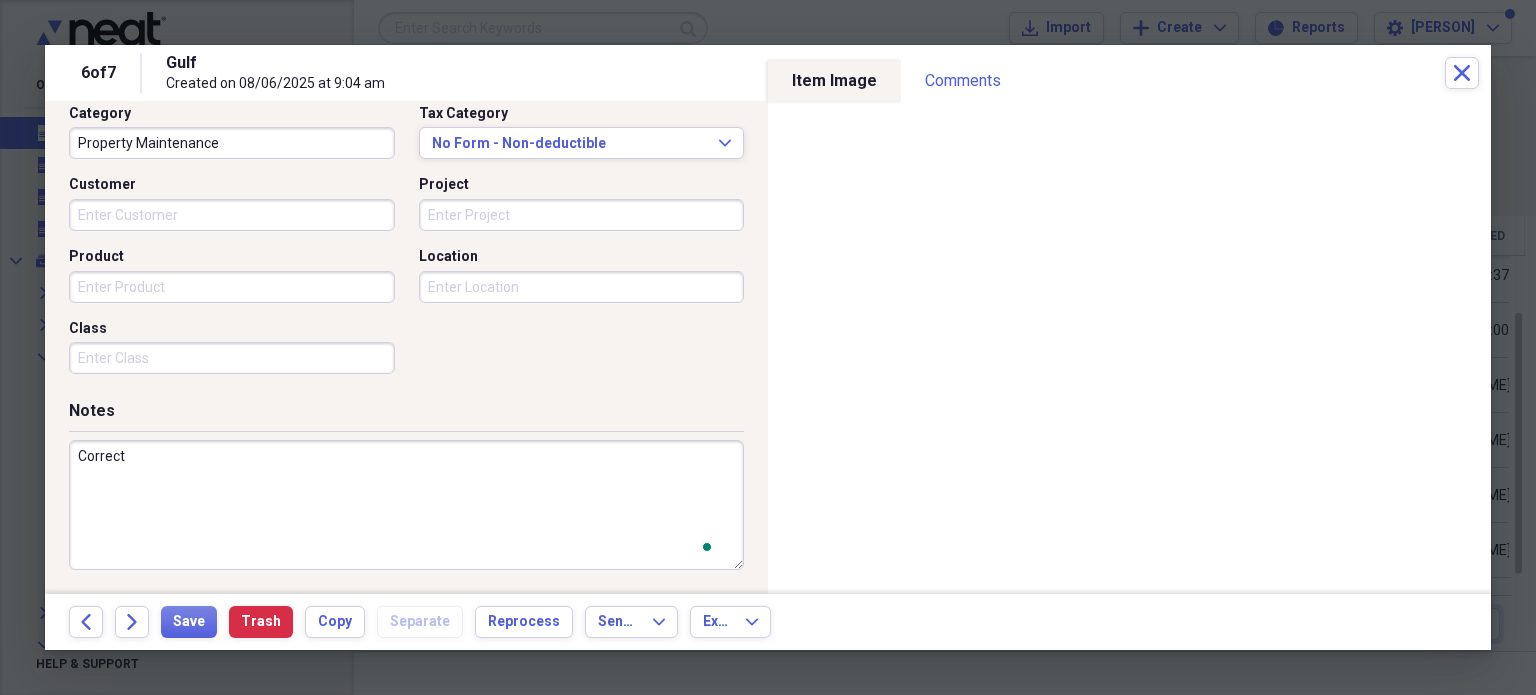 scroll, scrollTop: 526, scrollLeft: 0, axis: vertical 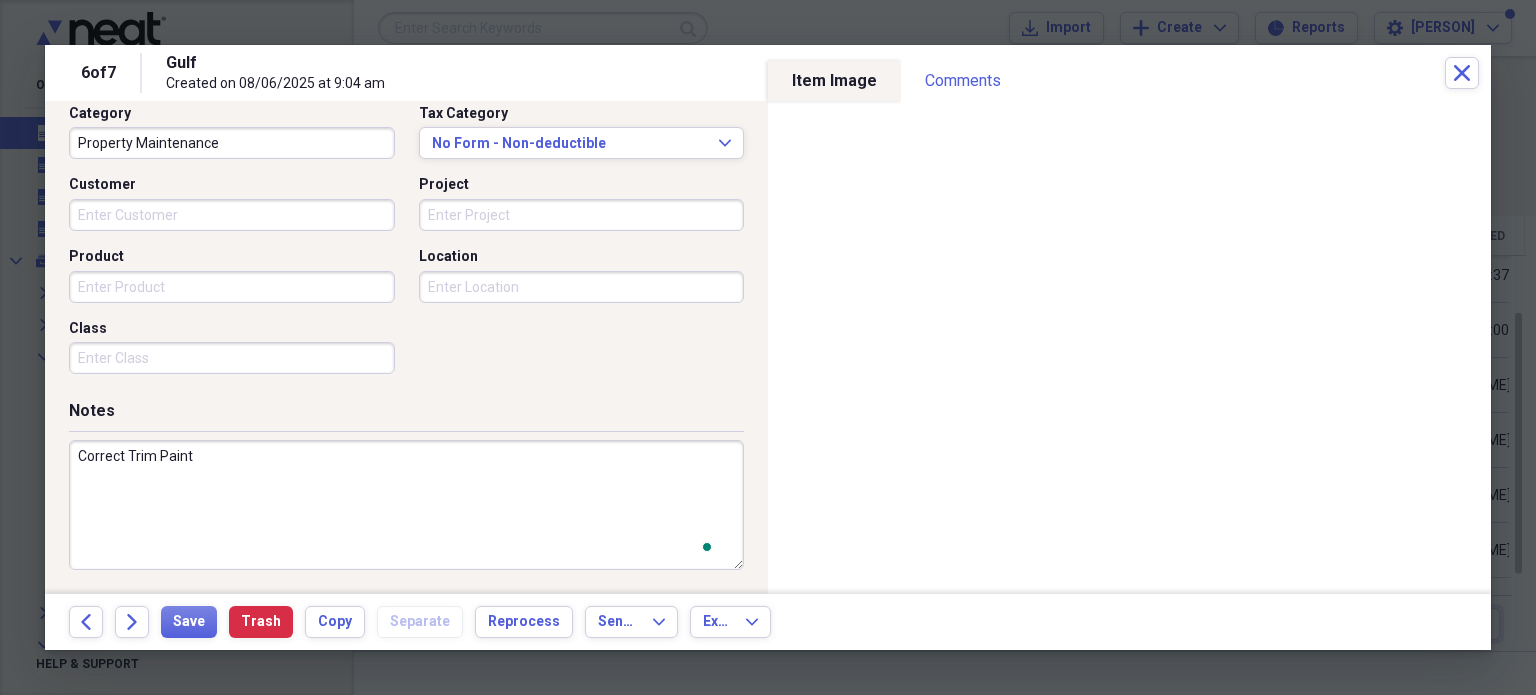type on "Correct Trim Paint" 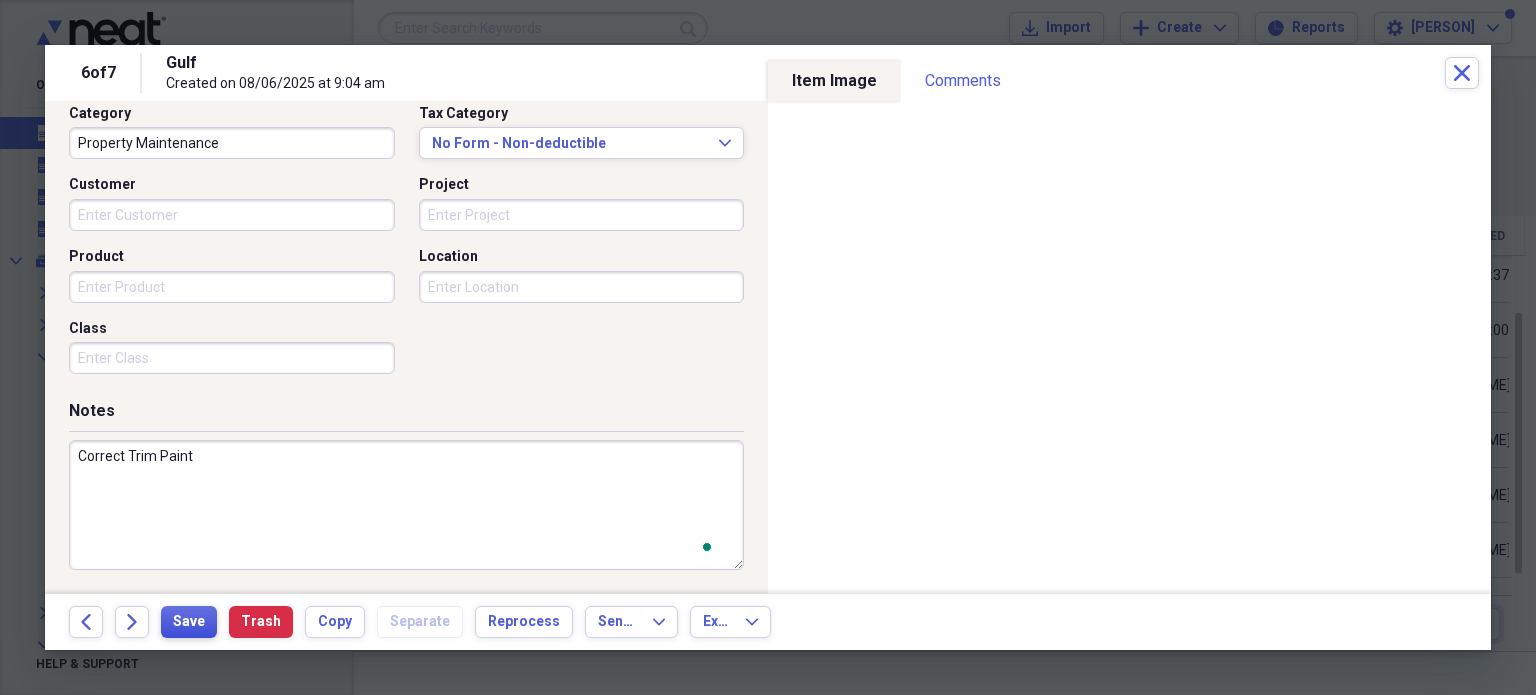 click on "Save" at bounding box center (189, 622) 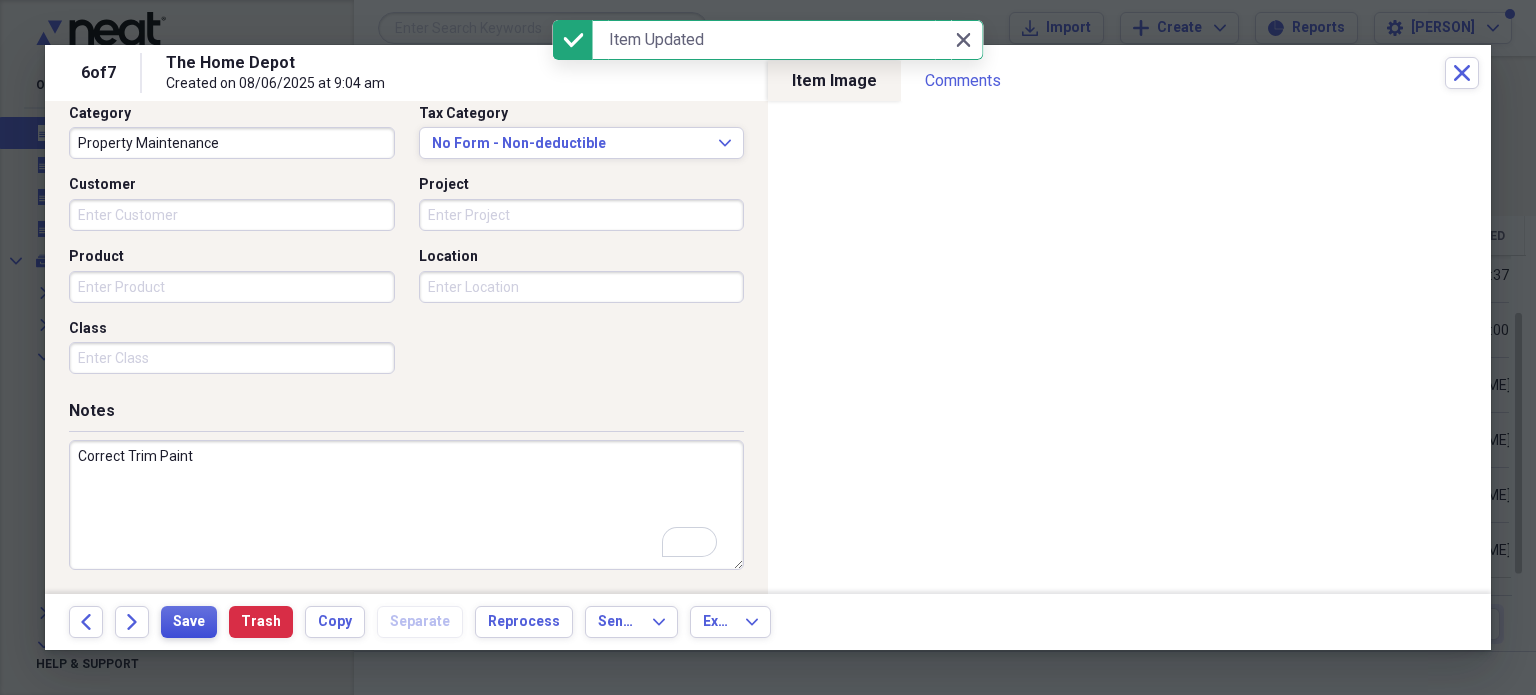scroll, scrollTop: 0, scrollLeft: 0, axis: both 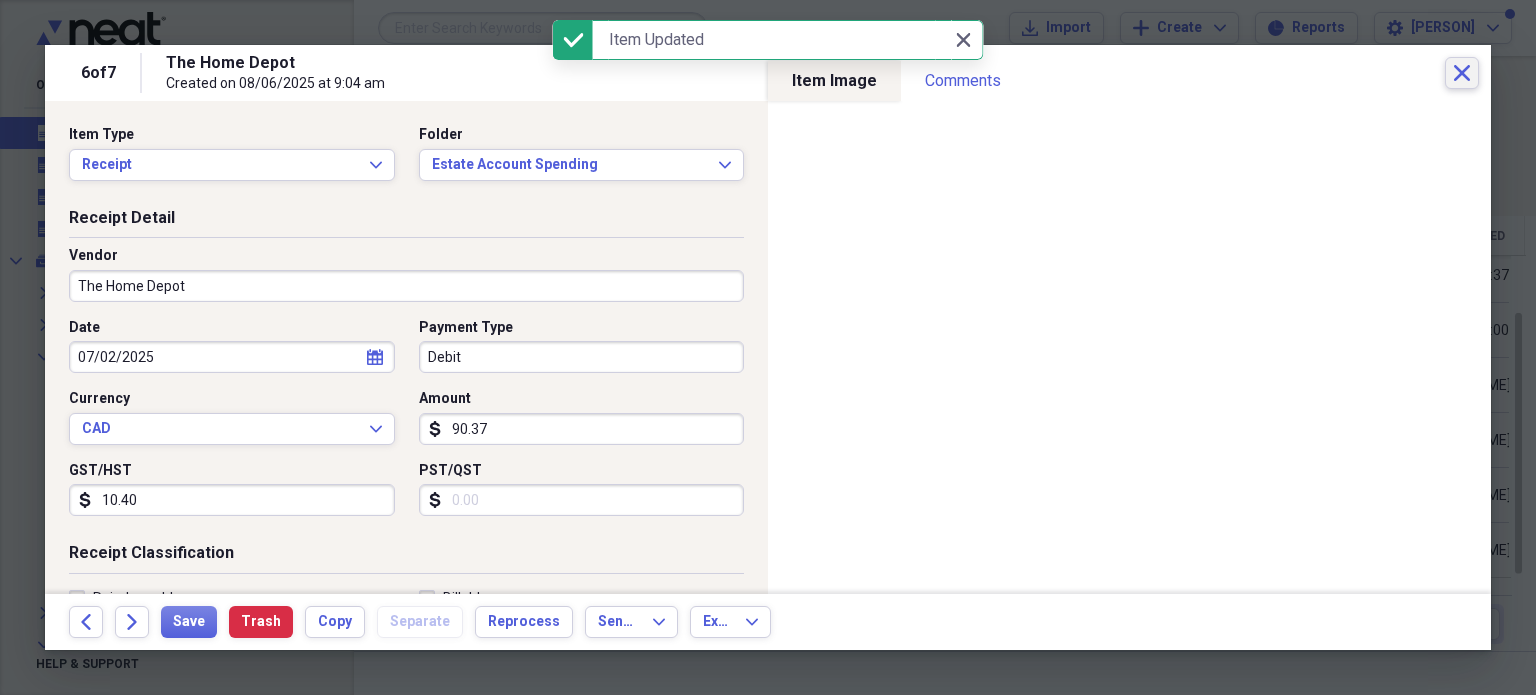 click on "Close" at bounding box center [1462, 73] 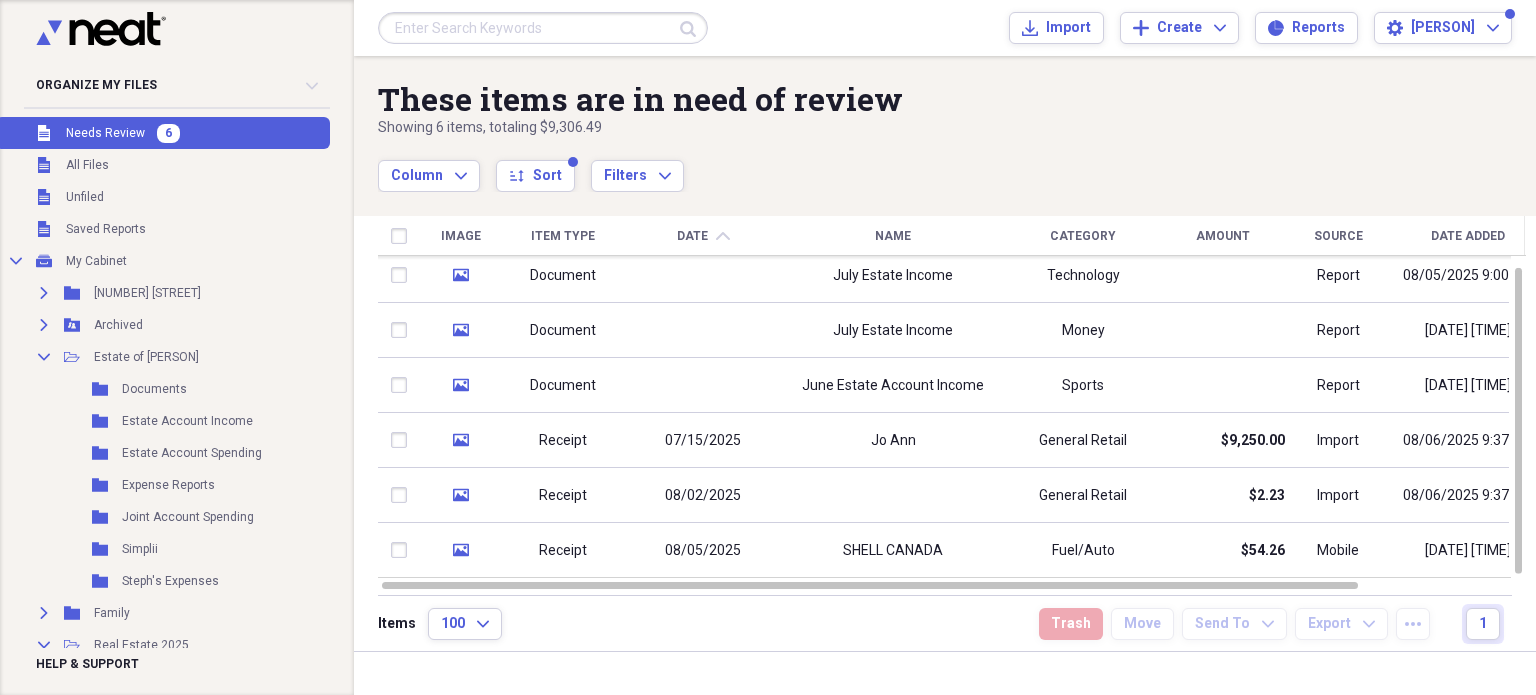 click on "Estate Account Spending" at bounding box center [192, 453] 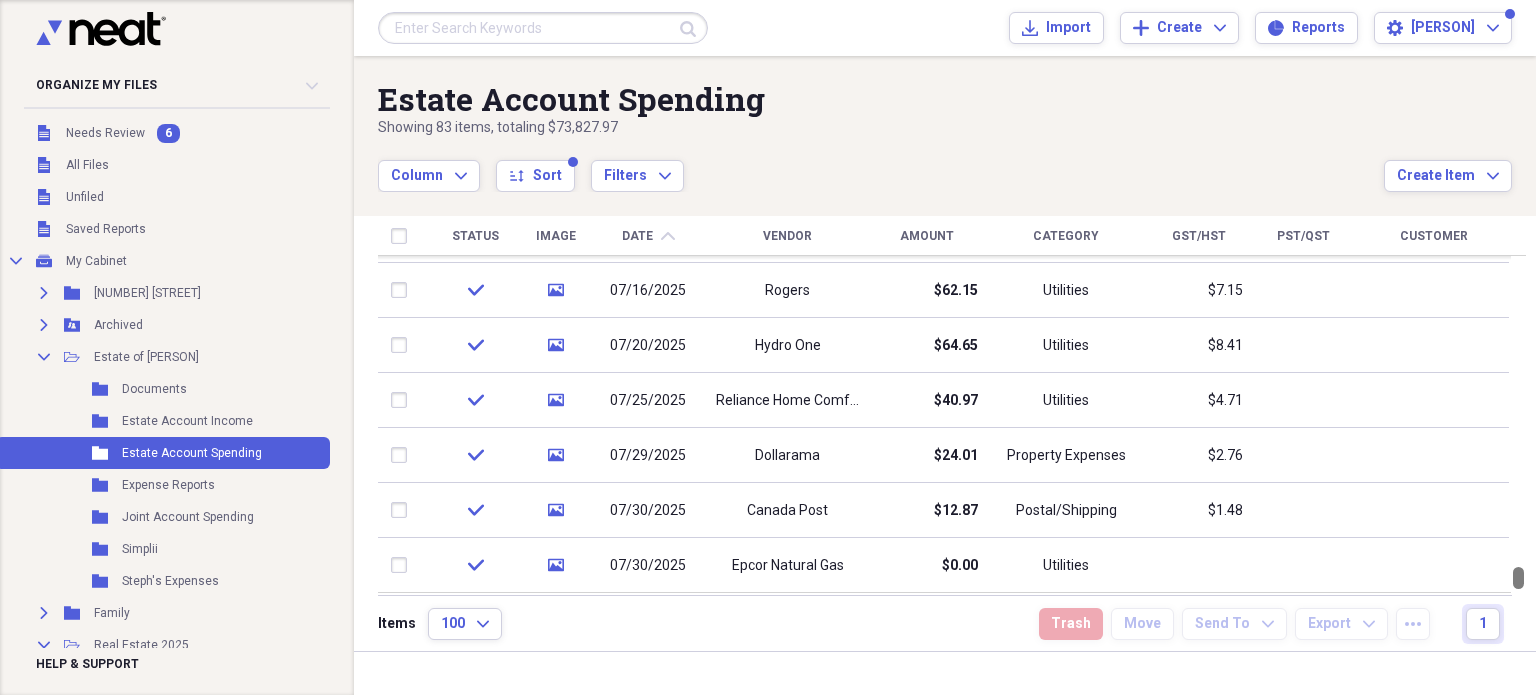 drag, startPoint x: 1528, startPoint y: 283, endPoint x: 1458, endPoint y: 610, distance: 334.40845 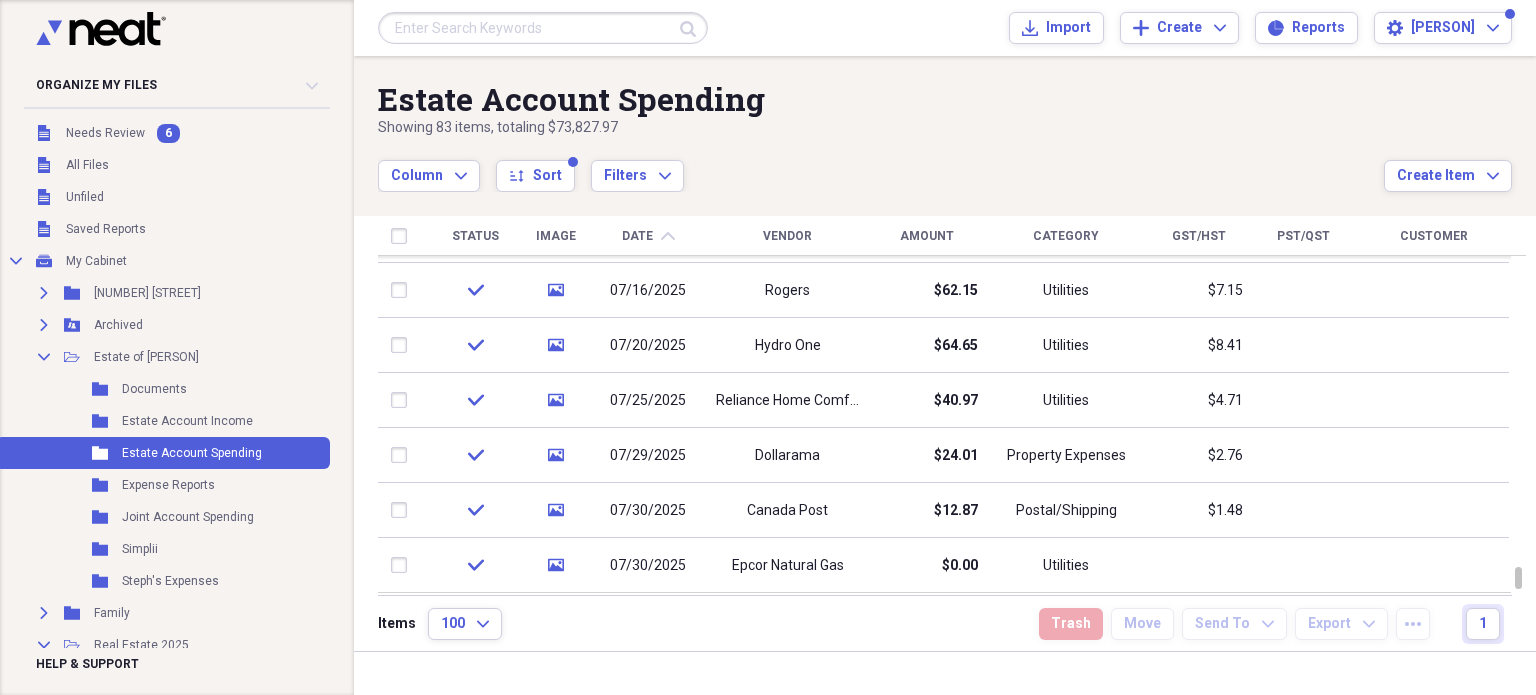 click on "Unfiled Needs Review 6" at bounding box center (163, 133) 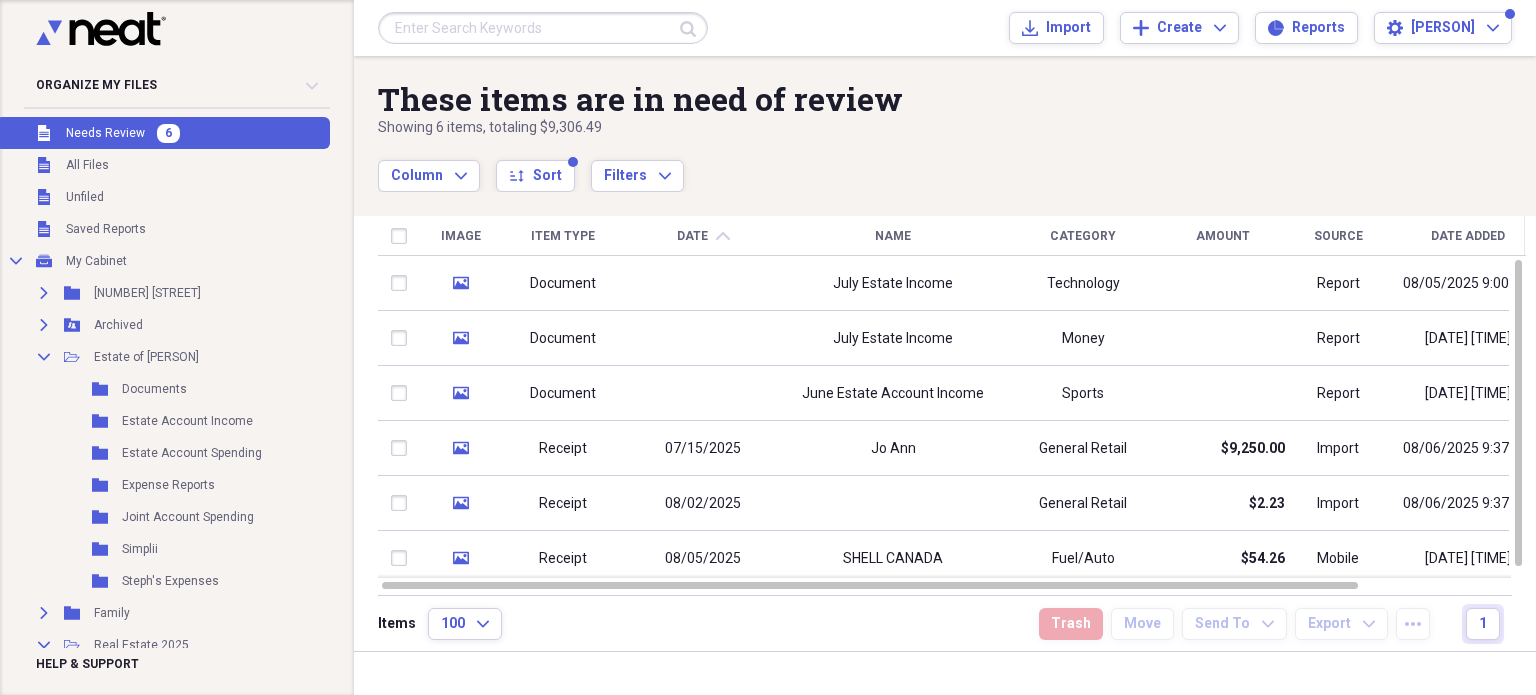 click on "Jo Ann" at bounding box center [893, 448] 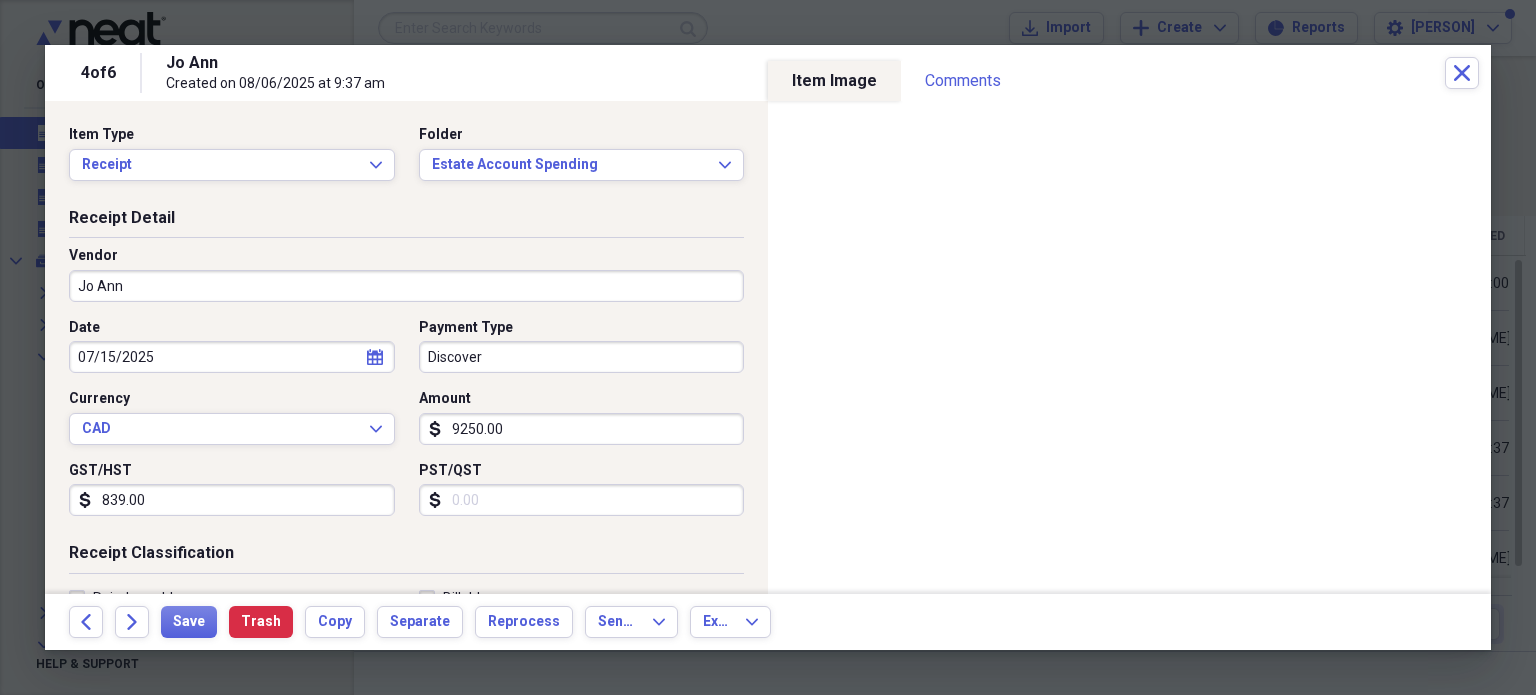 click on "Jo Ann" at bounding box center [406, 286] 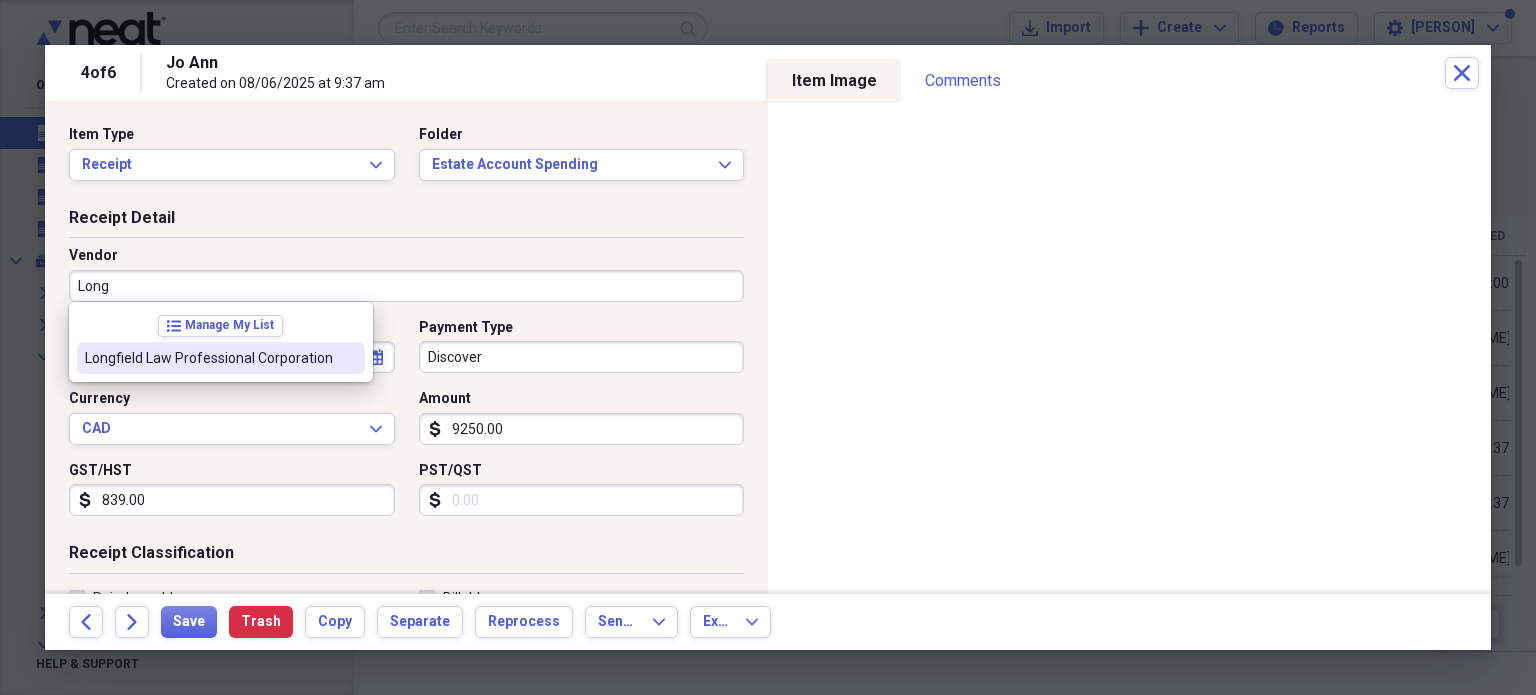 click on "Longfield Law Professional Corporation" at bounding box center (221, 358) 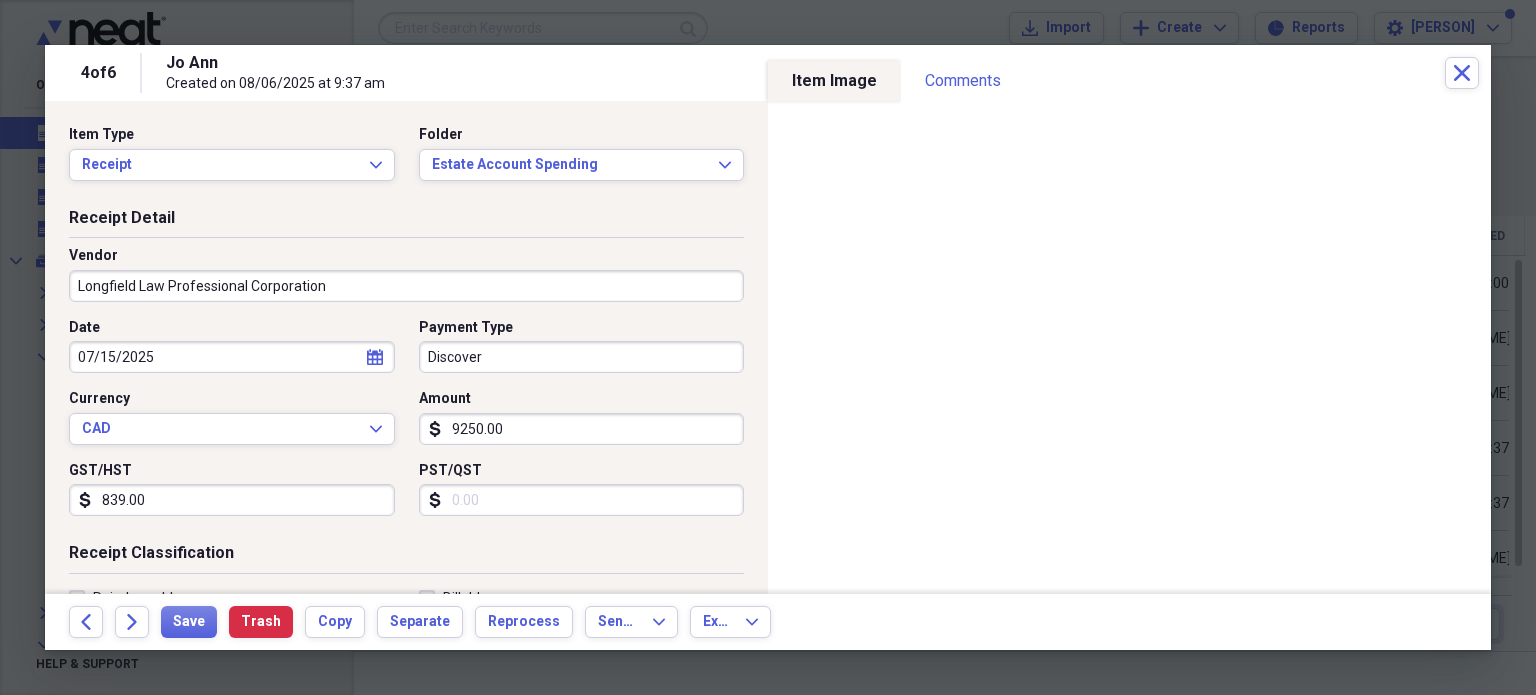 type on "Taxes" 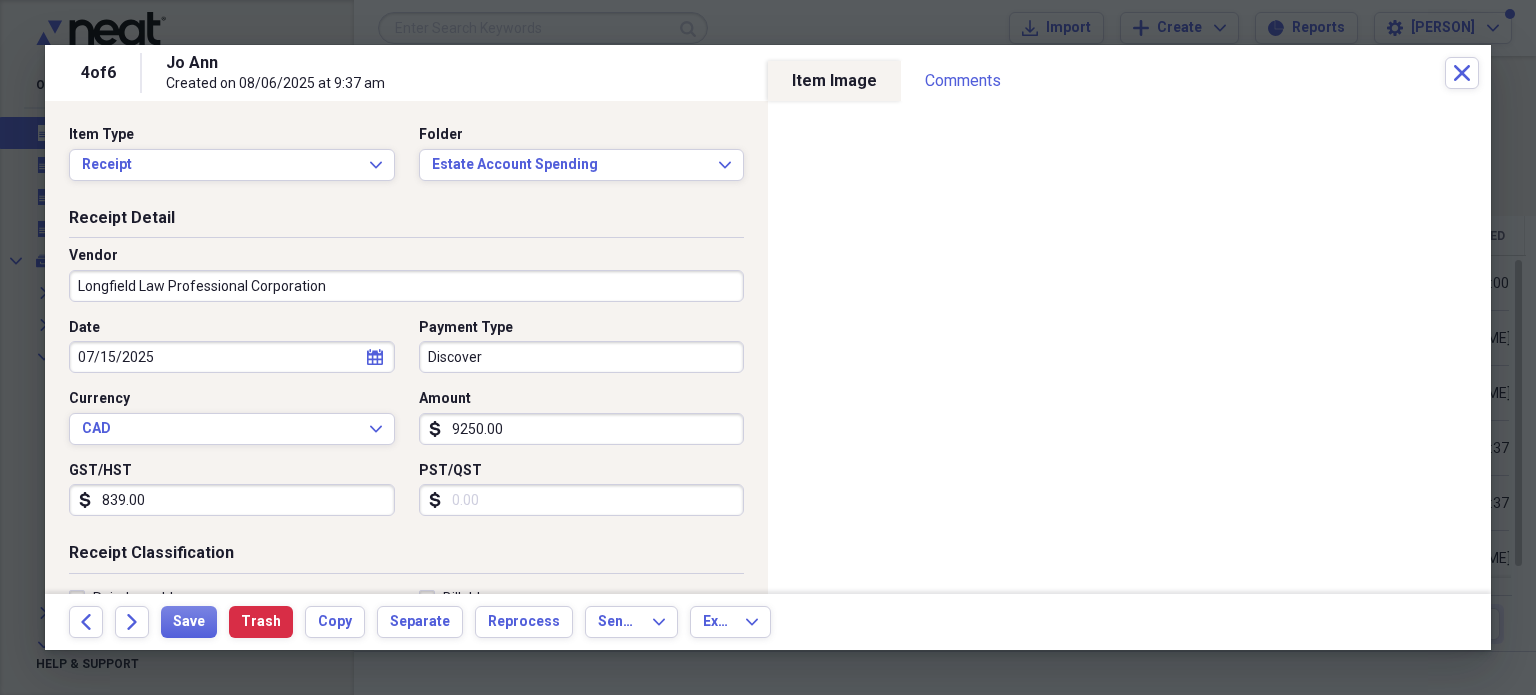 click on "9250.00" at bounding box center [582, 429] 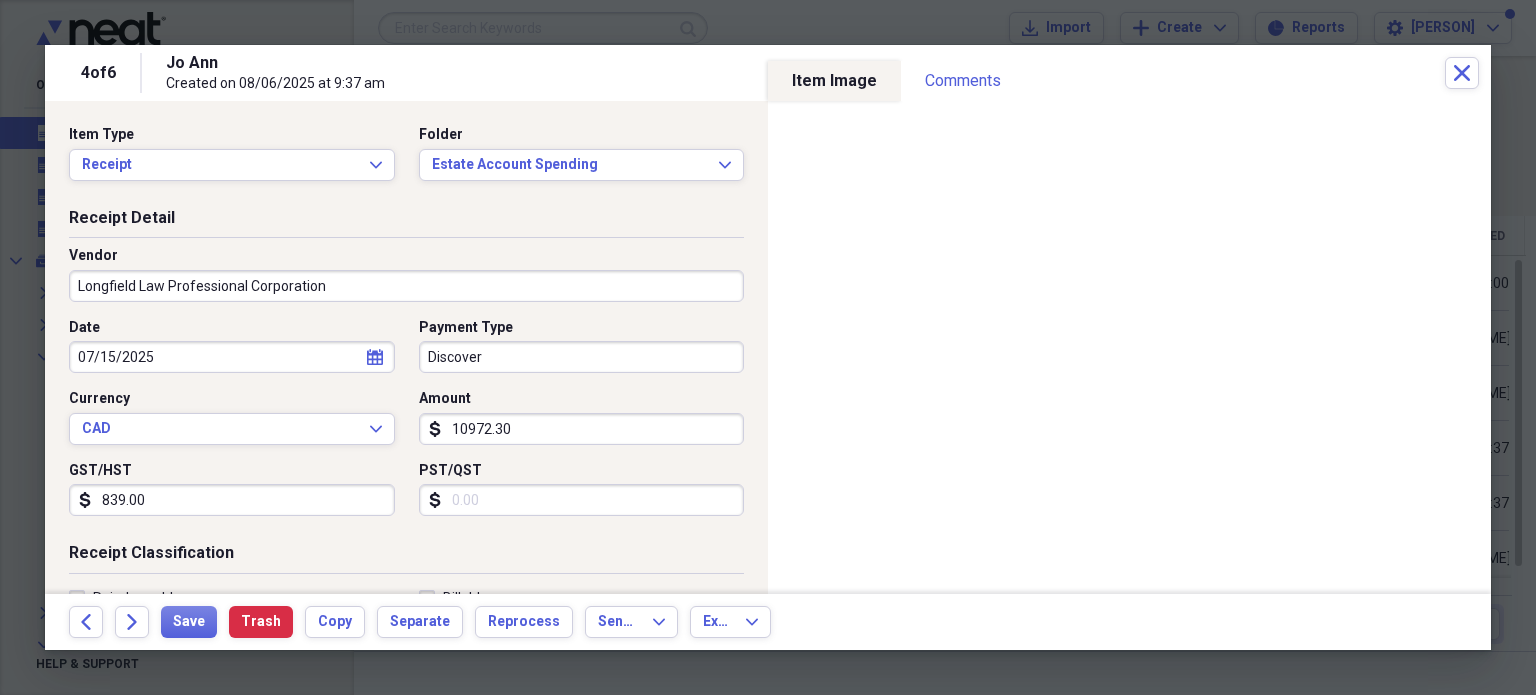 type on "10972.30" 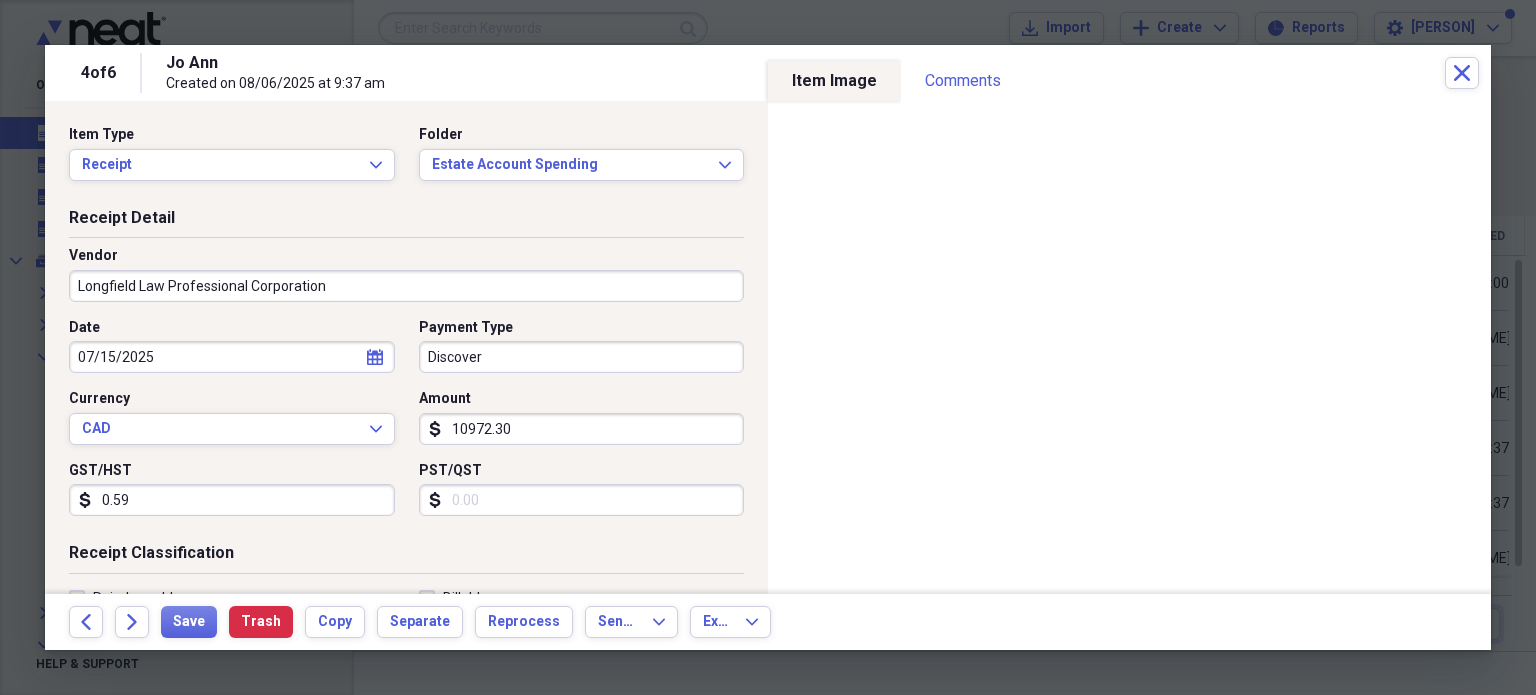 type on "0.05" 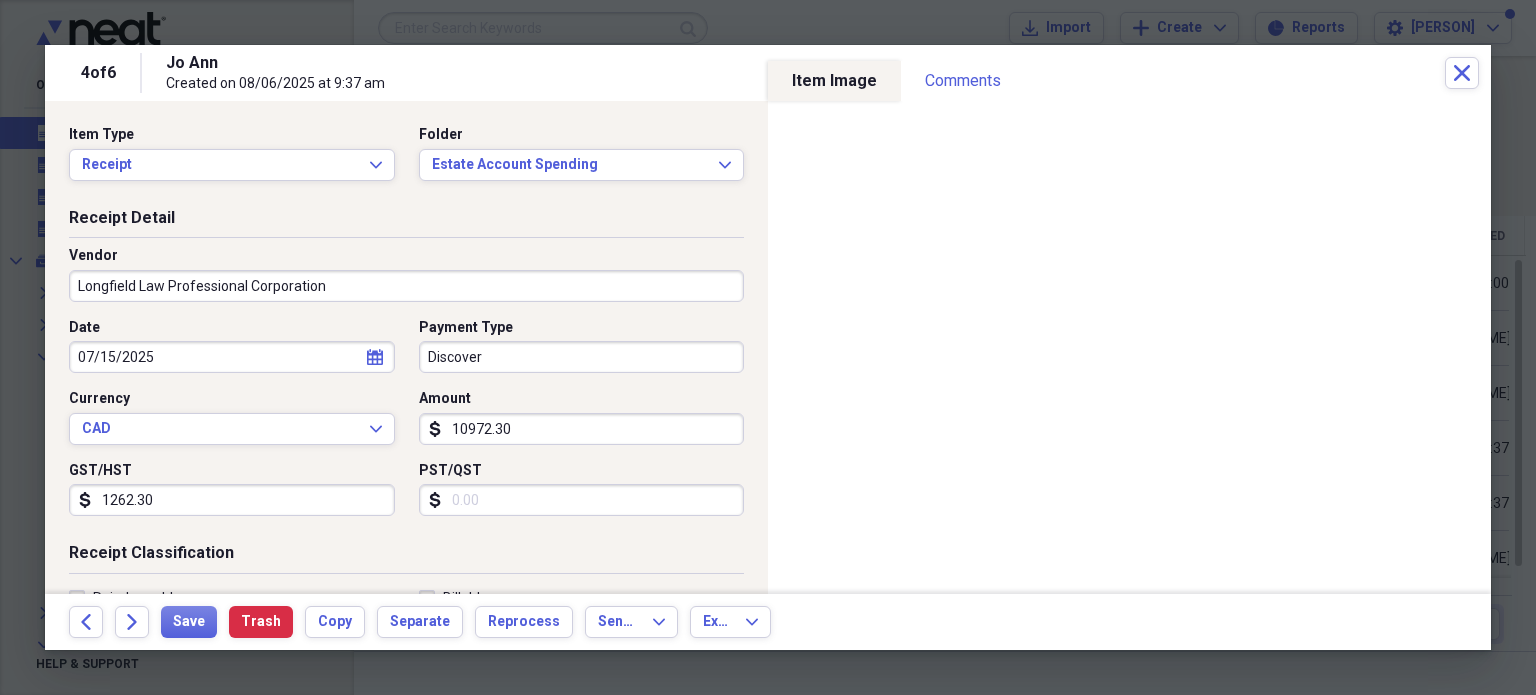 type on "1262.30" 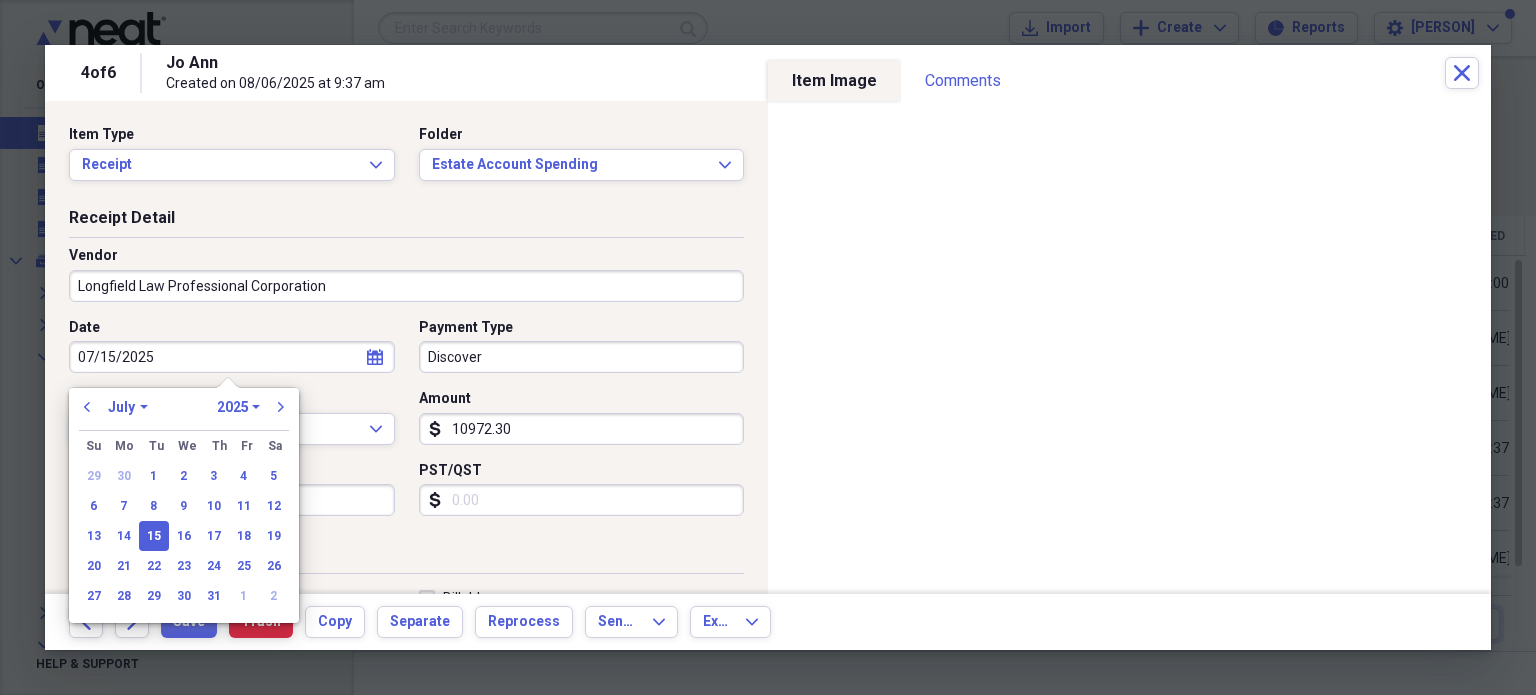 click on "30" at bounding box center [184, 596] 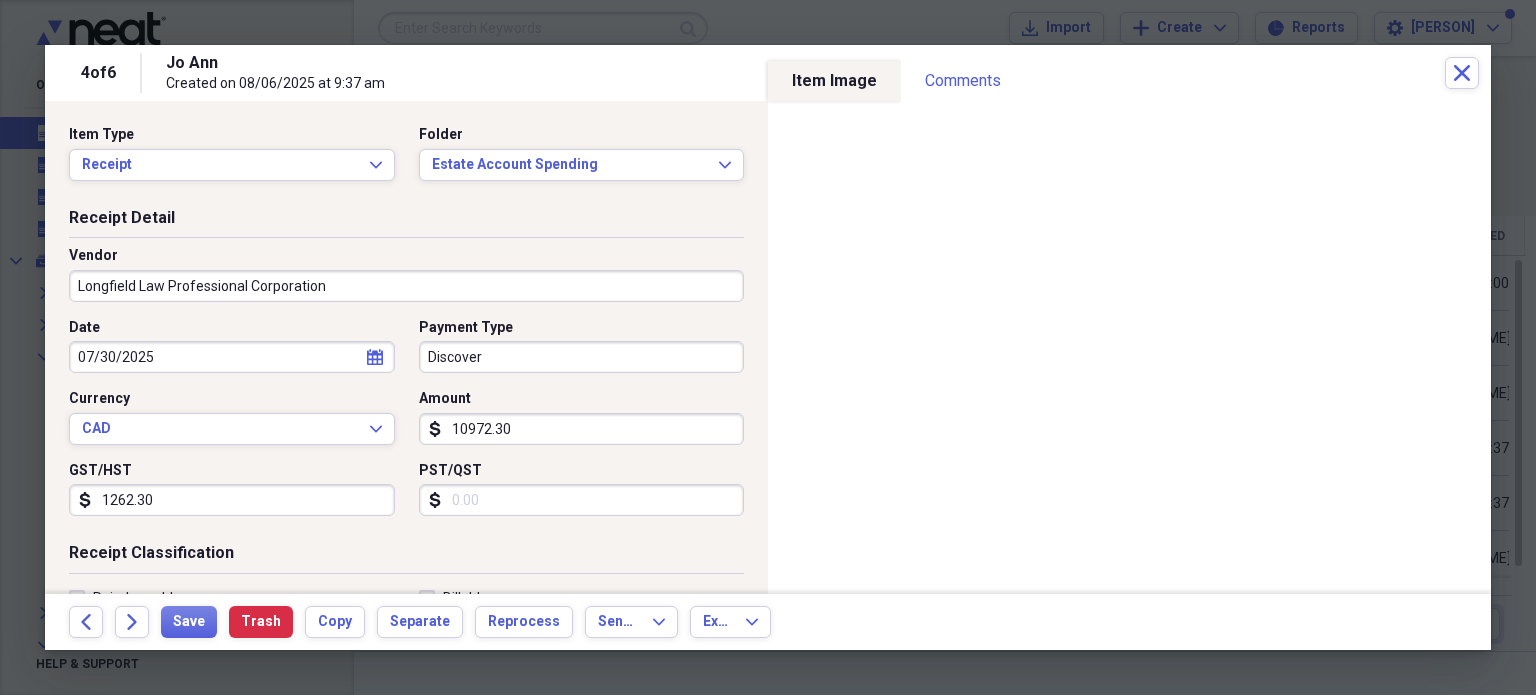 click on "Discover" at bounding box center [582, 357] 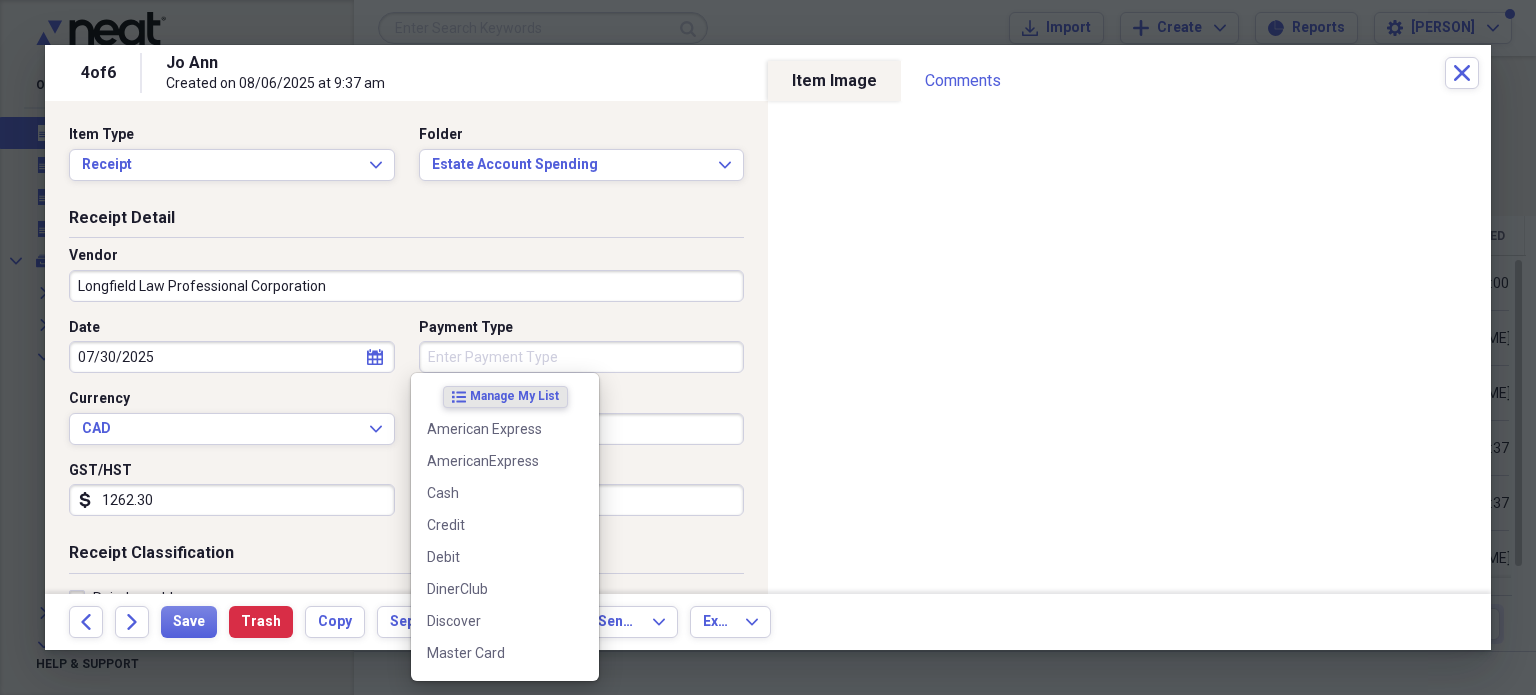 type 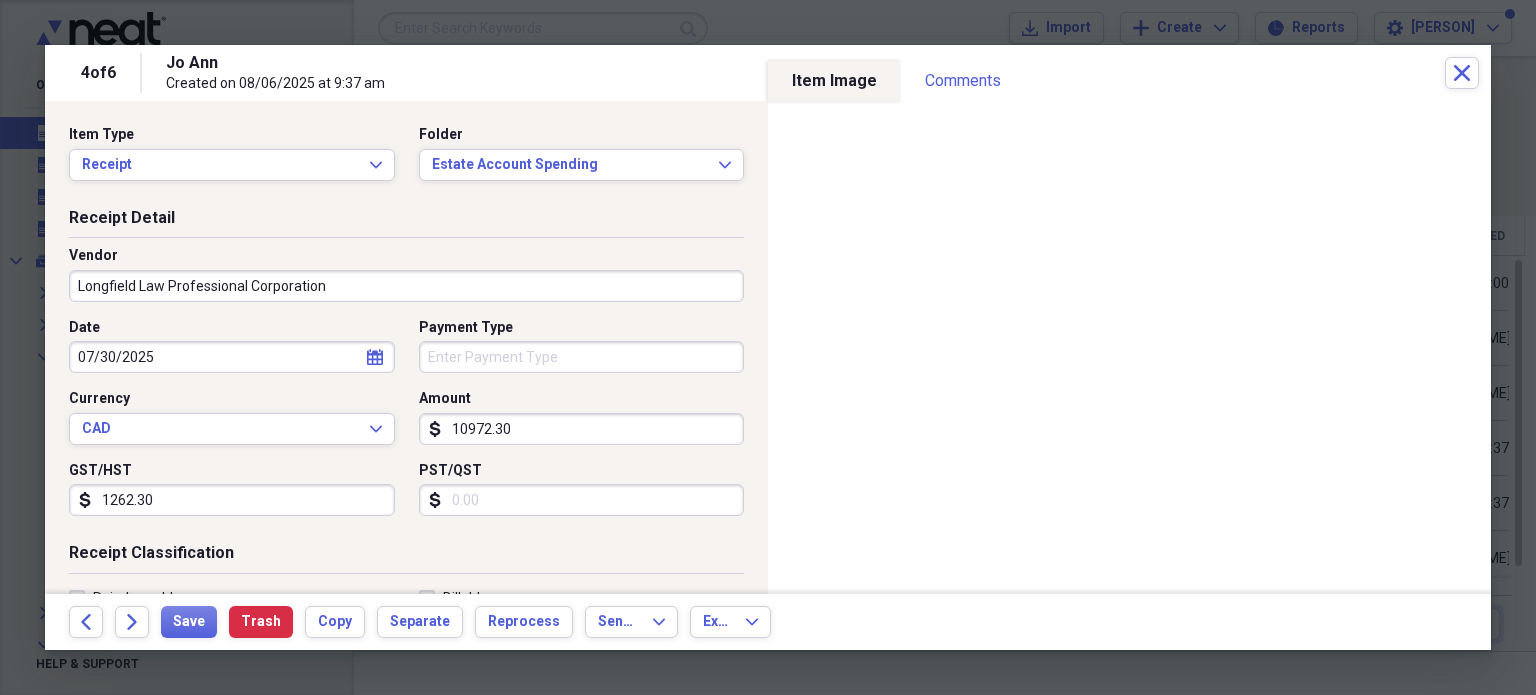 click on "Receipt Detail" at bounding box center [406, 222] 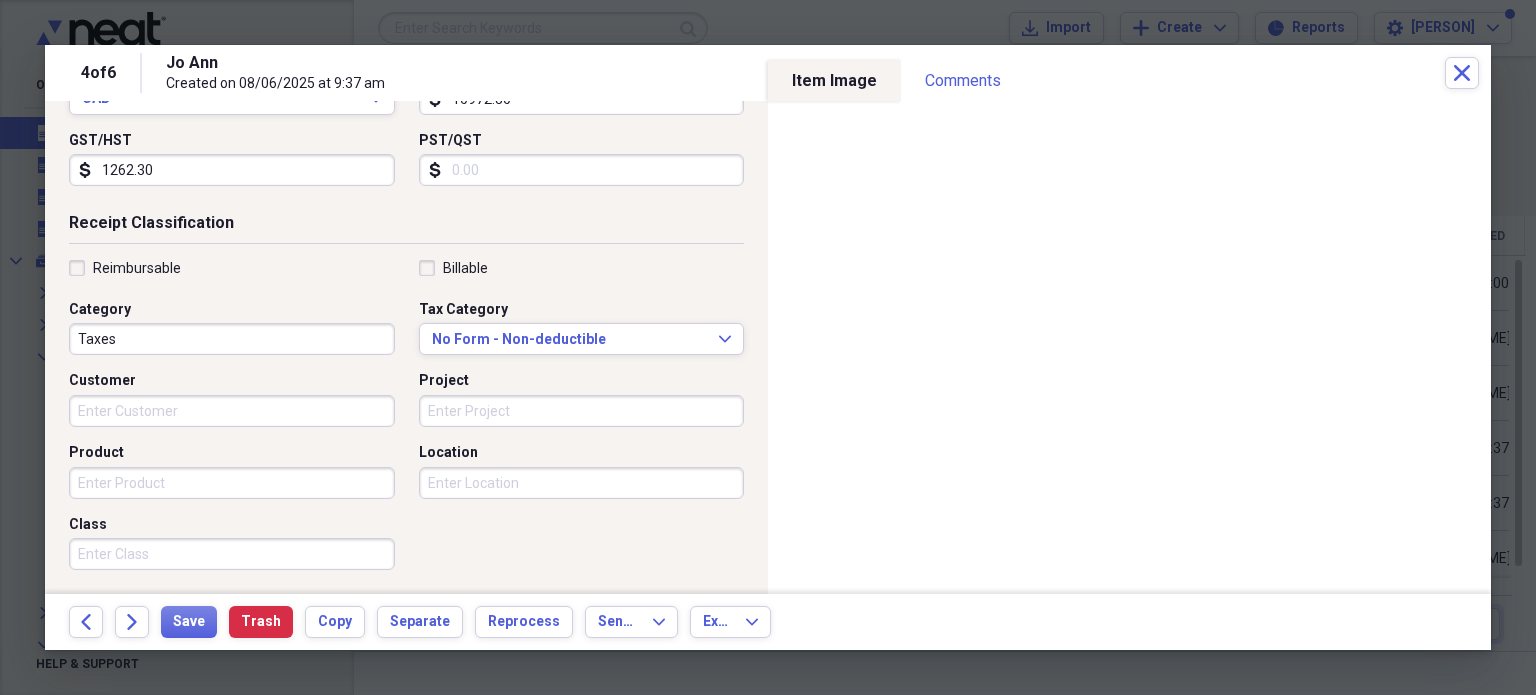 scroll, scrollTop: 411, scrollLeft: 0, axis: vertical 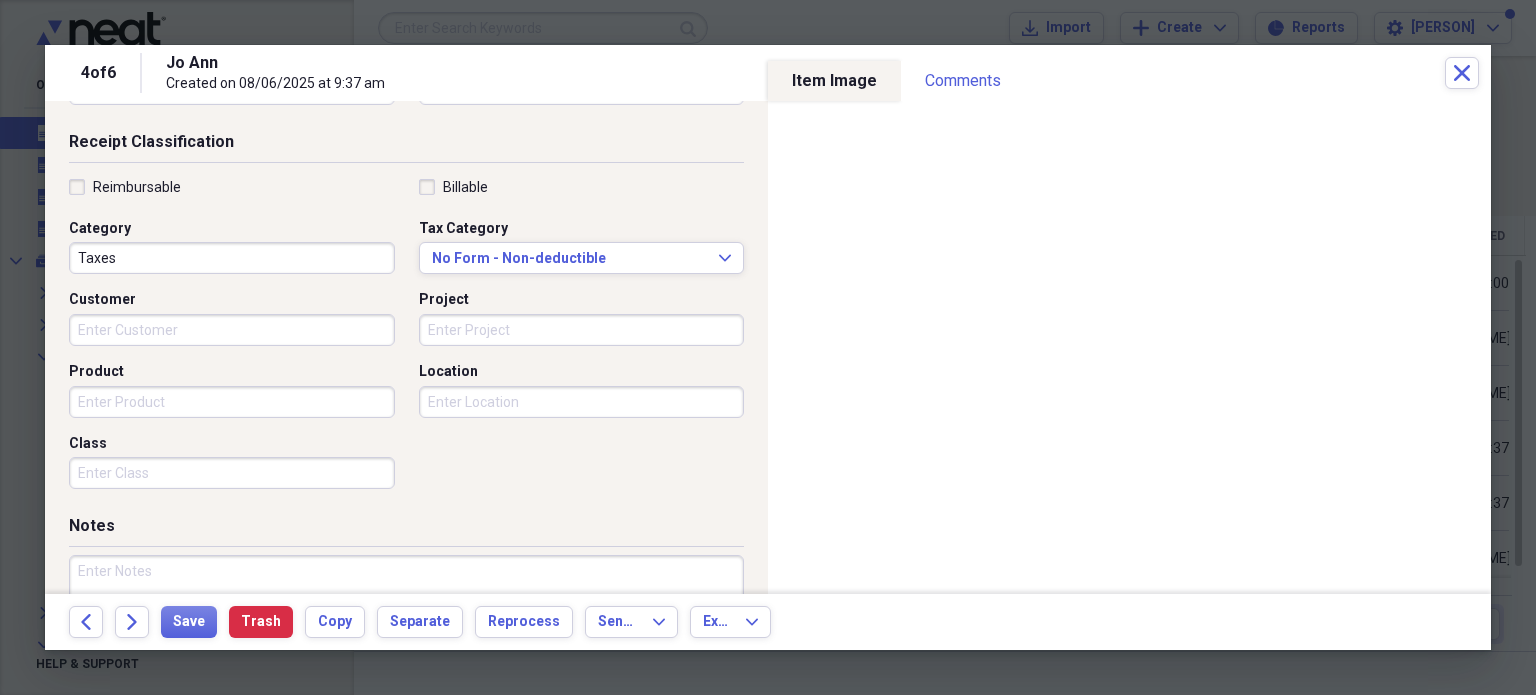 click on "Taxes" at bounding box center (232, 258) 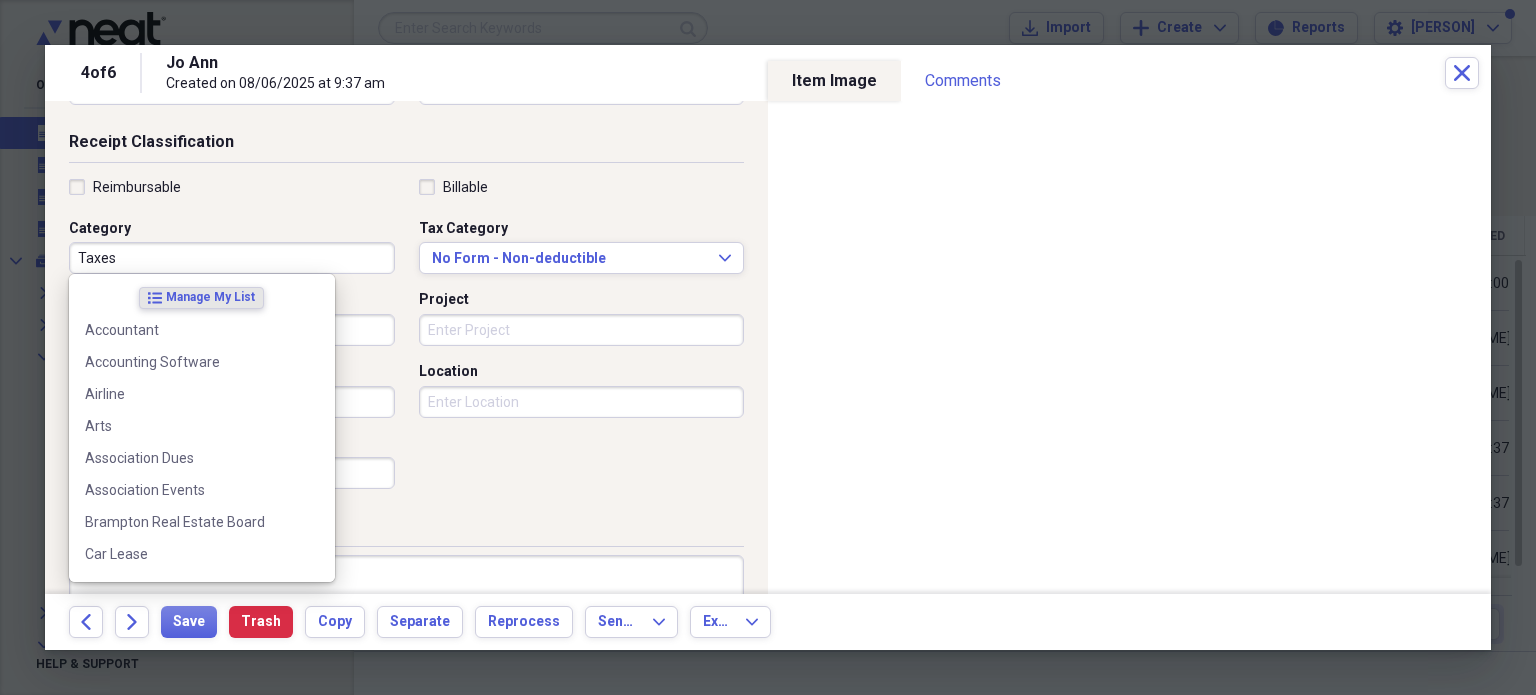 type on "l" 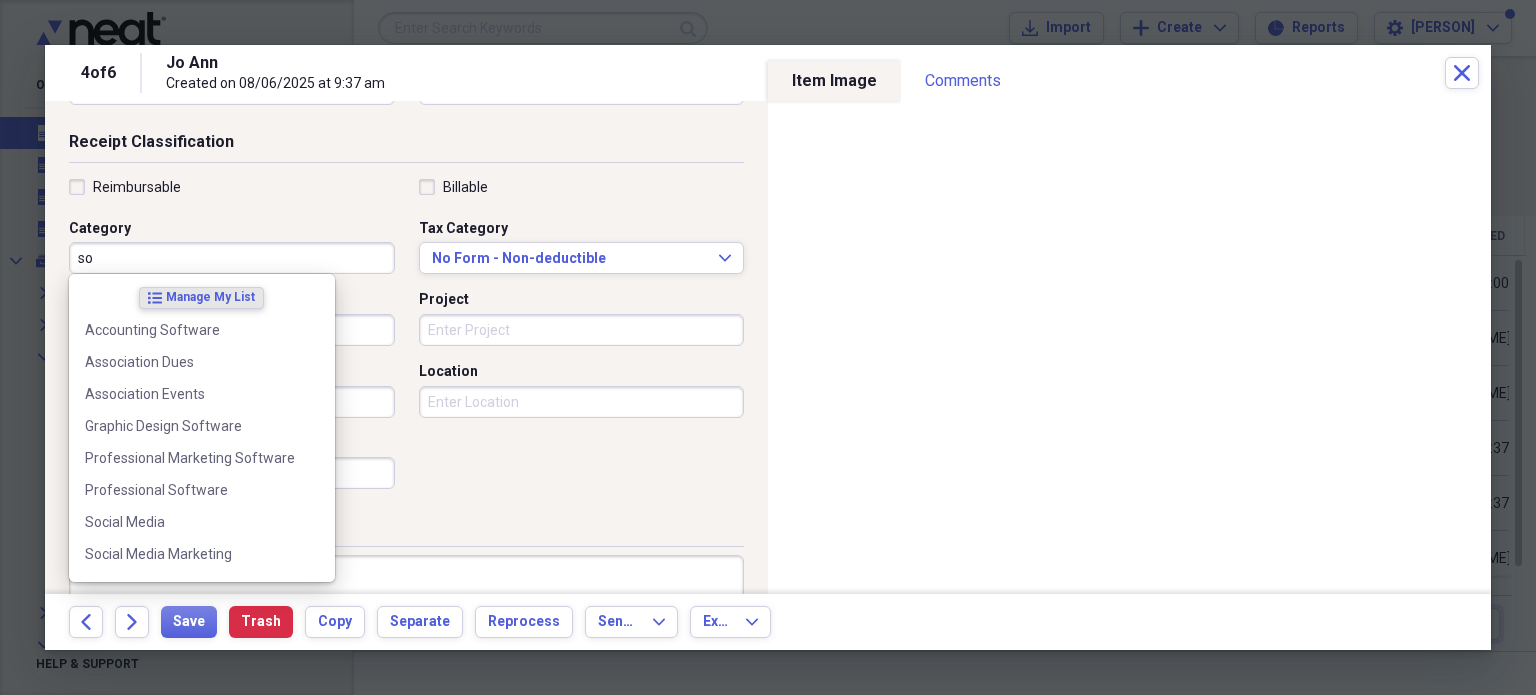 type on "s" 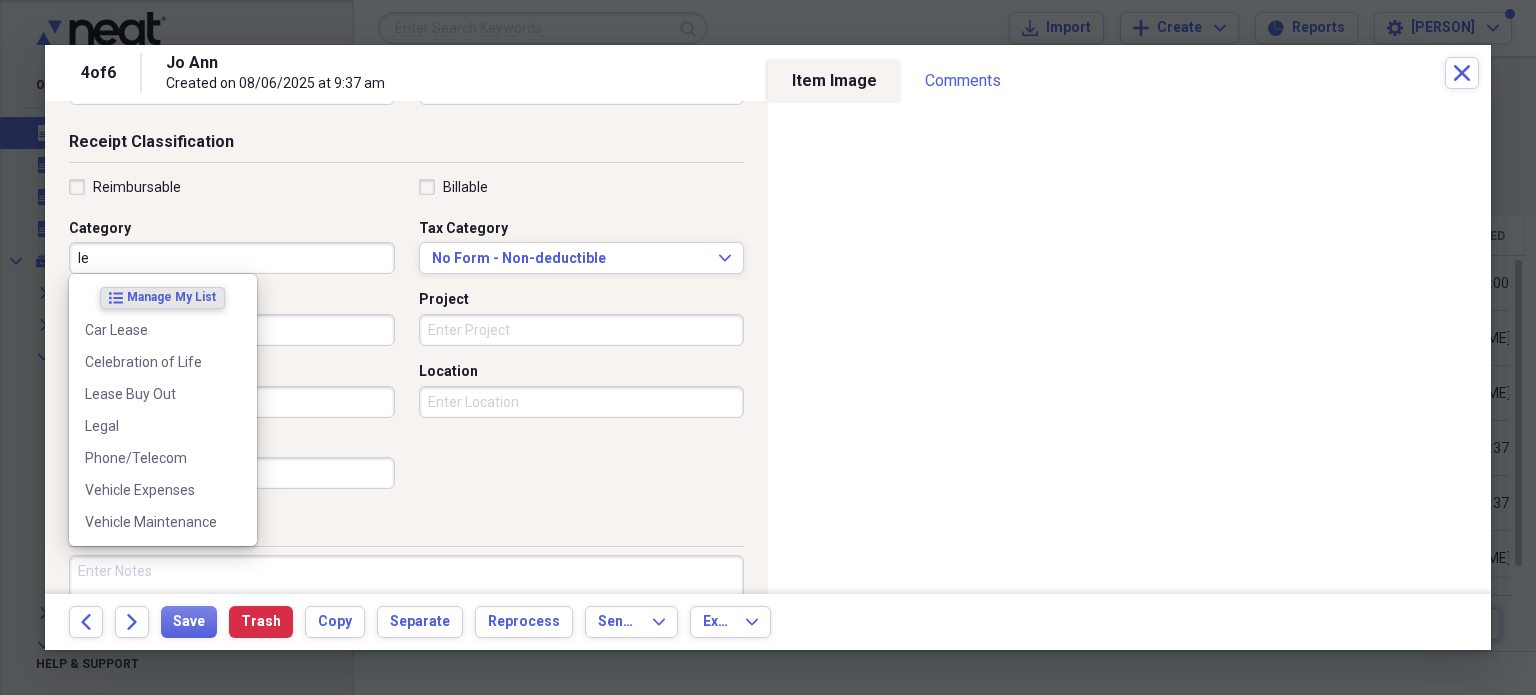type on "l" 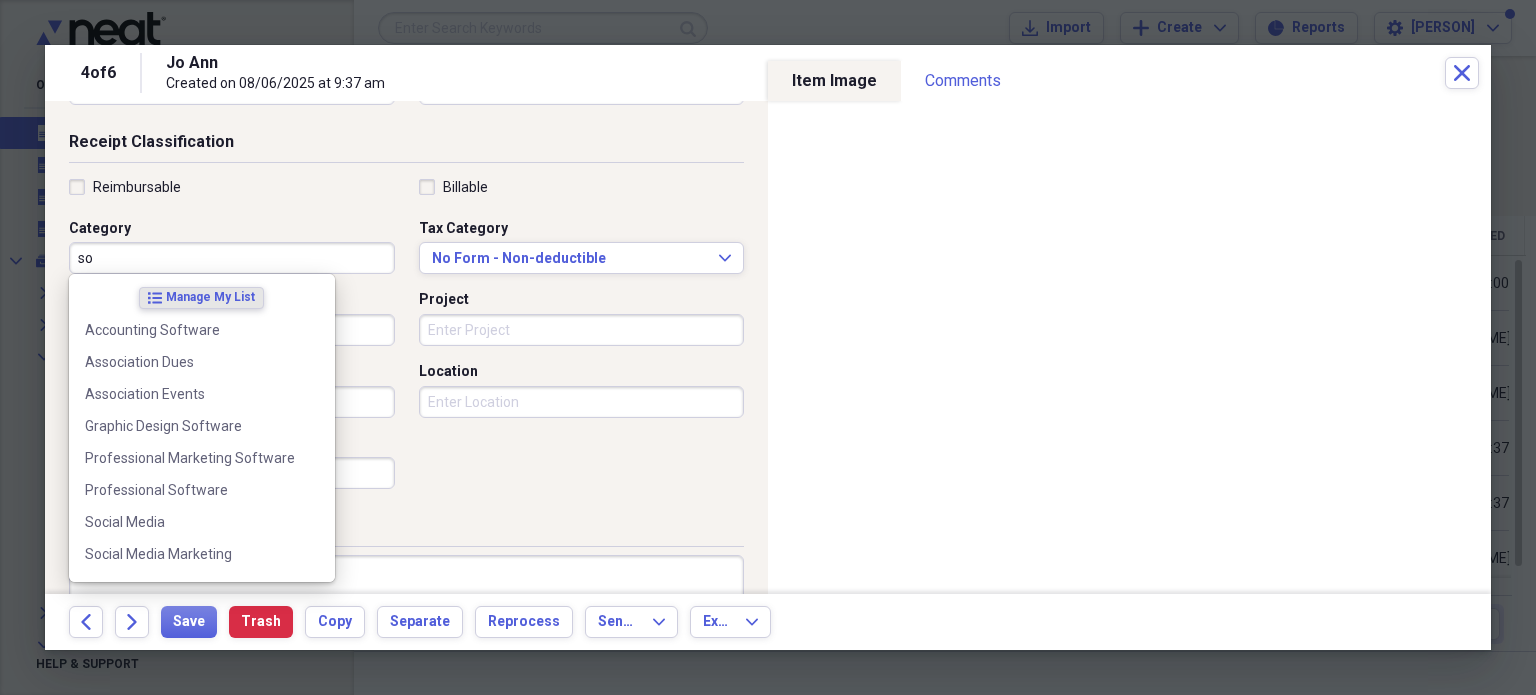 type on "s" 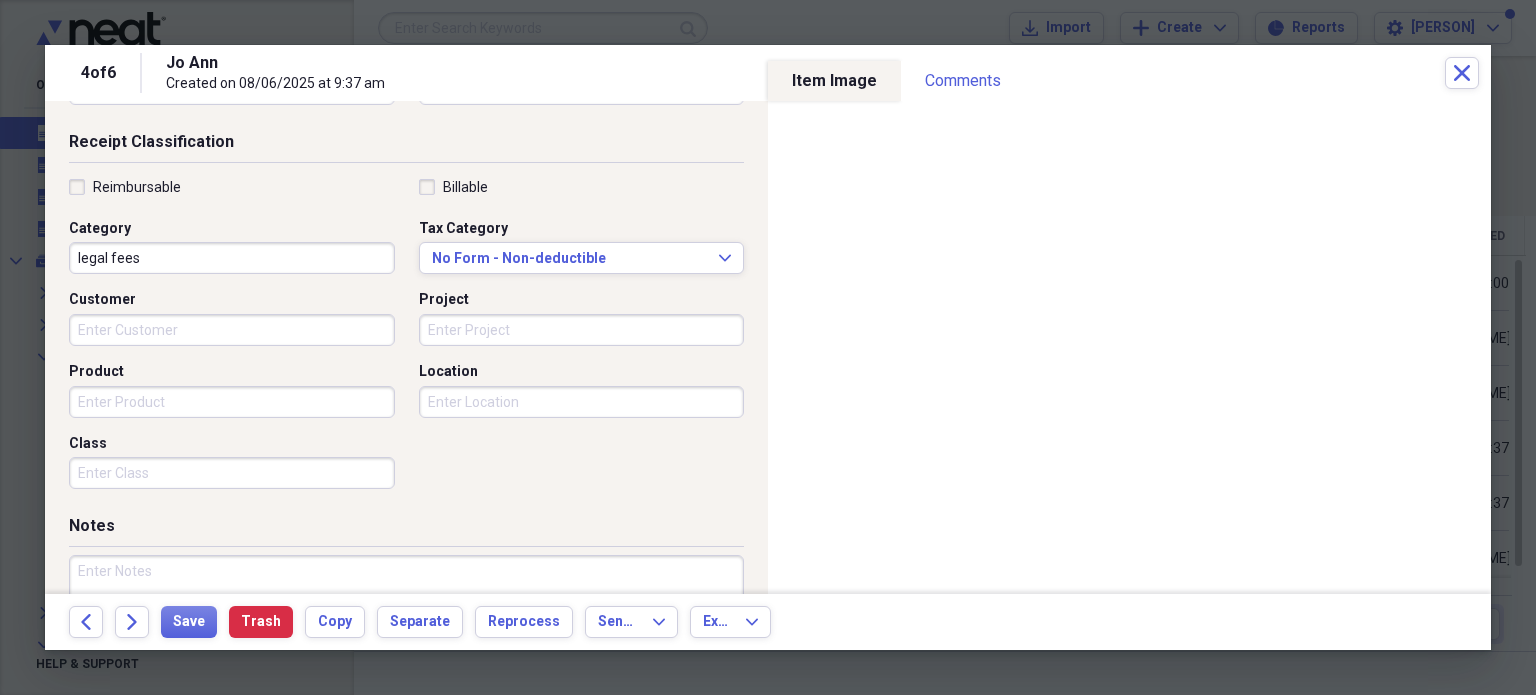 type on "legal fees" 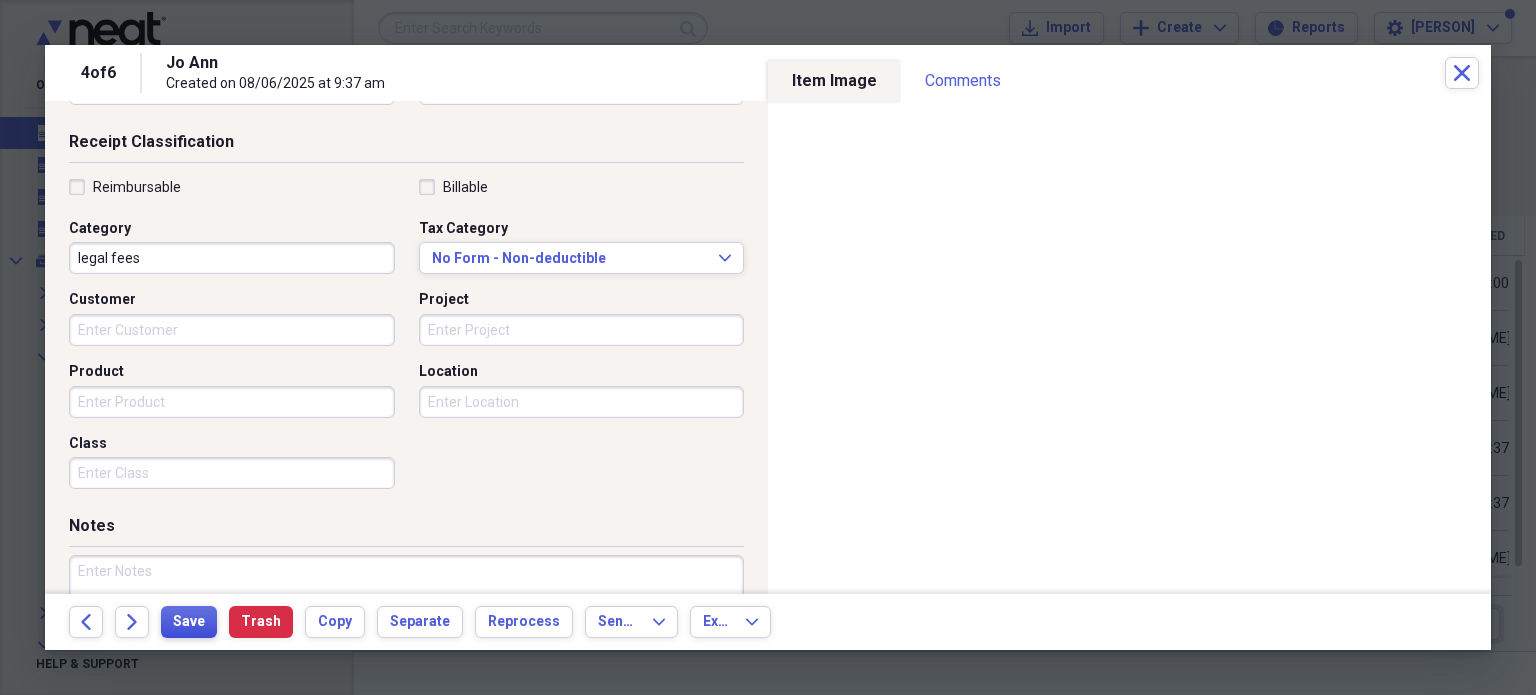 click on "Save" at bounding box center [189, 622] 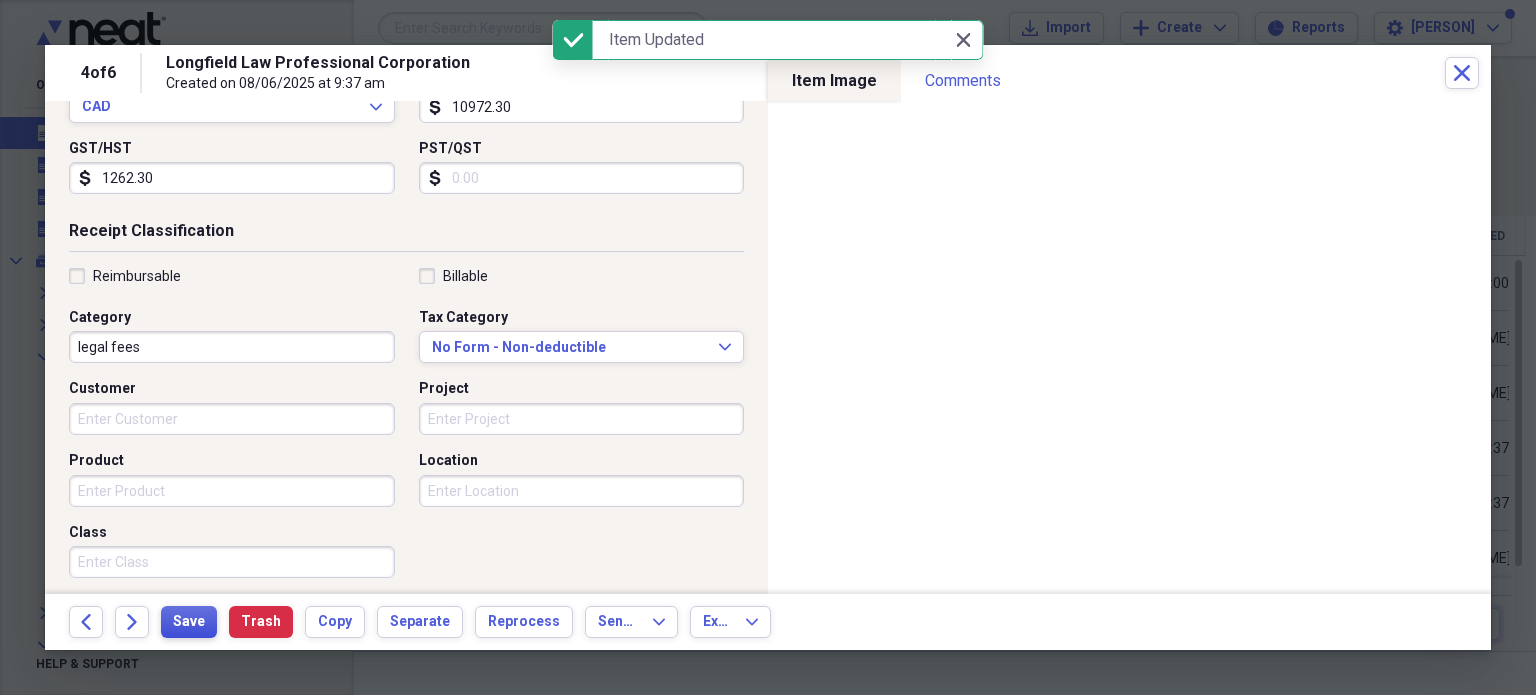 scroll, scrollTop: 526, scrollLeft: 0, axis: vertical 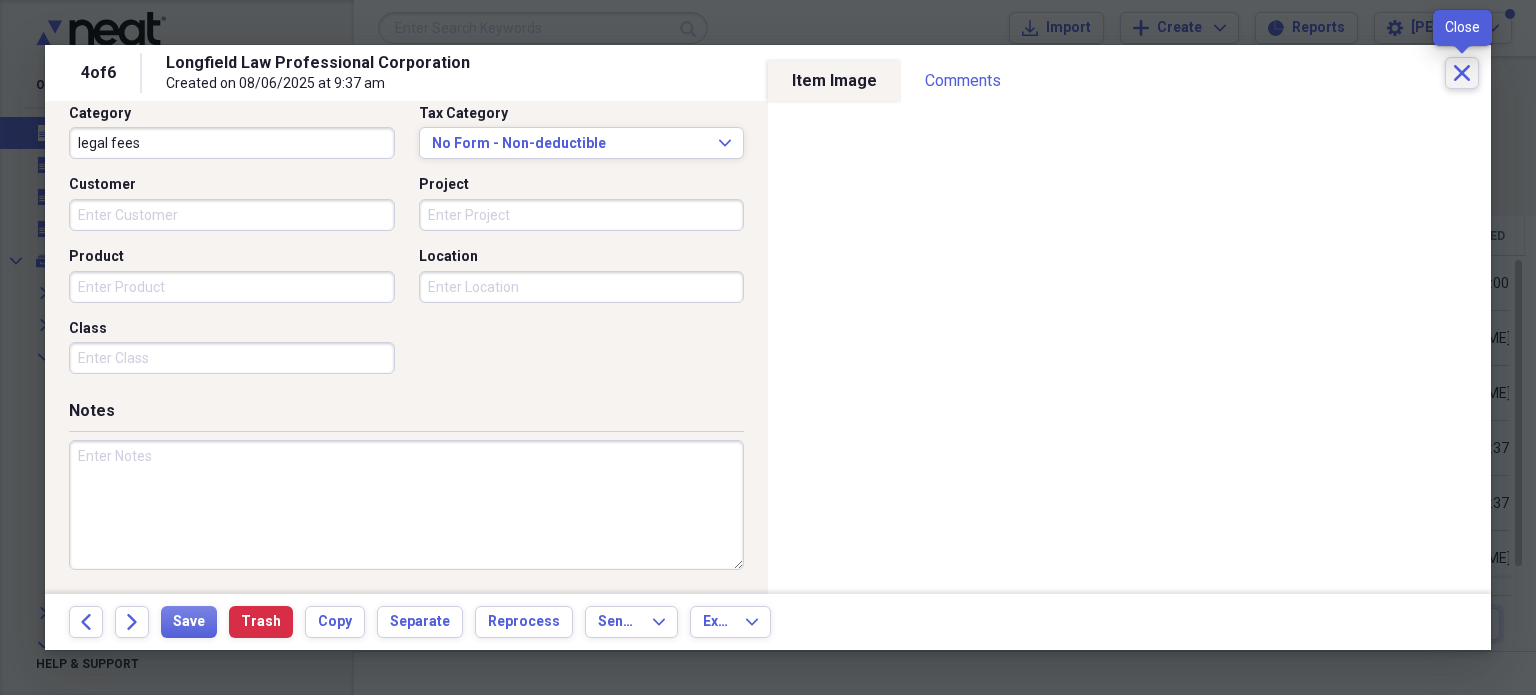 click 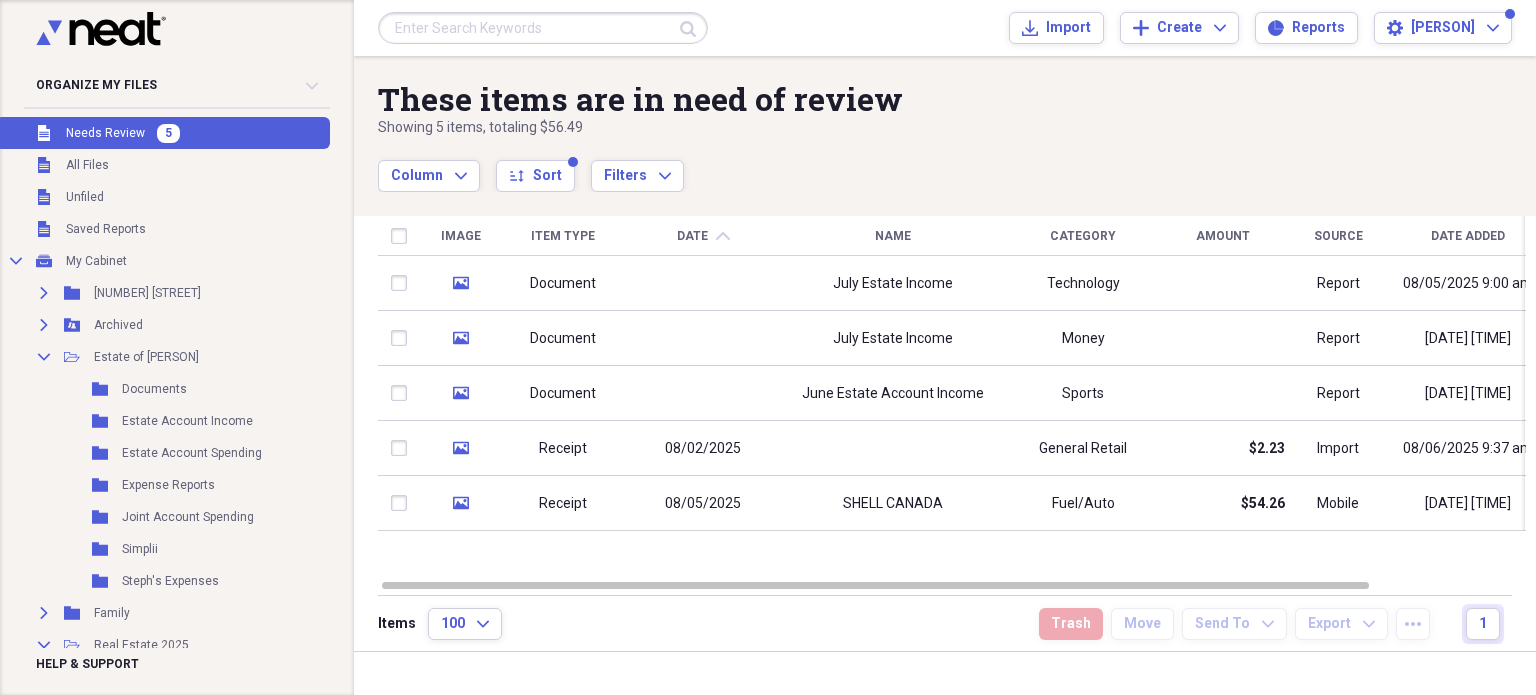 click on "08/02/2025" at bounding box center [703, 449] 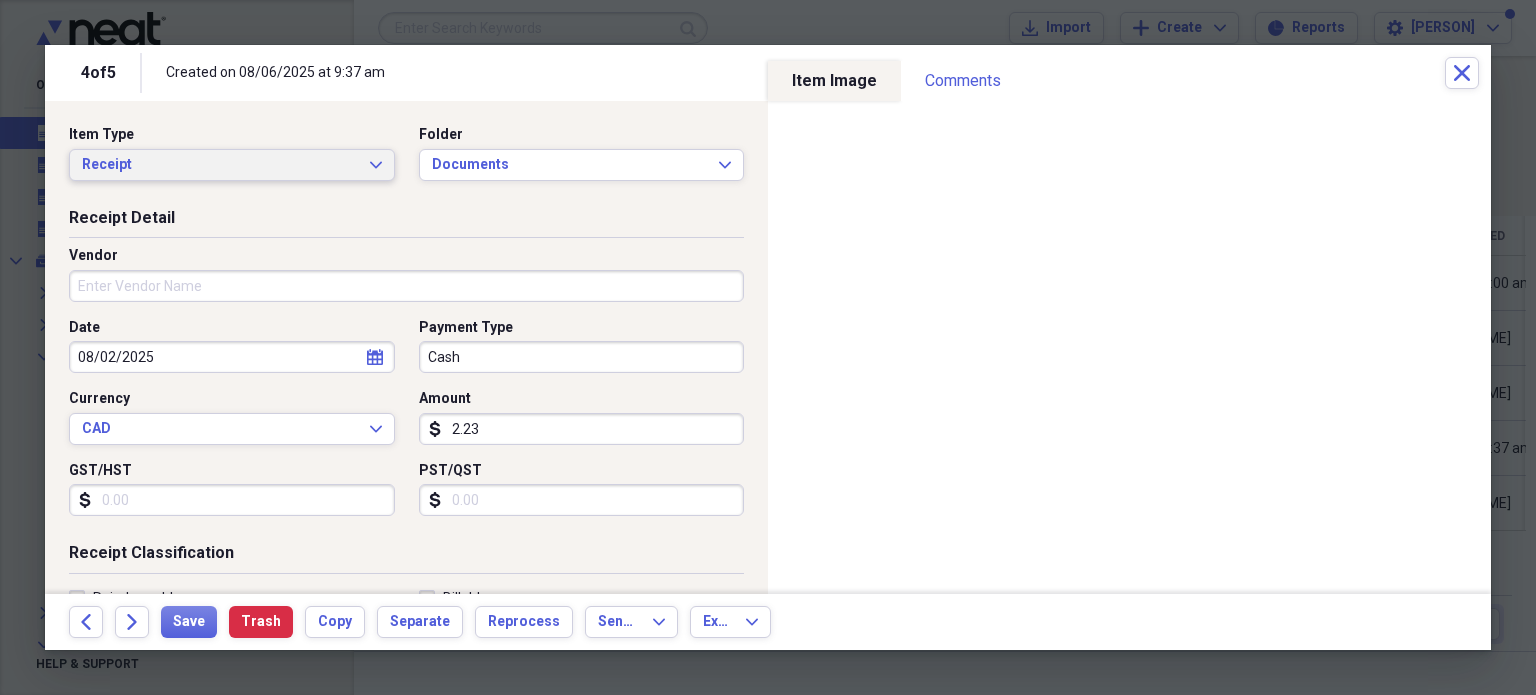 click on "Receipt" at bounding box center [220, 165] 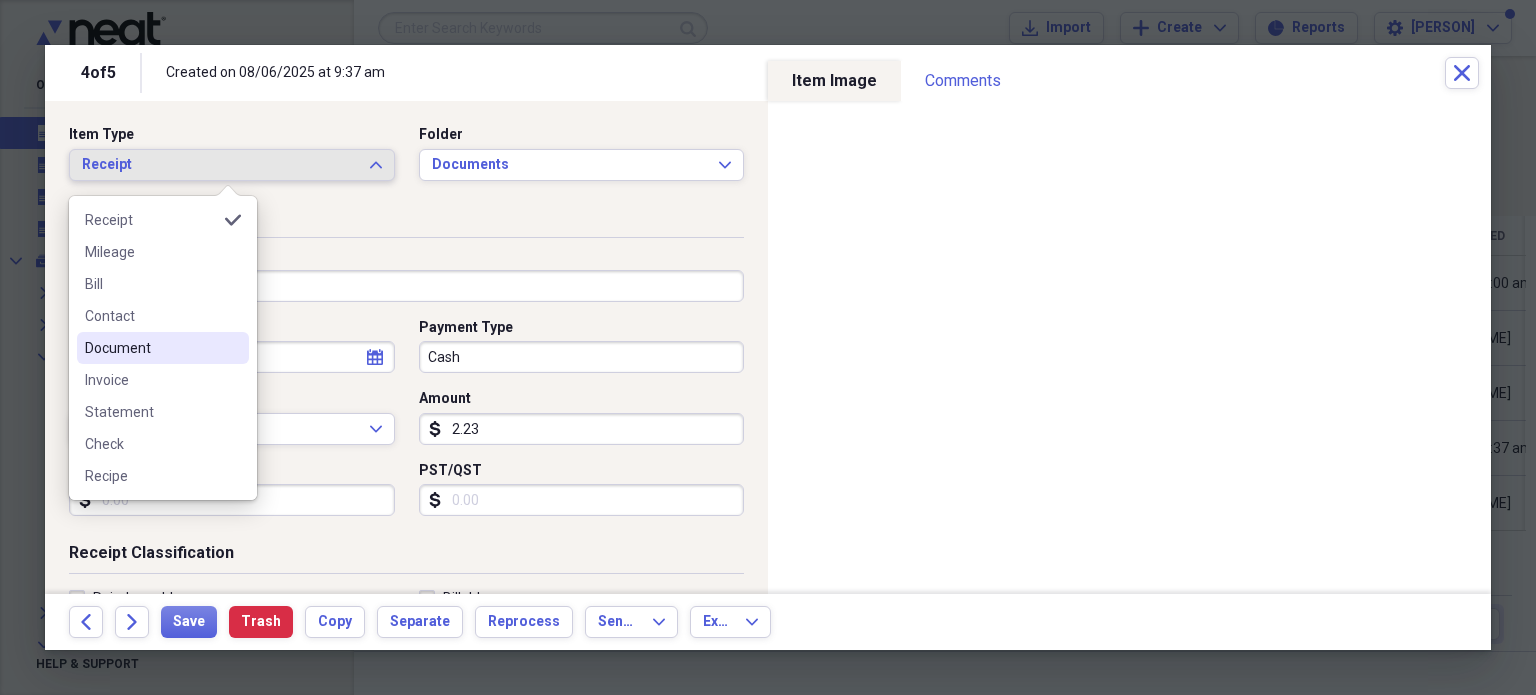 click on "Document" at bounding box center (151, 348) 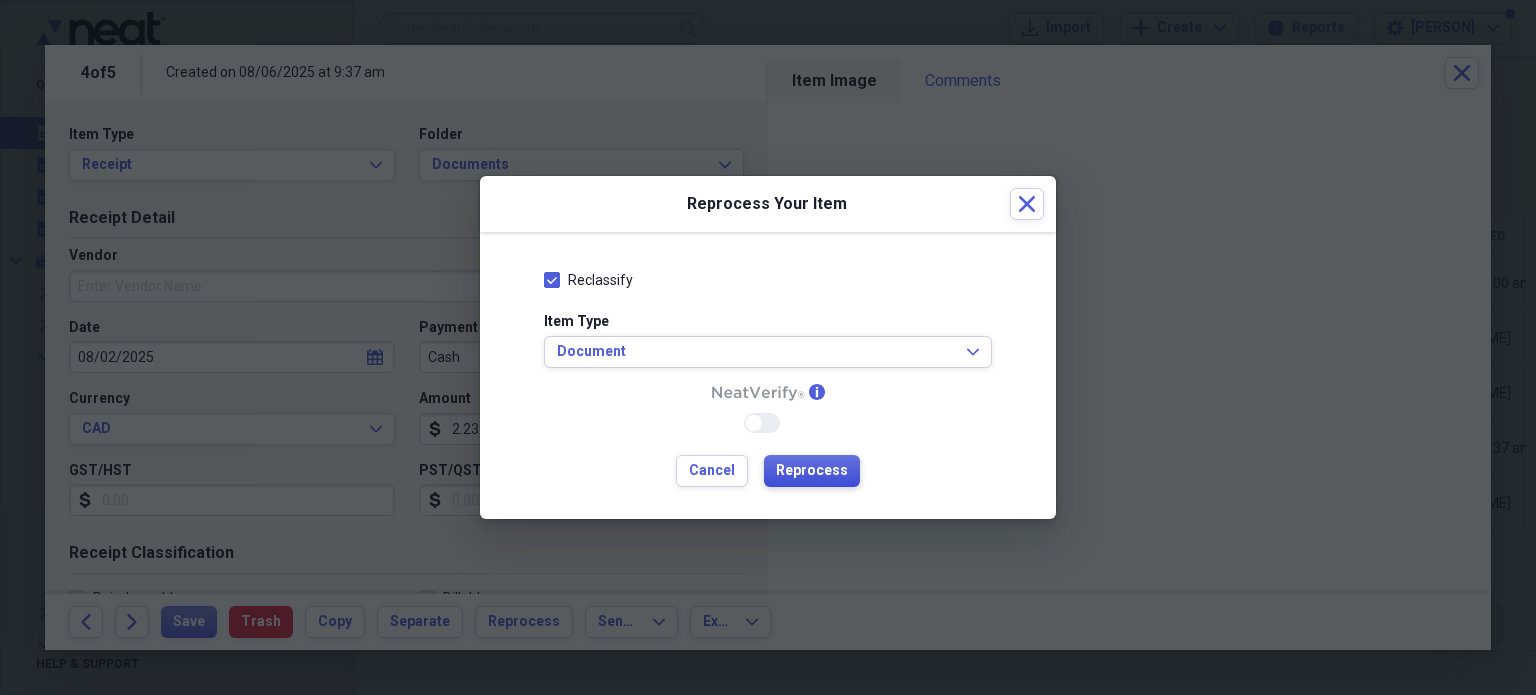 click on "Reprocess" at bounding box center (812, 471) 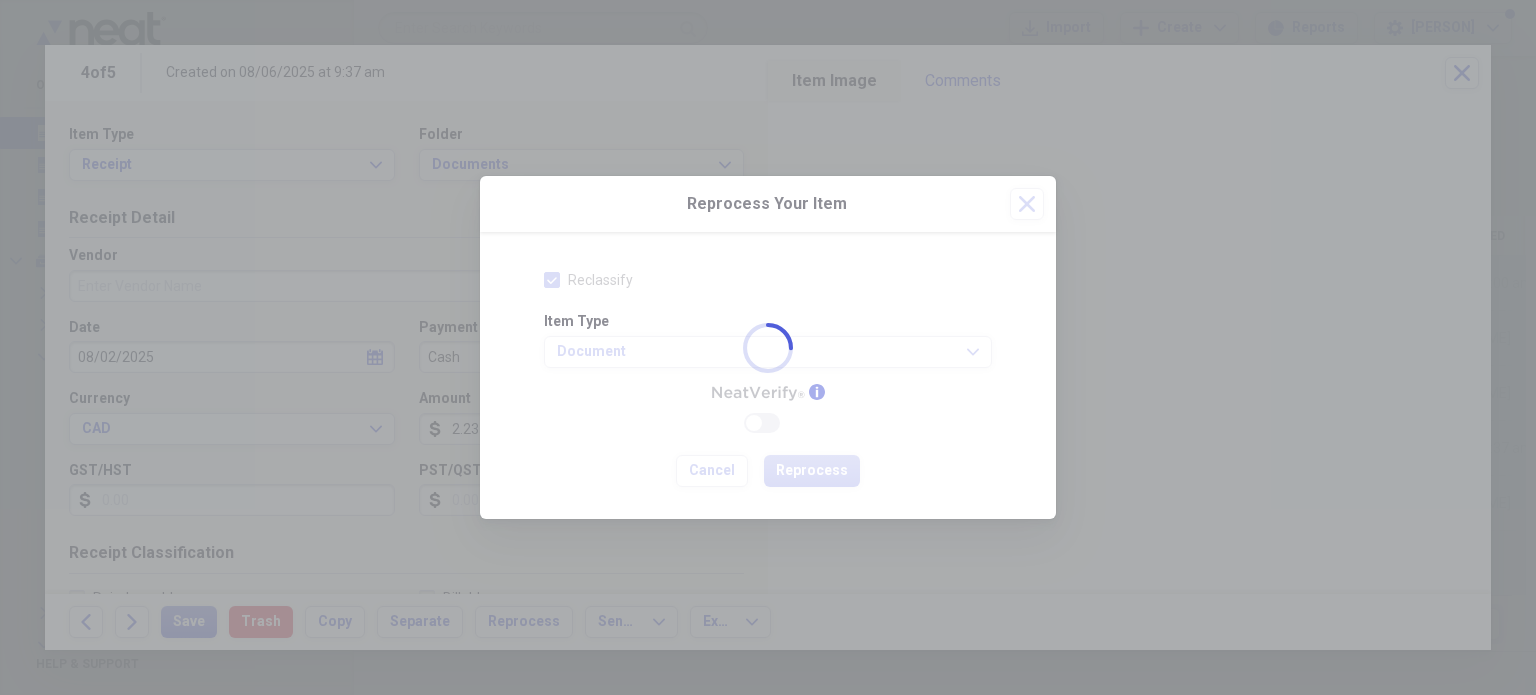 click at bounding box center (768, 347) 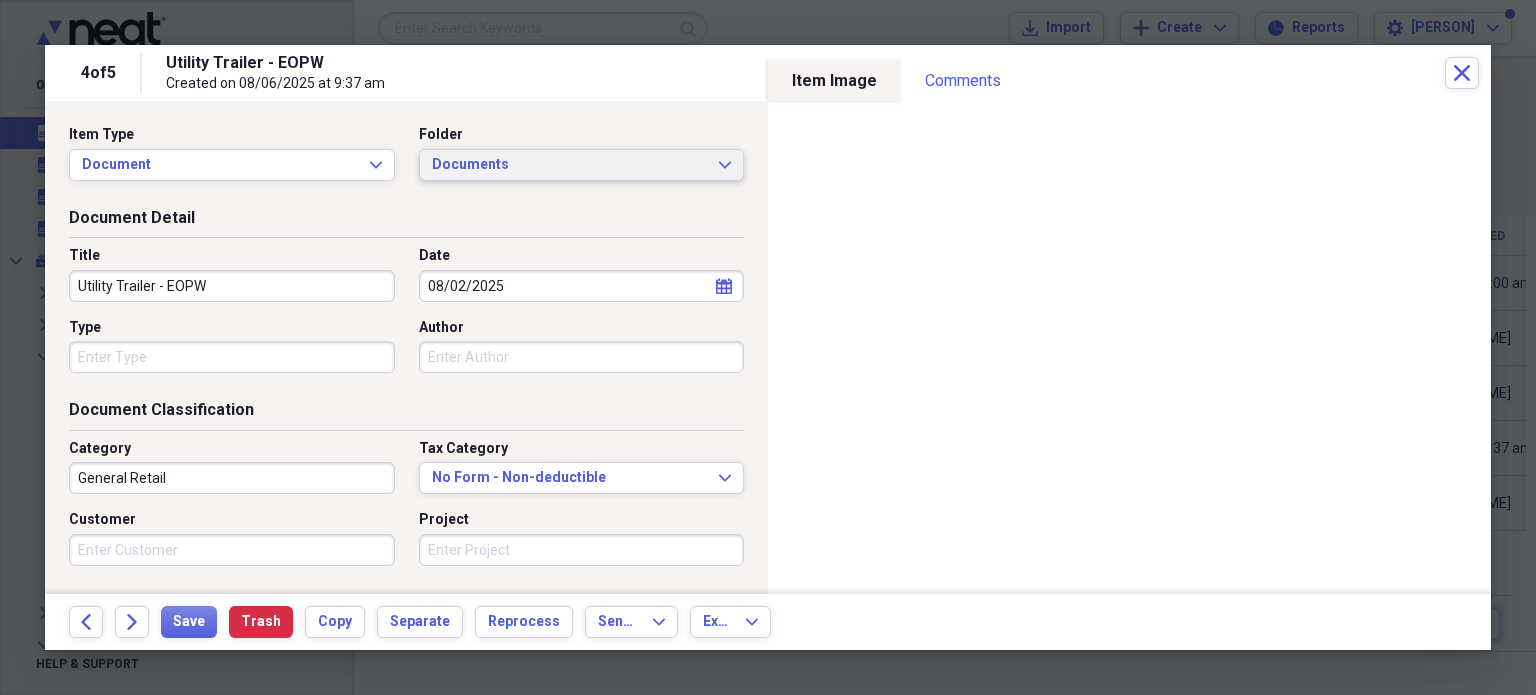 click on "Documents" at bounding box center (570, 165) 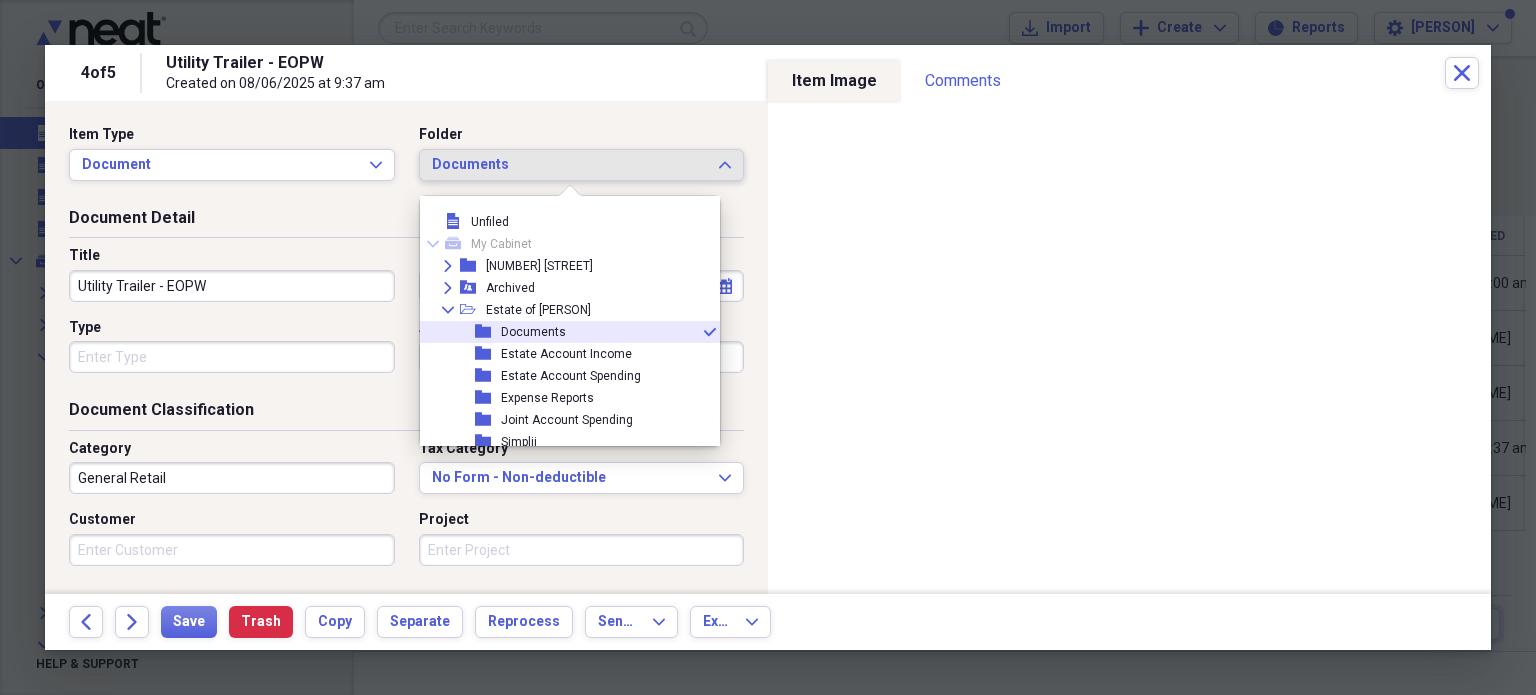 scroll, scrollTop: 11, scrollLeft: 0, axis: vertical 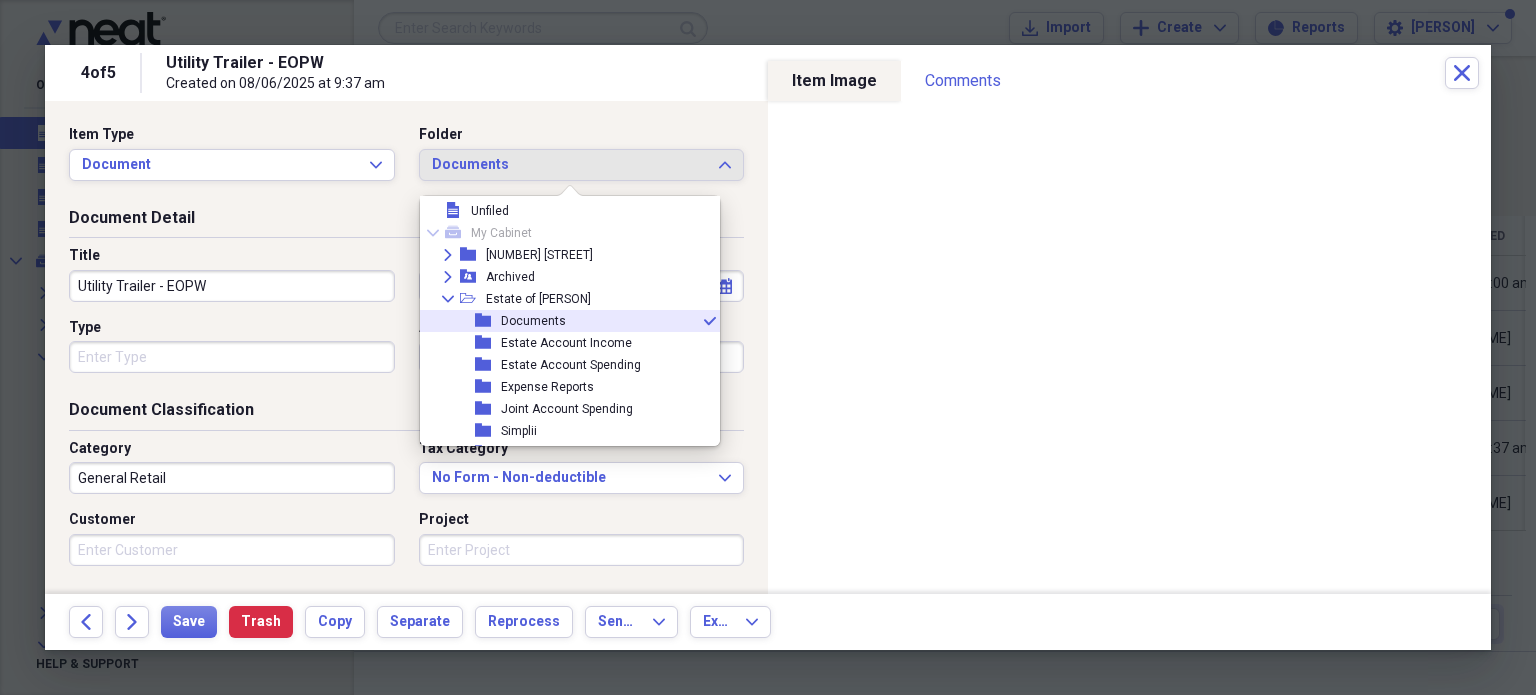 click on "Document Detail" at bounding box center (406, 222) 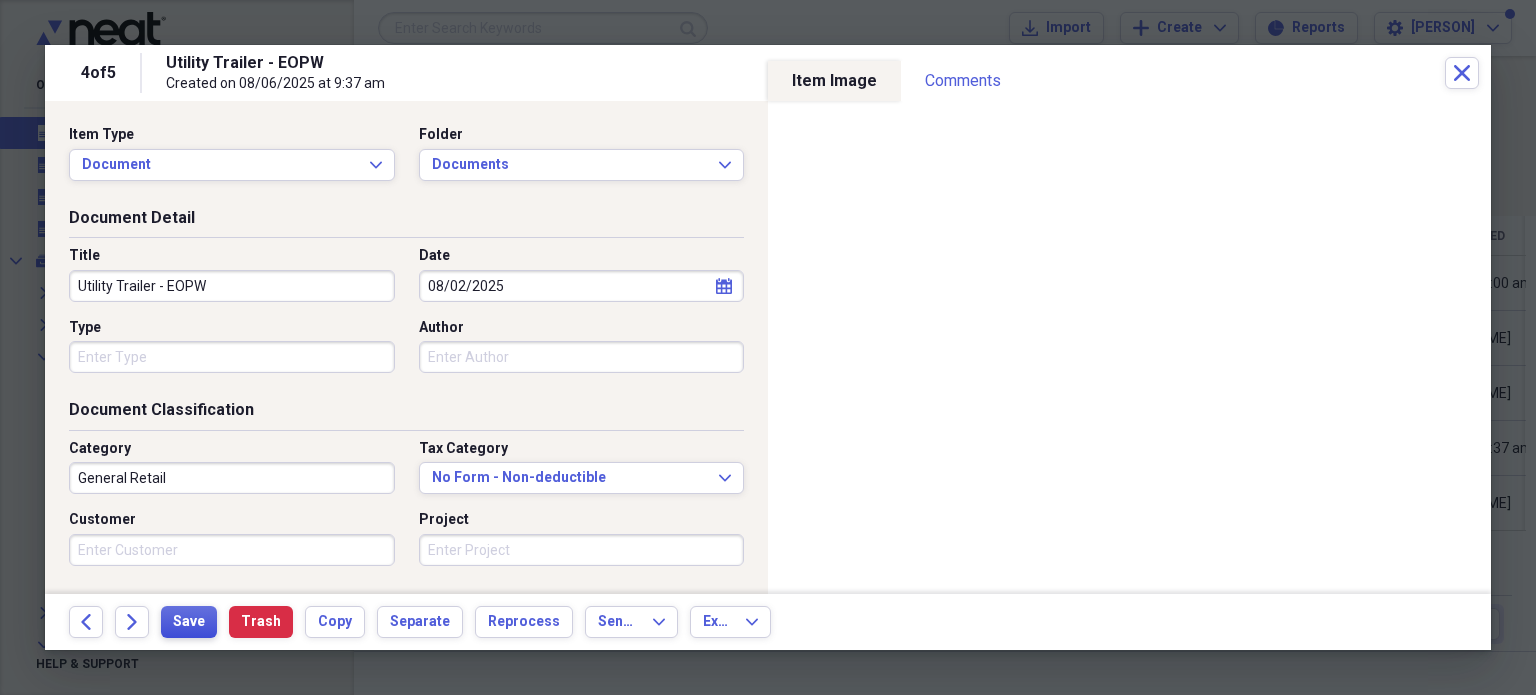 click on "Save" at bounding box center (189, 622) 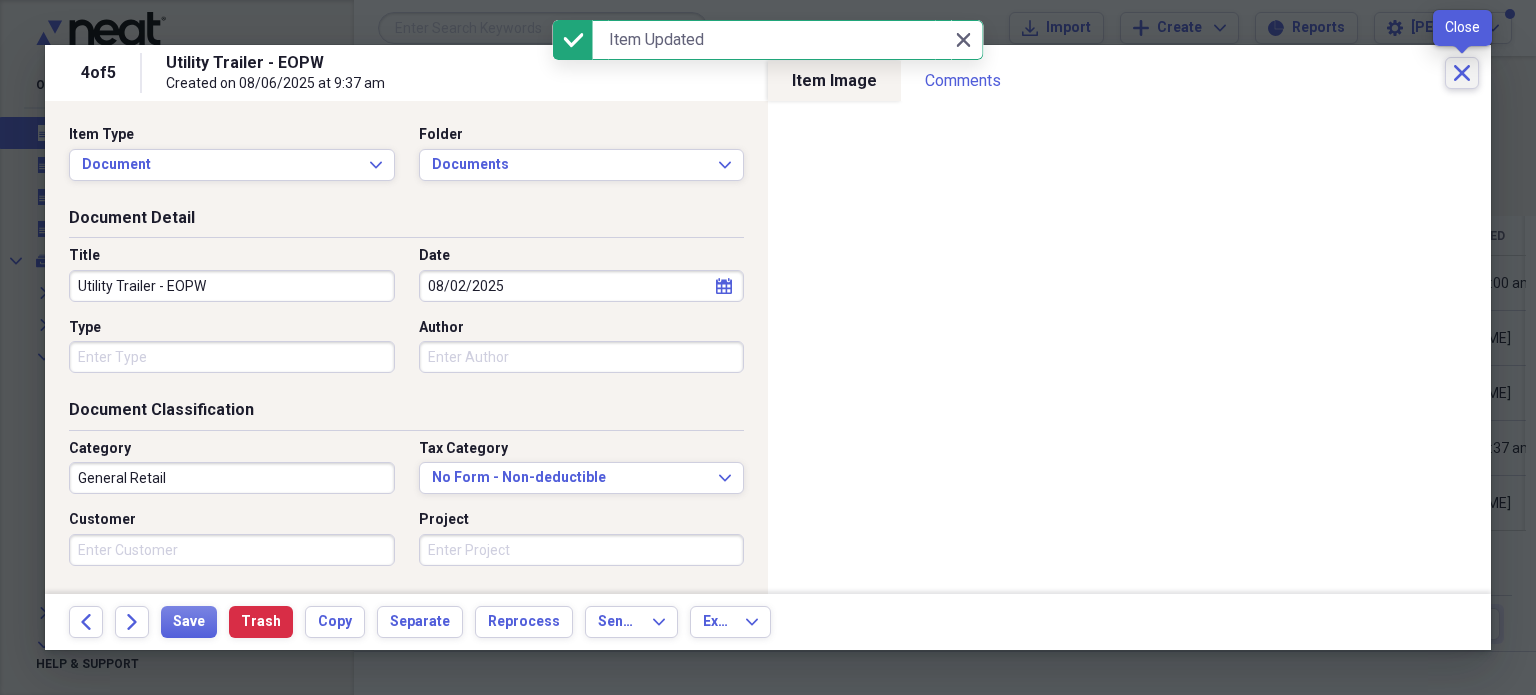 click 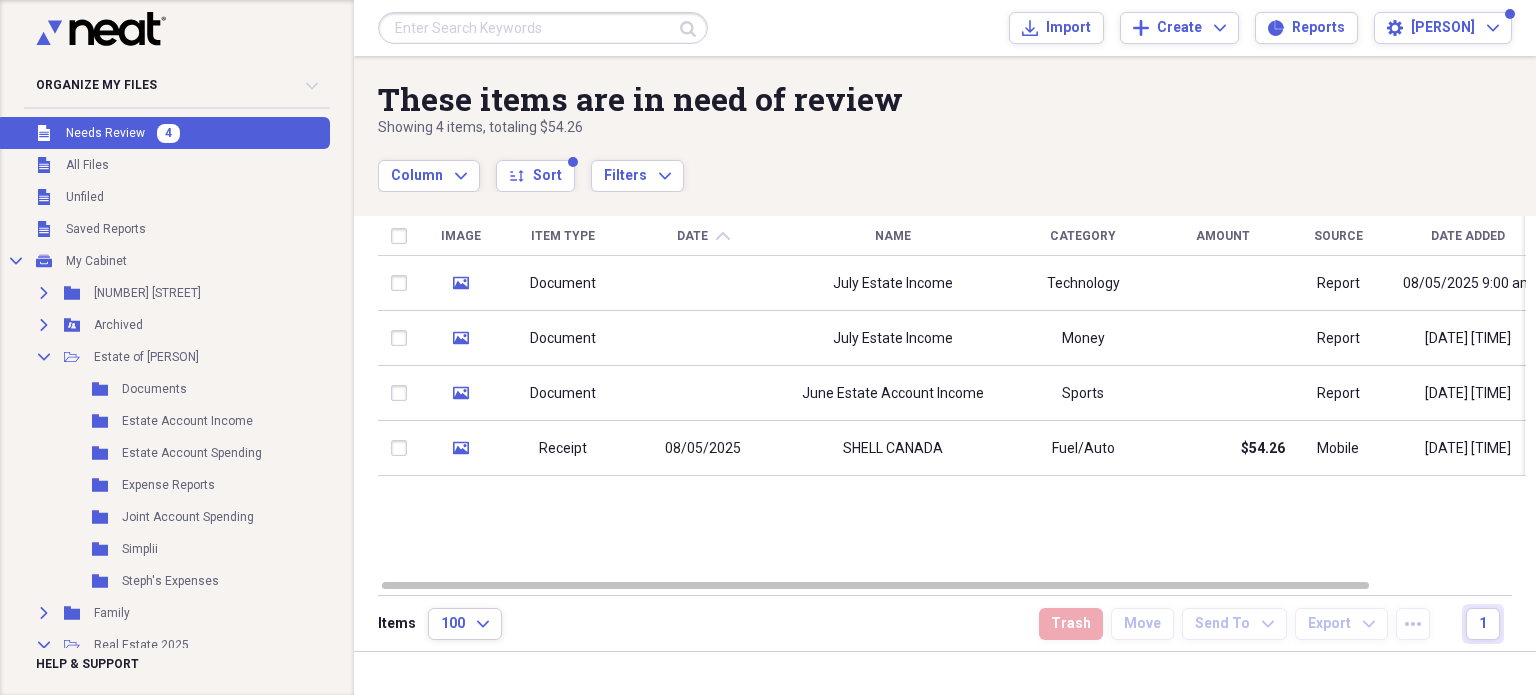 click on "Folder Estate Account Income Add Folder" at bounding box center (163, 421) 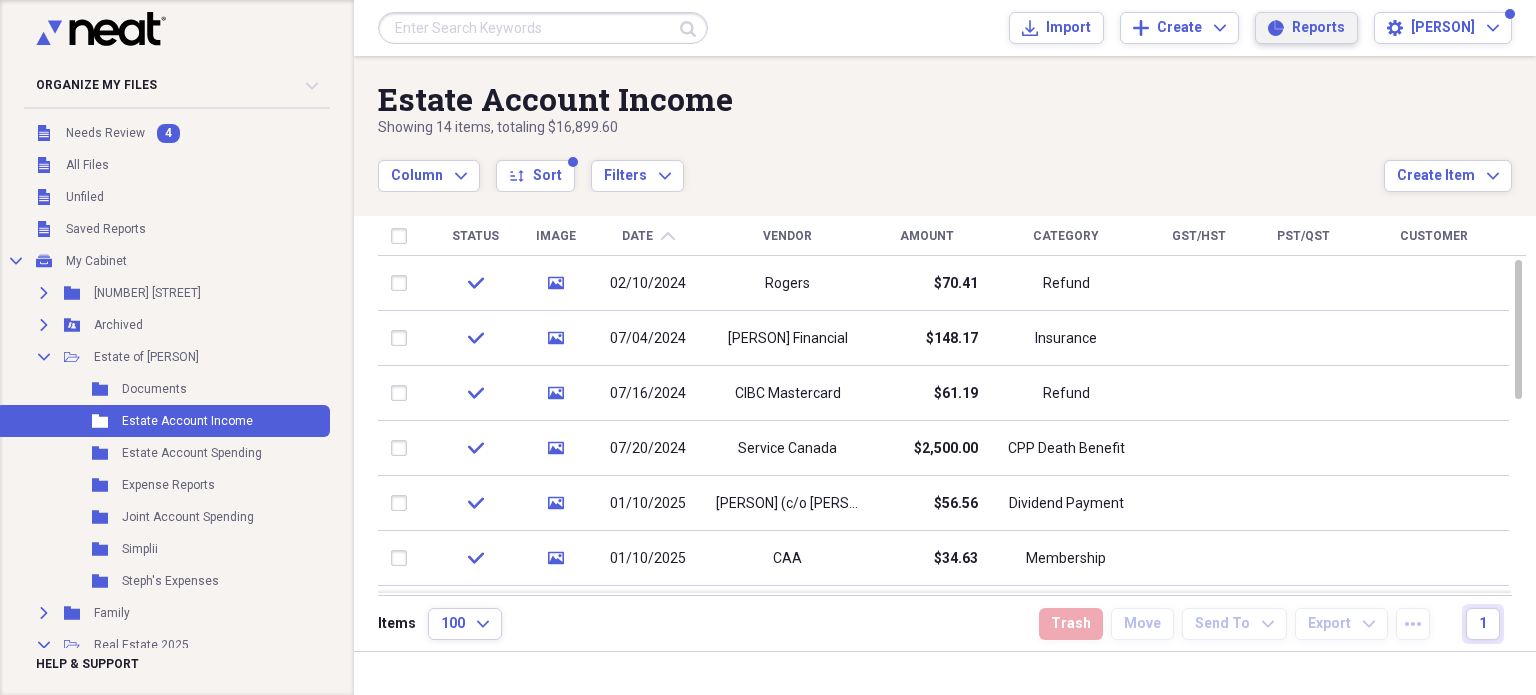 click 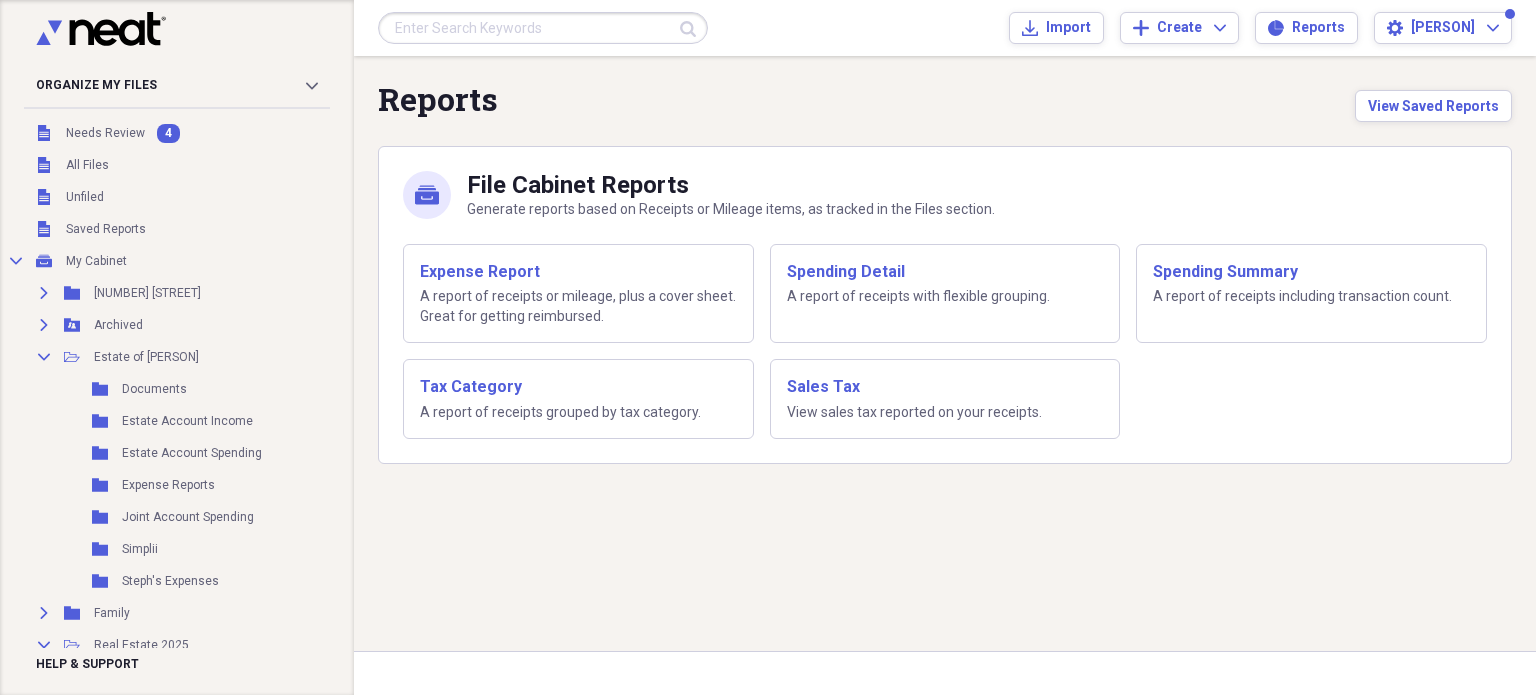 click on "Expense Report" at bounding box center (578, 272) 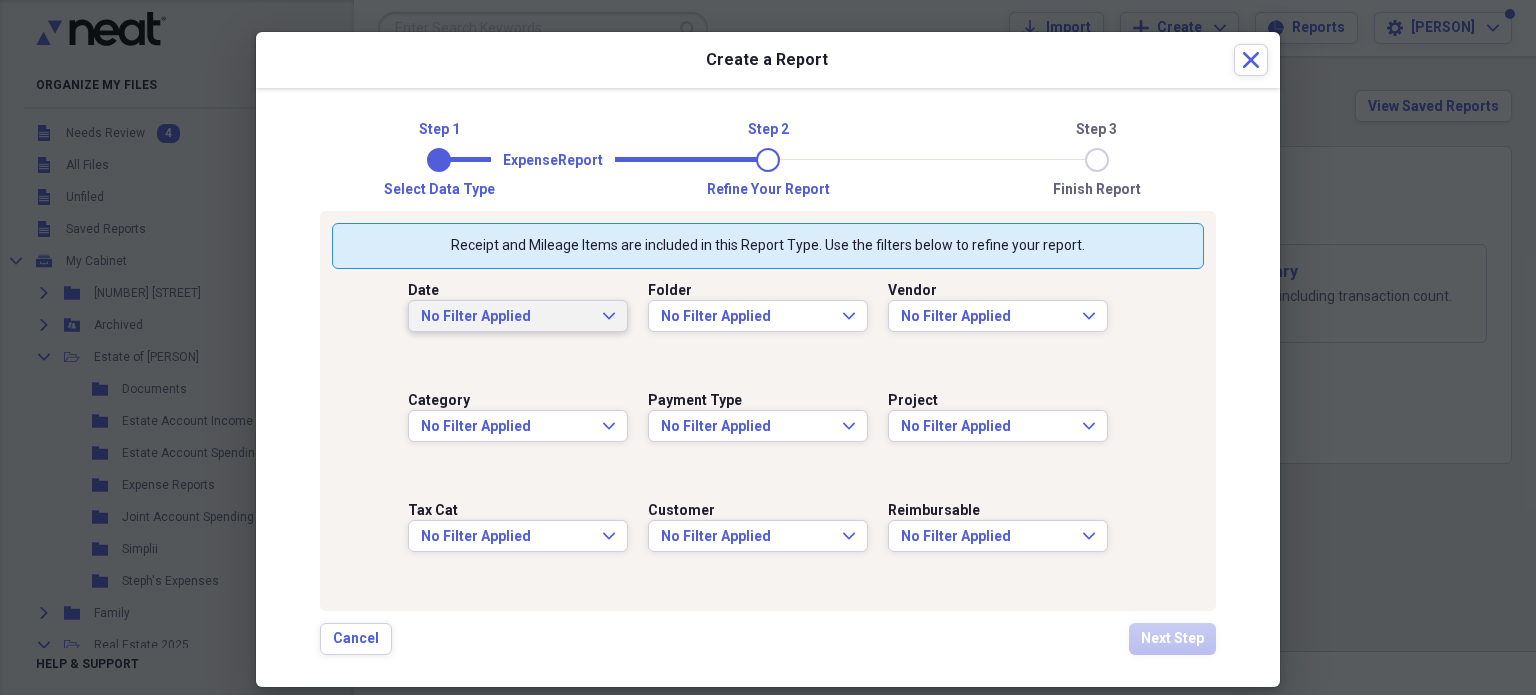 click on "No Filter Applied" at bounding box center [506, 317] 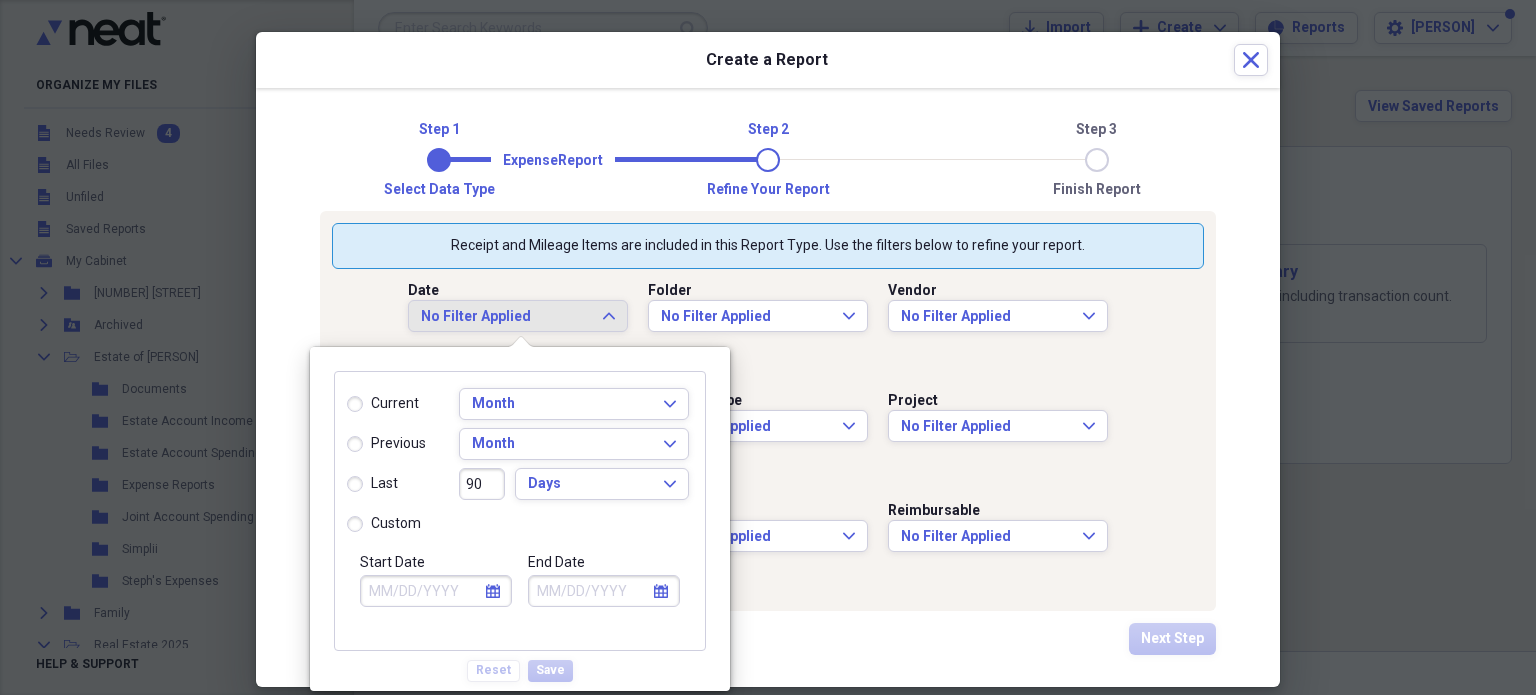 click on "previous" at bounding box center [386, 444] 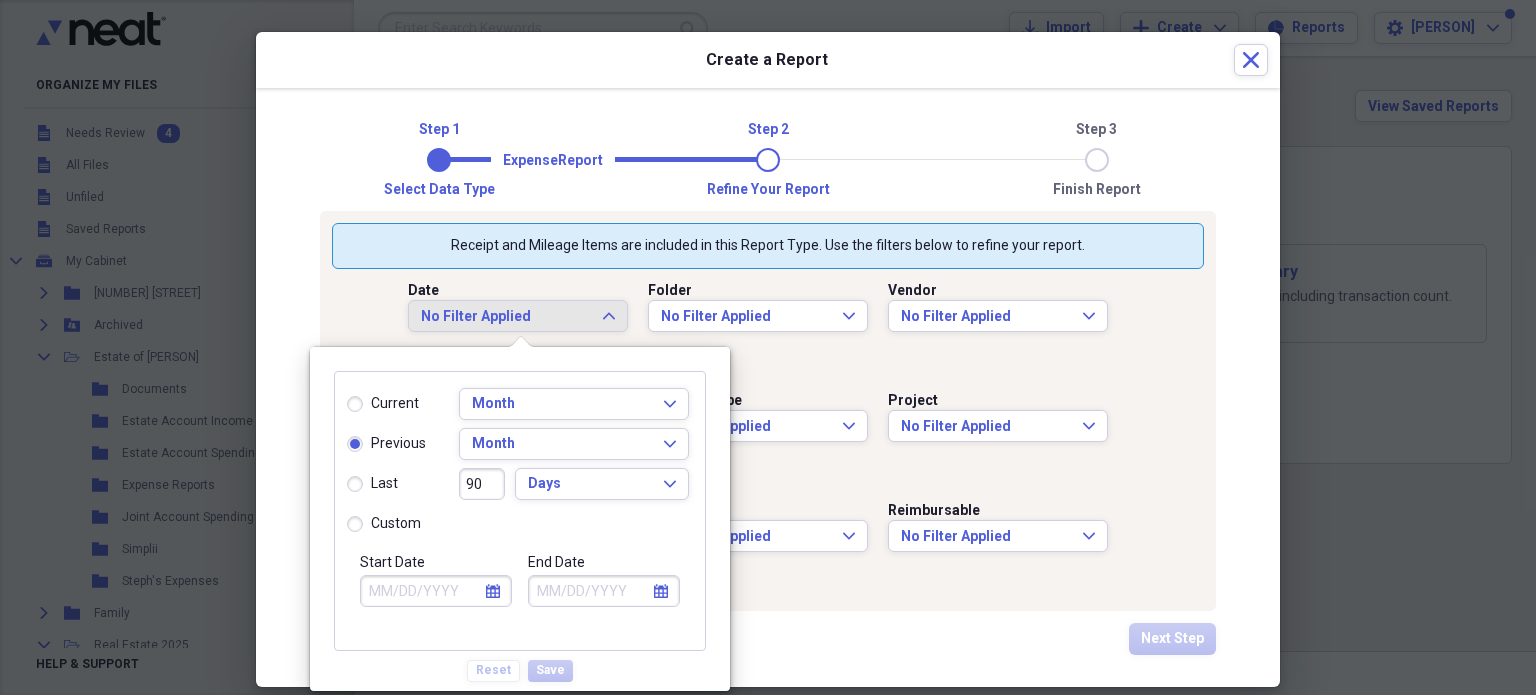 type on "07/01/2025" 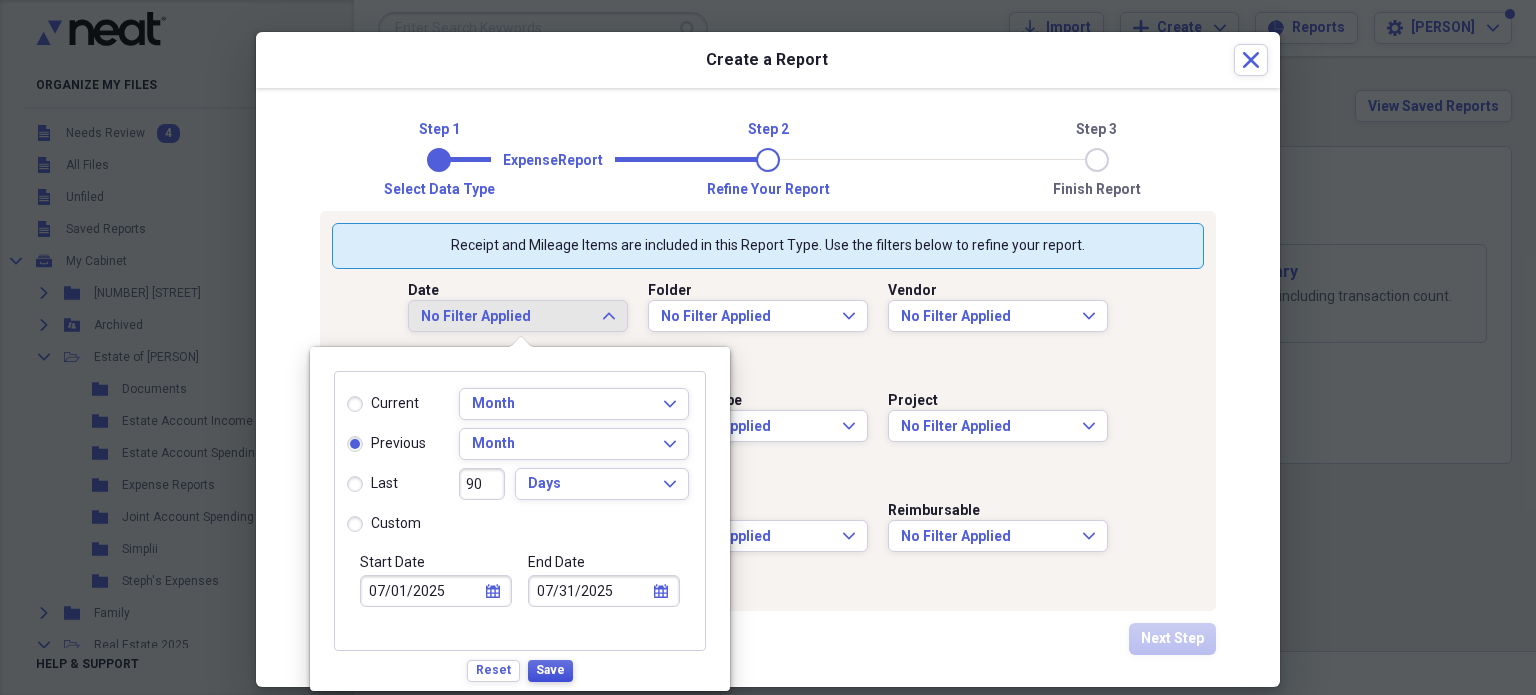 click on "Save" at bounding box center [550, 670] 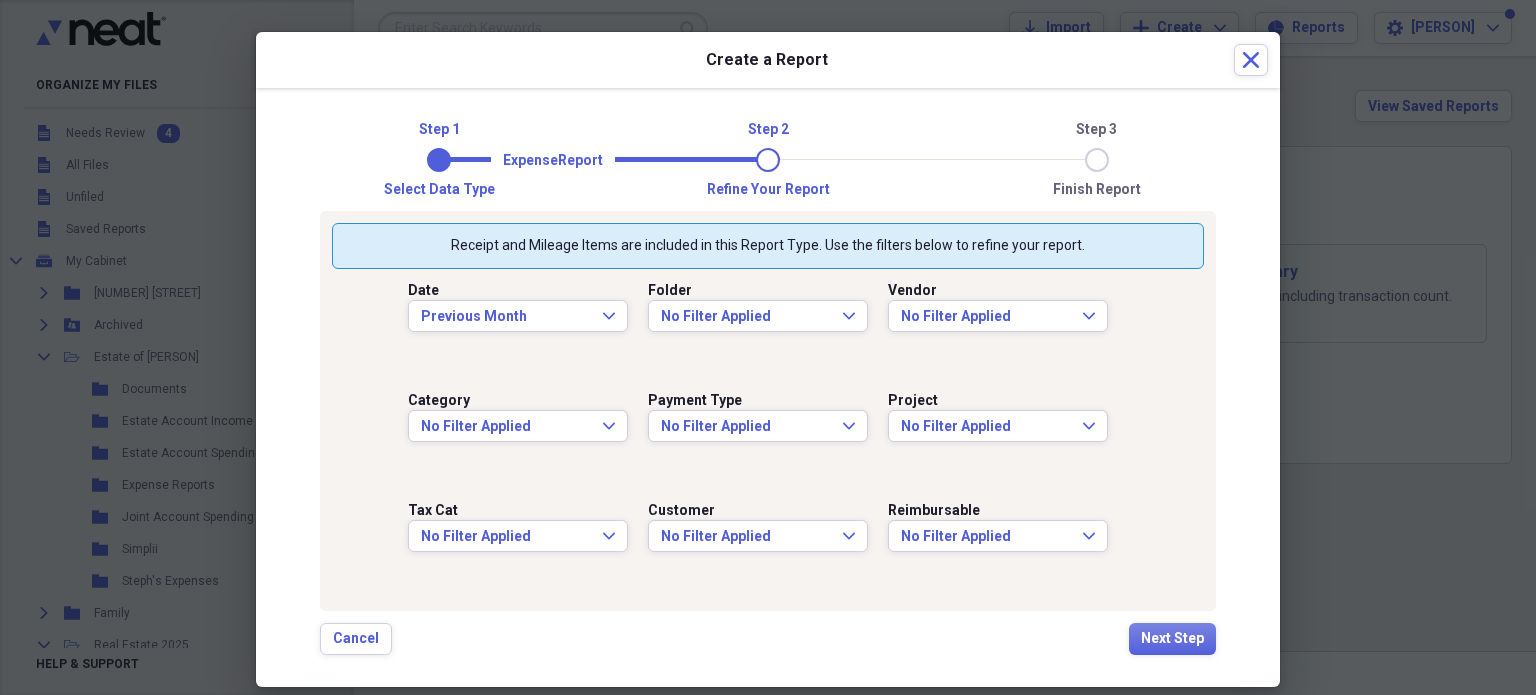 click on "Date Previous Month Expand Folder No Filter Applied Expand Vendor No Filter Applied Expand Category No Filter Applied Expand Payment Type No Filter Applied Expand Project No Filter Applied Expand Tax Cat No Filter Applied Expand Customer No Filter Applied Expand Reimbursable No Filter Applied Expand" at bounding box center (768, 411) 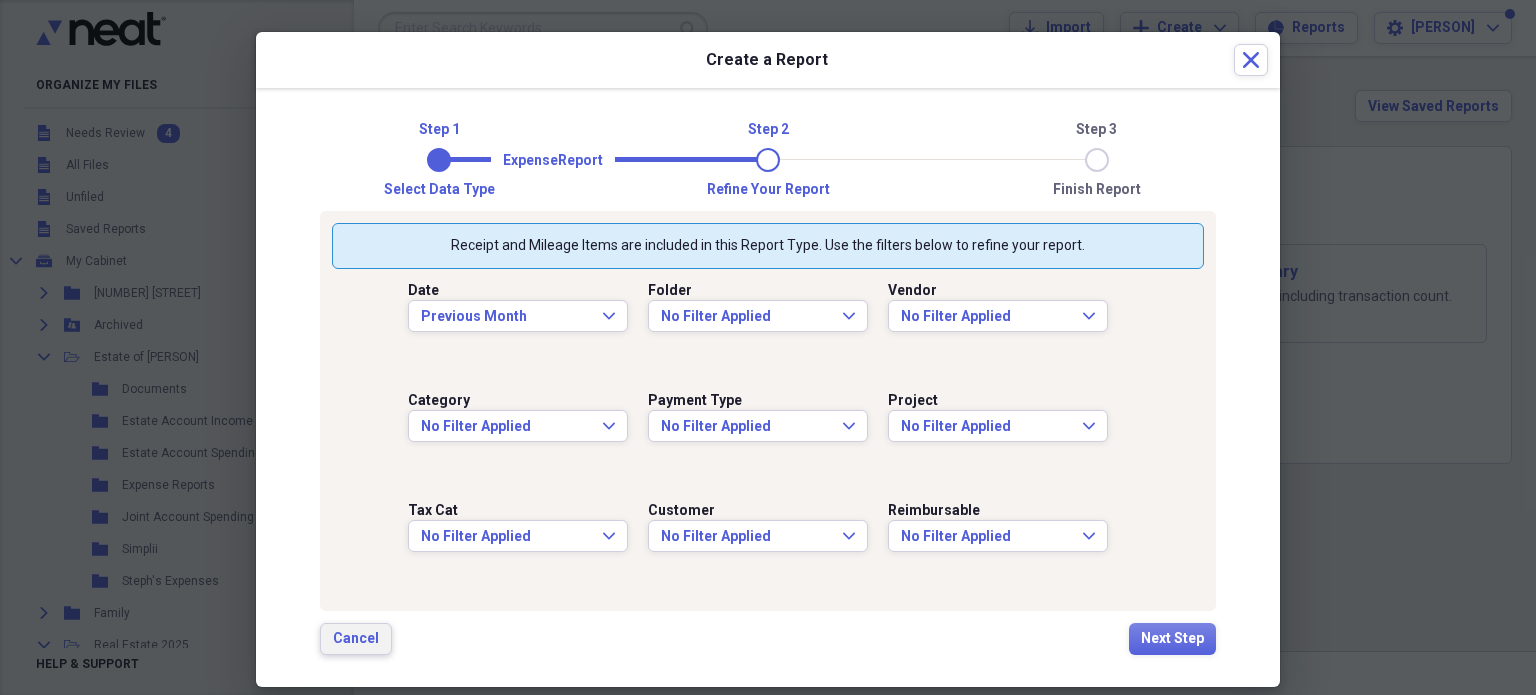 click on "Cancel" at bounding box center [356, 639] 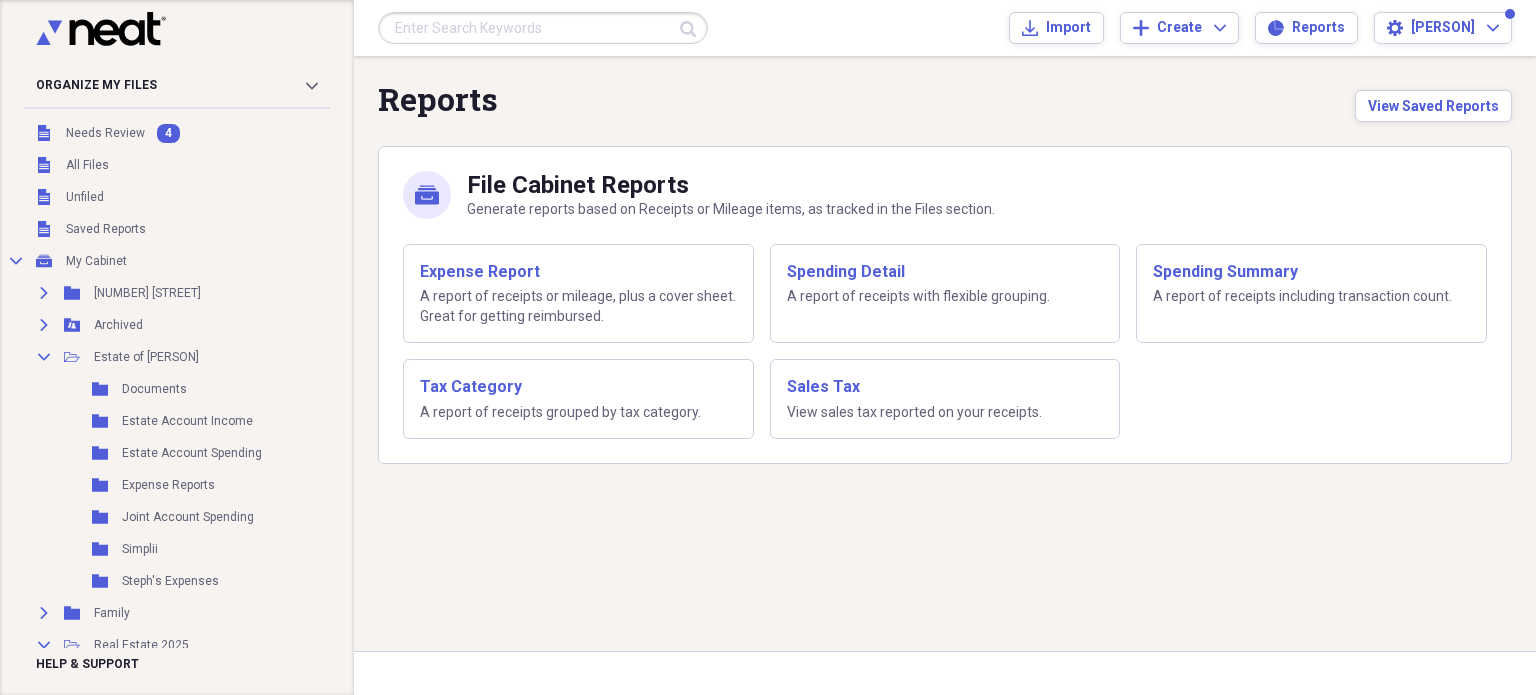 click on "Folder Estate Account Spending Add Folder" at bounding box center (163, 453) 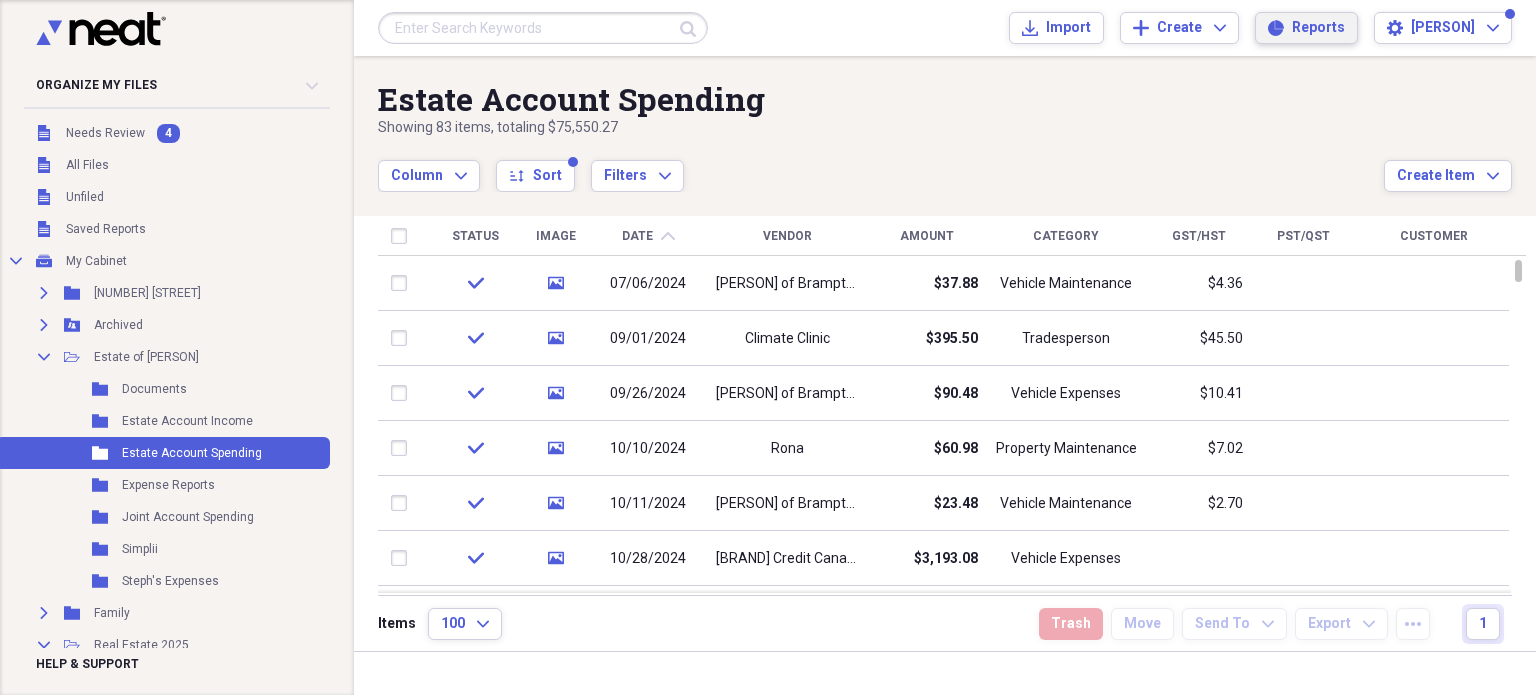 click on "Reports Reports" at bounding box center (1306, 28) 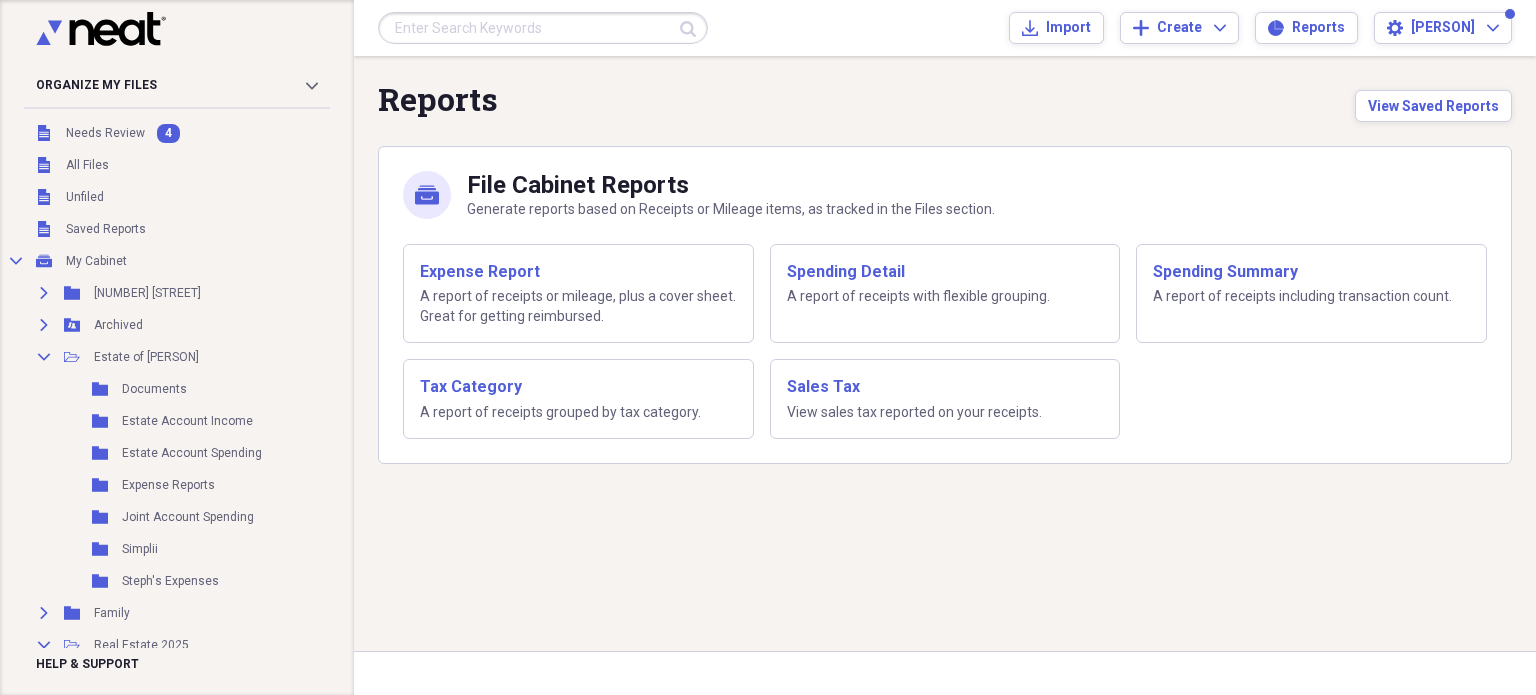 click on "Expense Report" at bounding box center (578, 272) 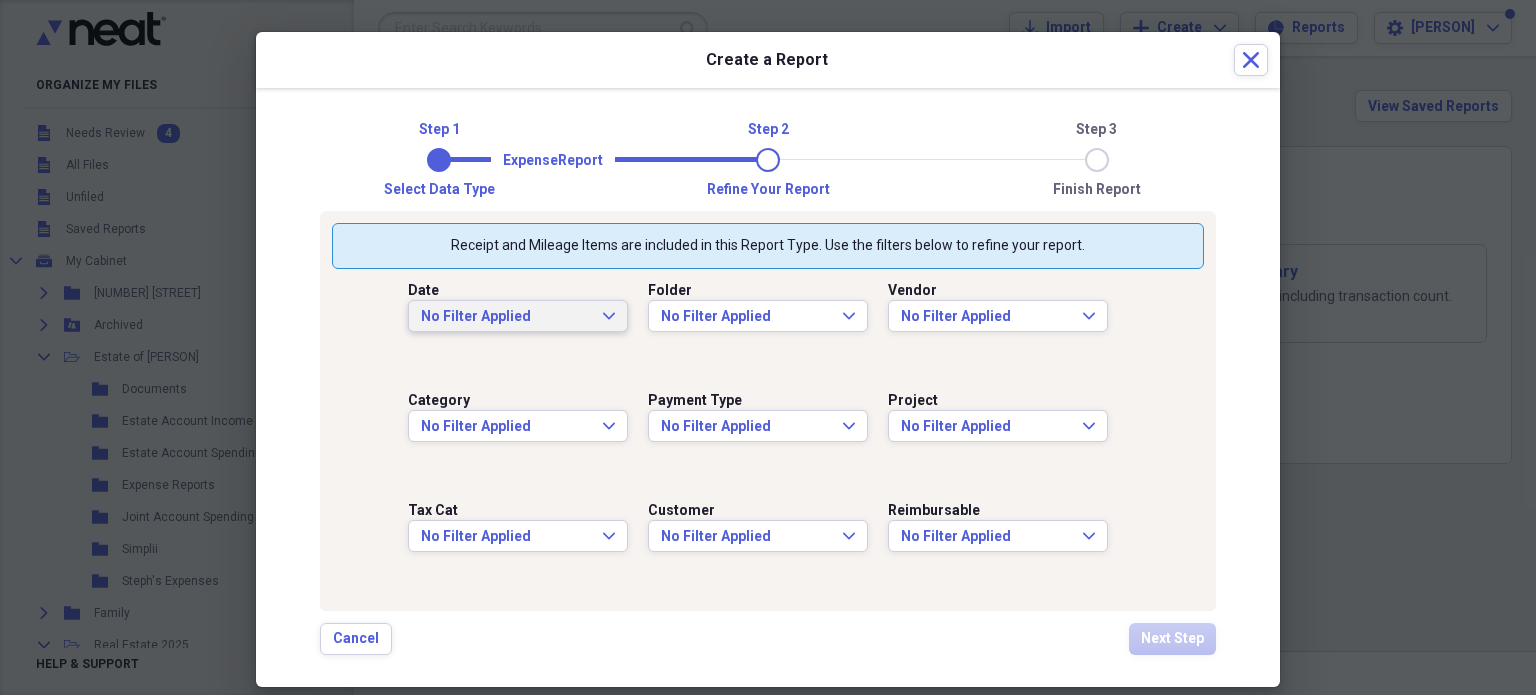 click on "No Filter Applied" at bounding box center (506, 317) 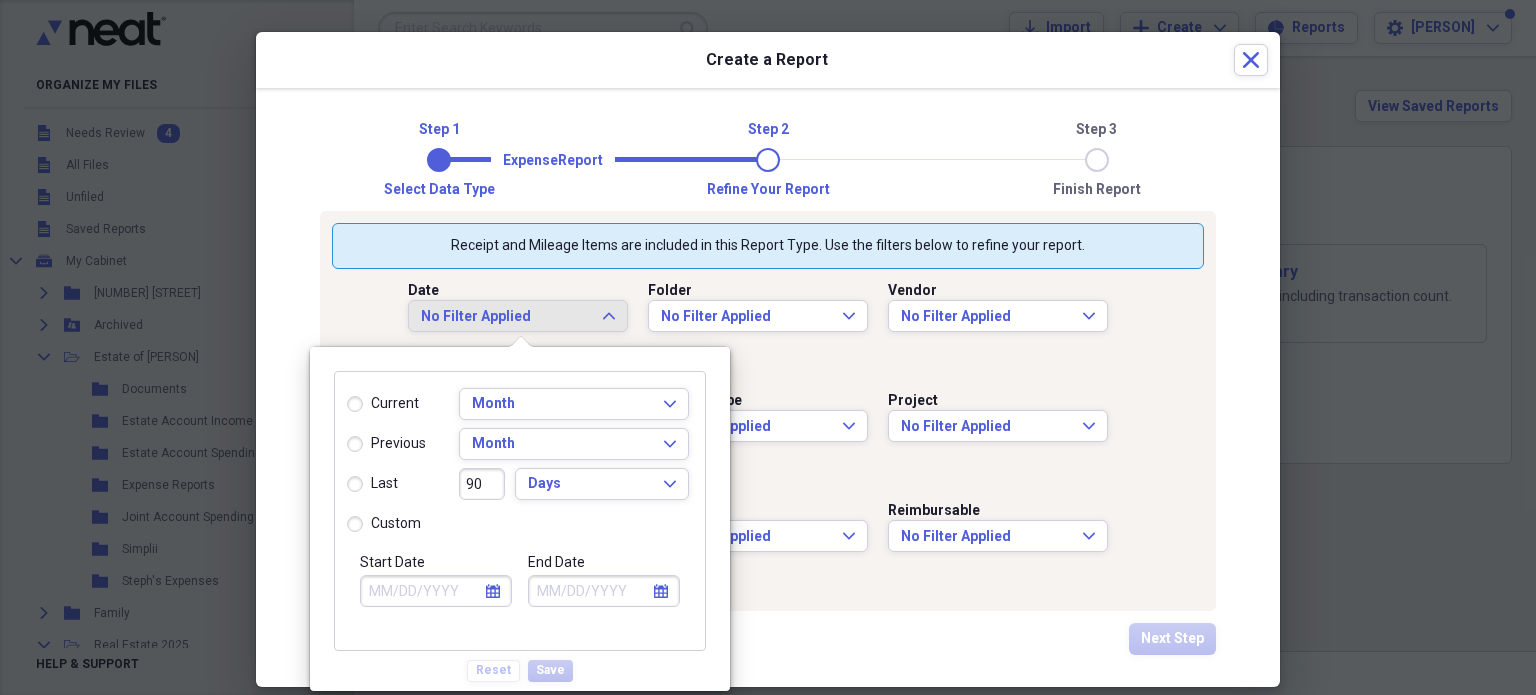 click on "previous" at bounding box center [386, 444] 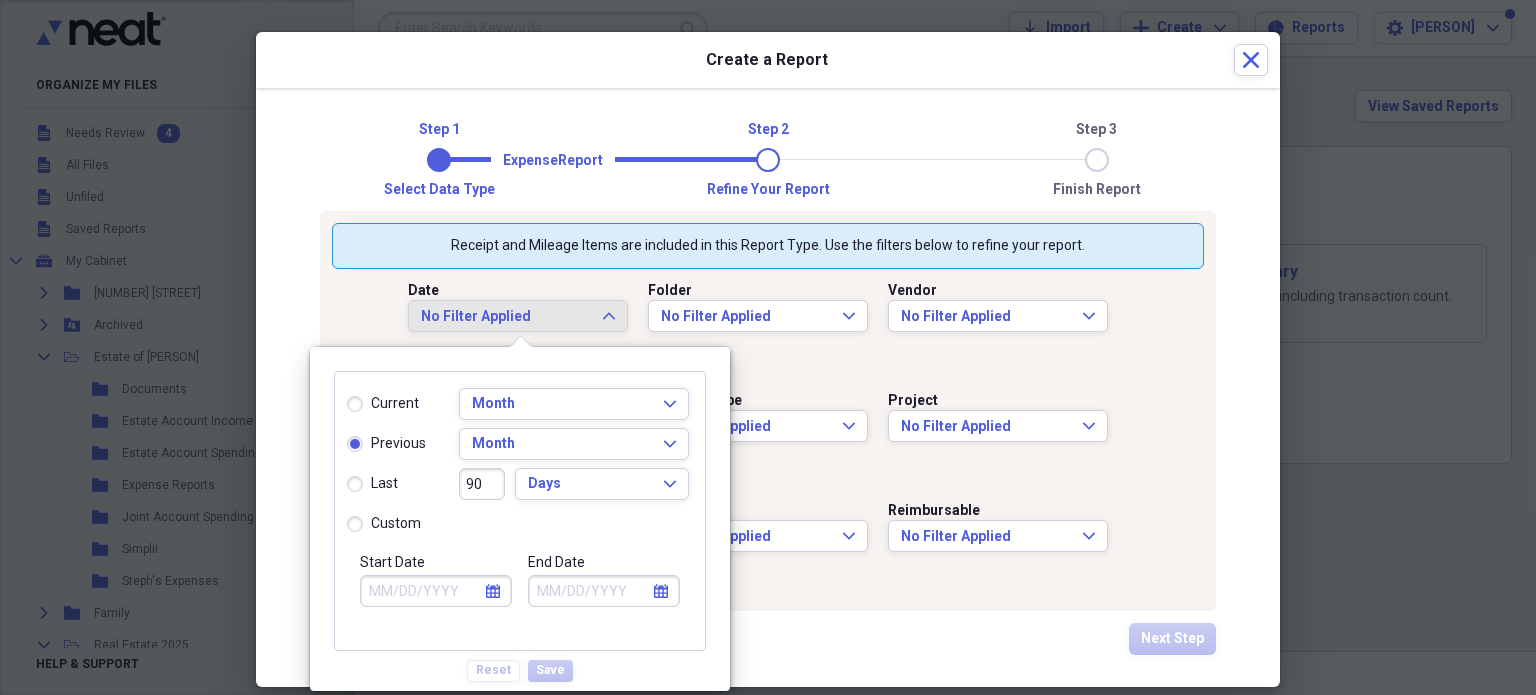 type on "07/01/2025" 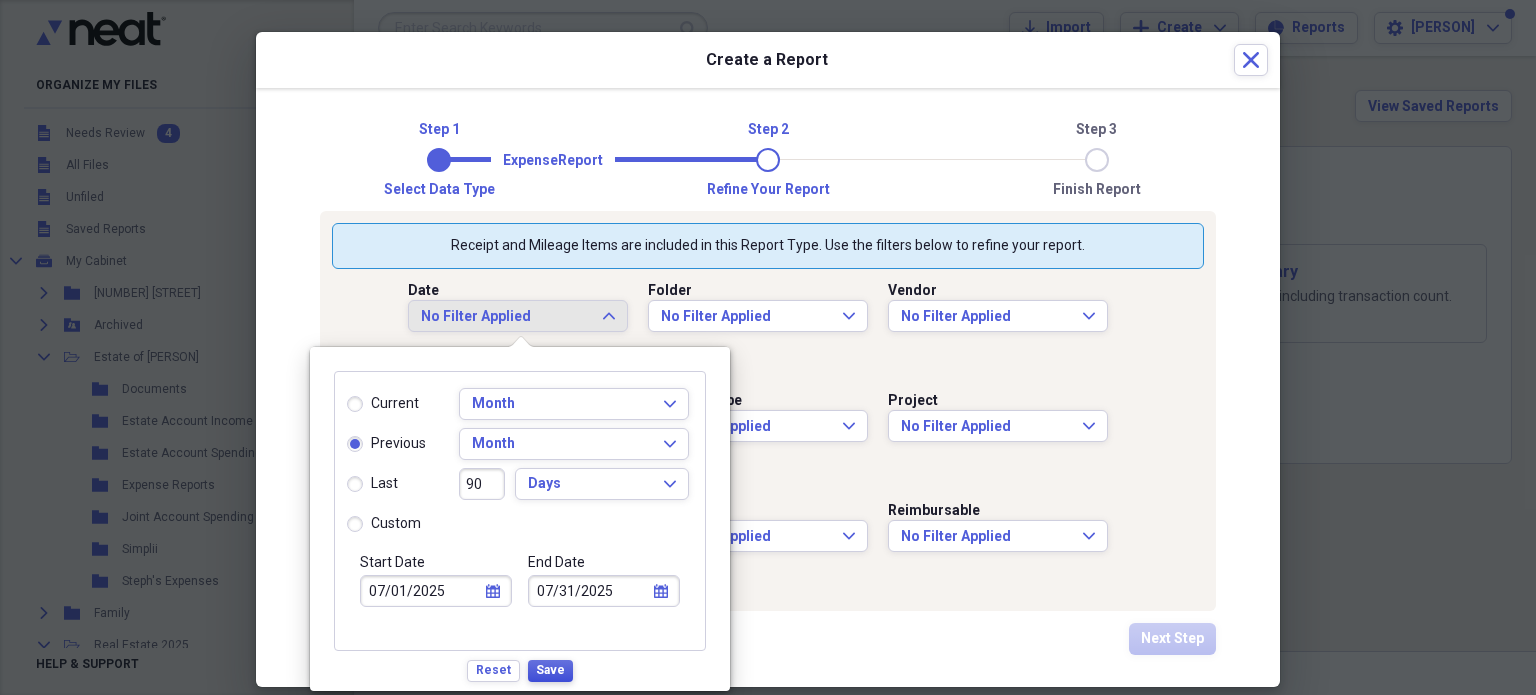 click on "Save" at bounding box center (550, 670) 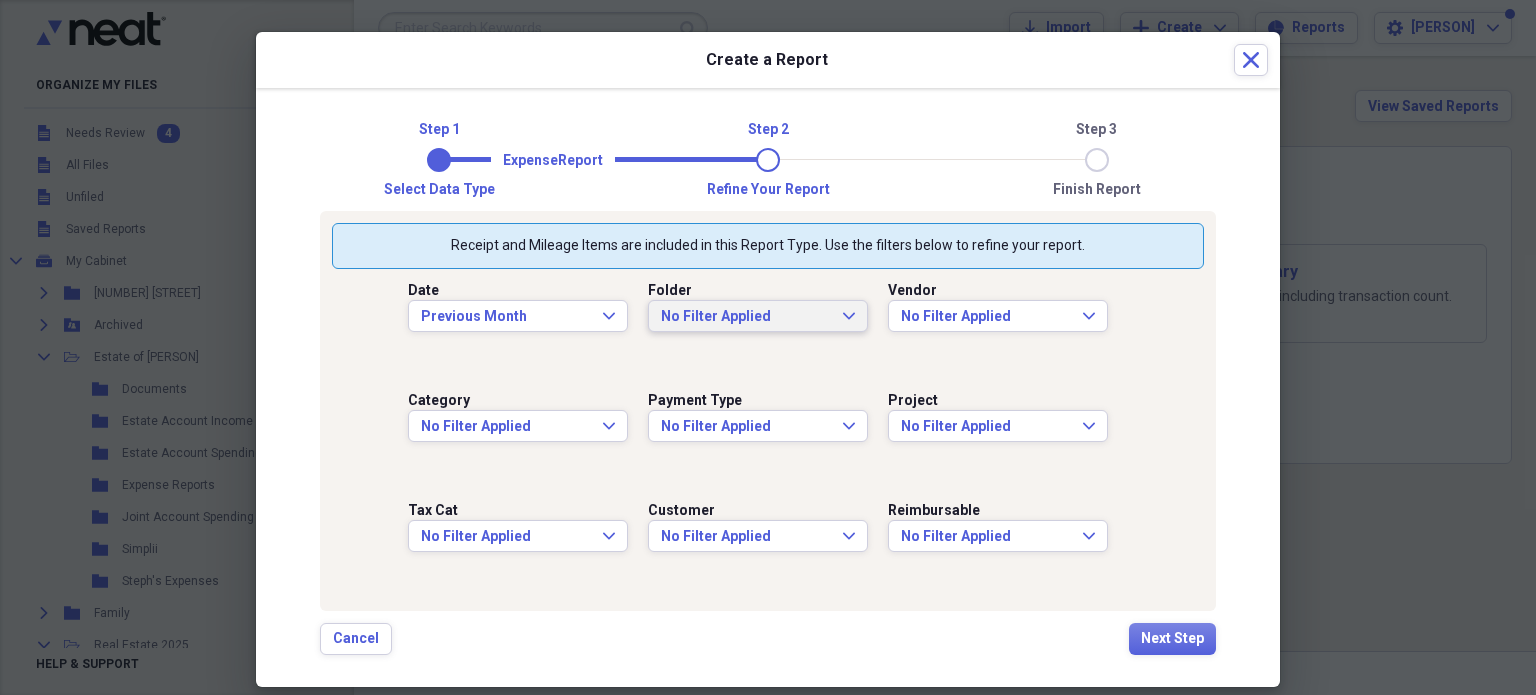 click on "No Filter Applied" at bounding box center [746, 317] 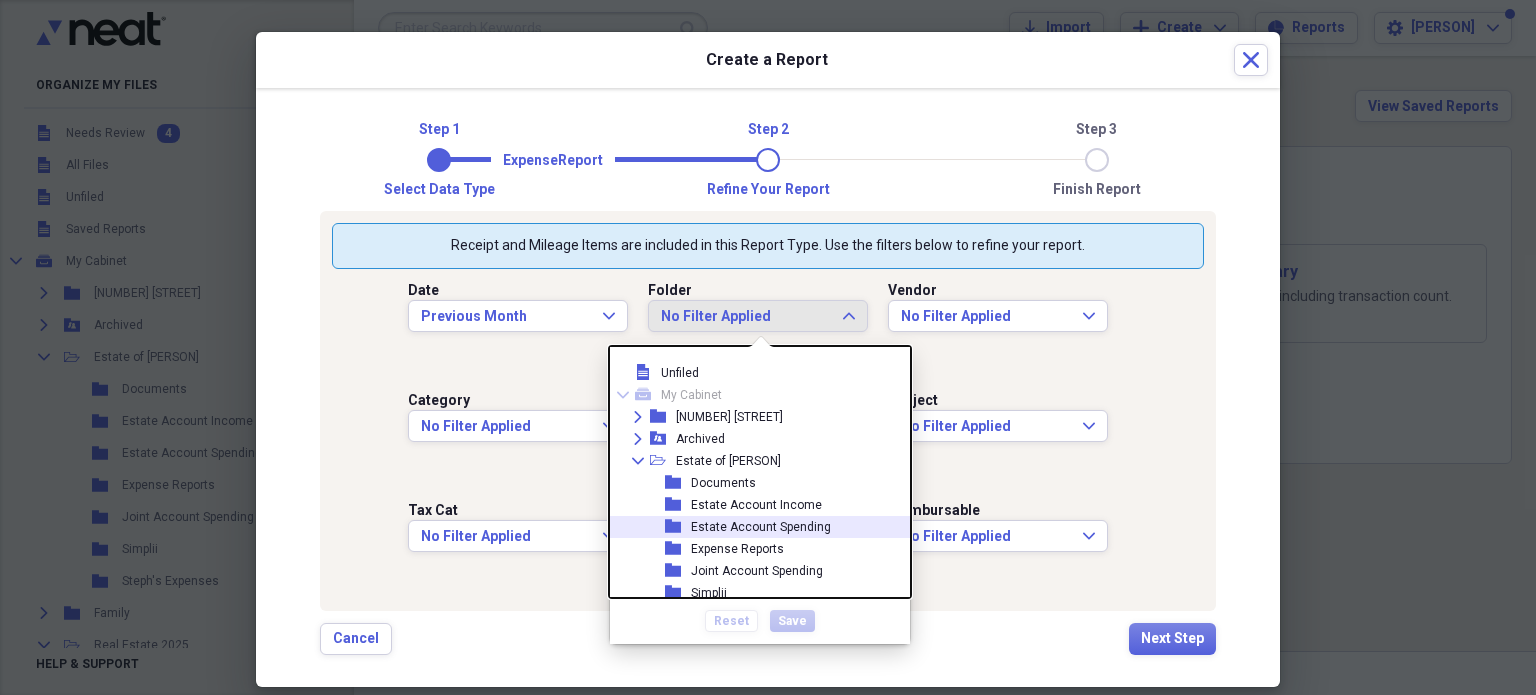 click on "Estate Account Spending" at bounding box center (761, 527) 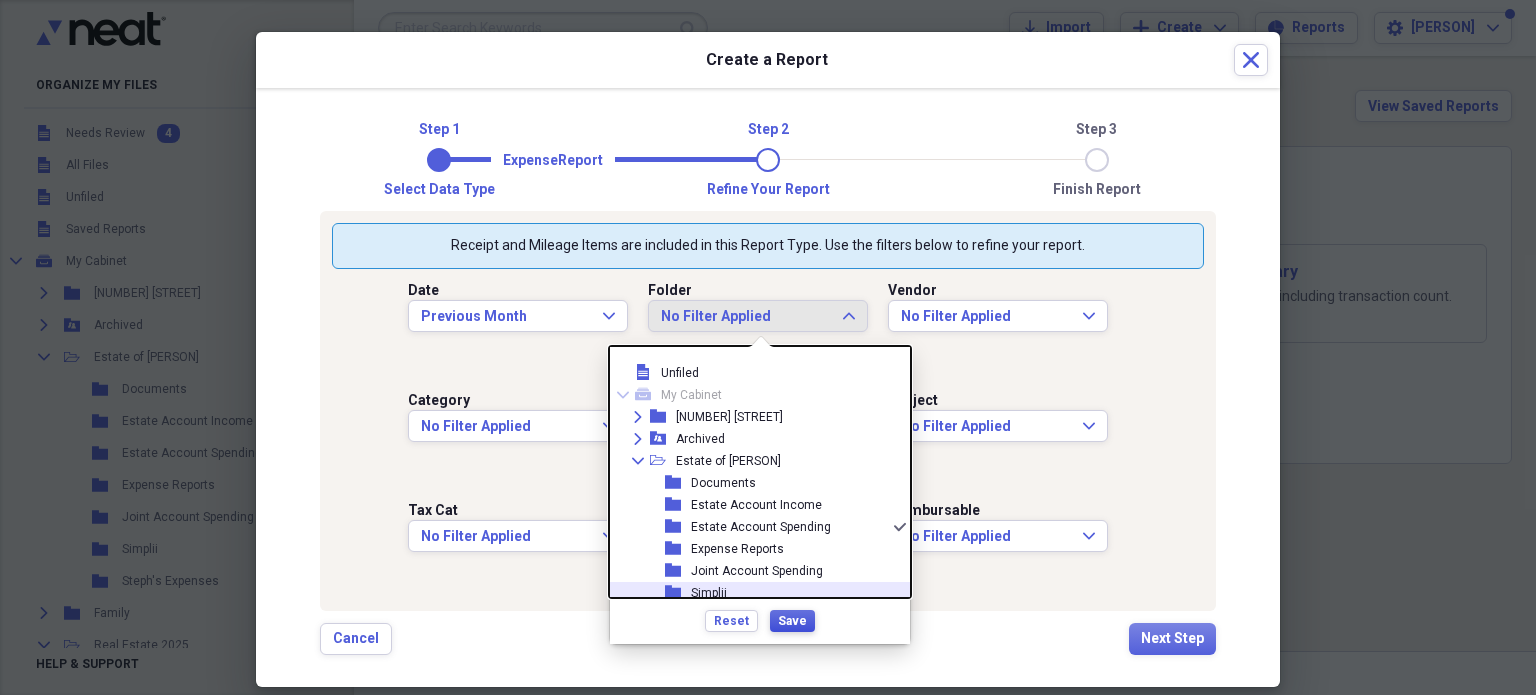 click on "Save" at bounding box center (792, 621) 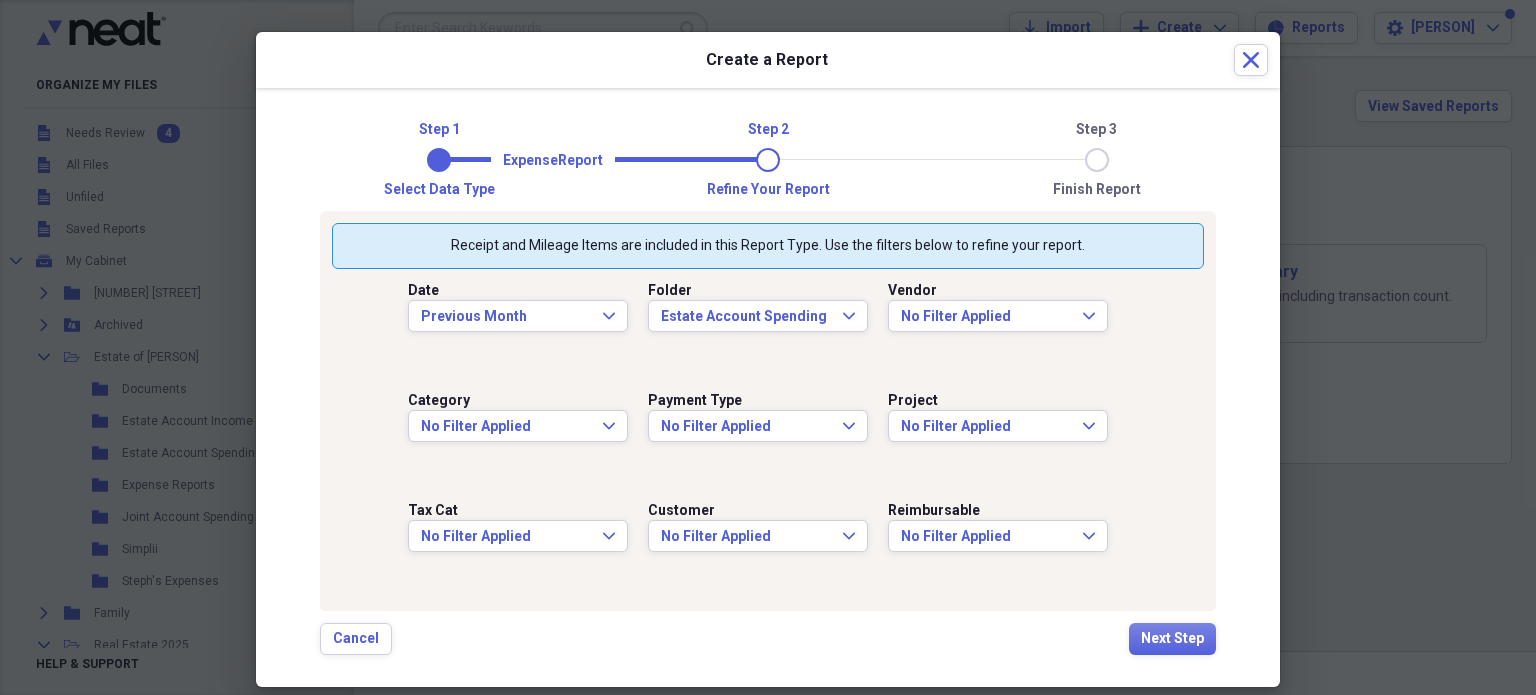 click on "Cancel Next Step" at bounding box center (768, 639) 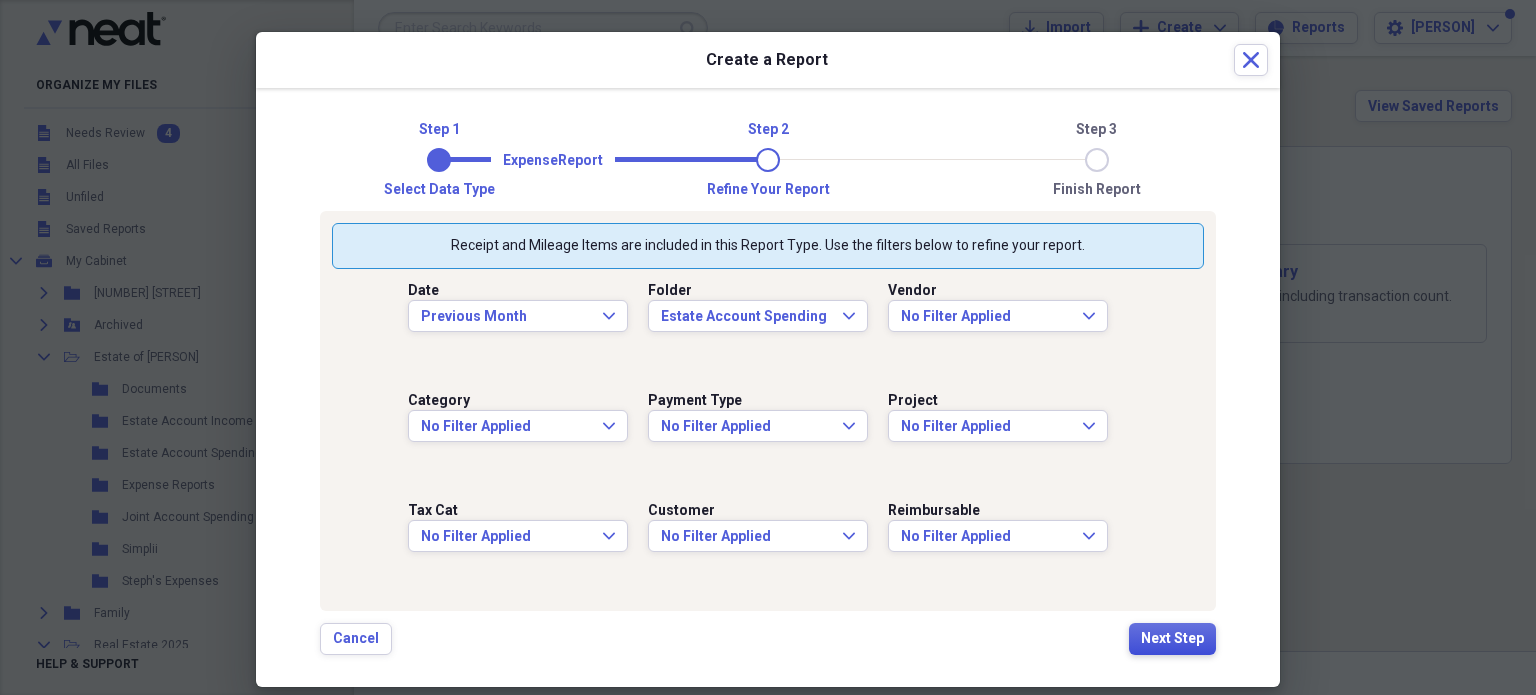 click on "Next Step" at bounding box center (1172, 639) 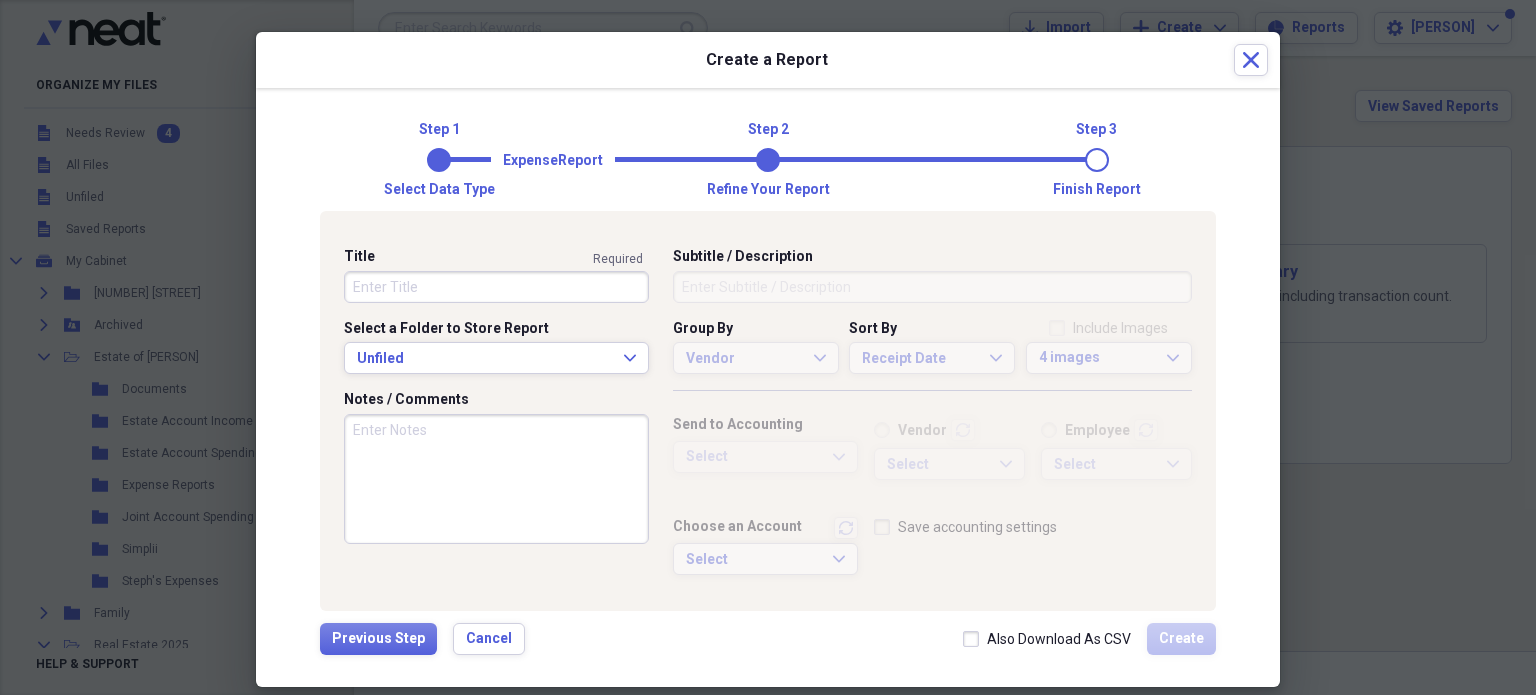 click on "Title" at bounding box center (496, 287) 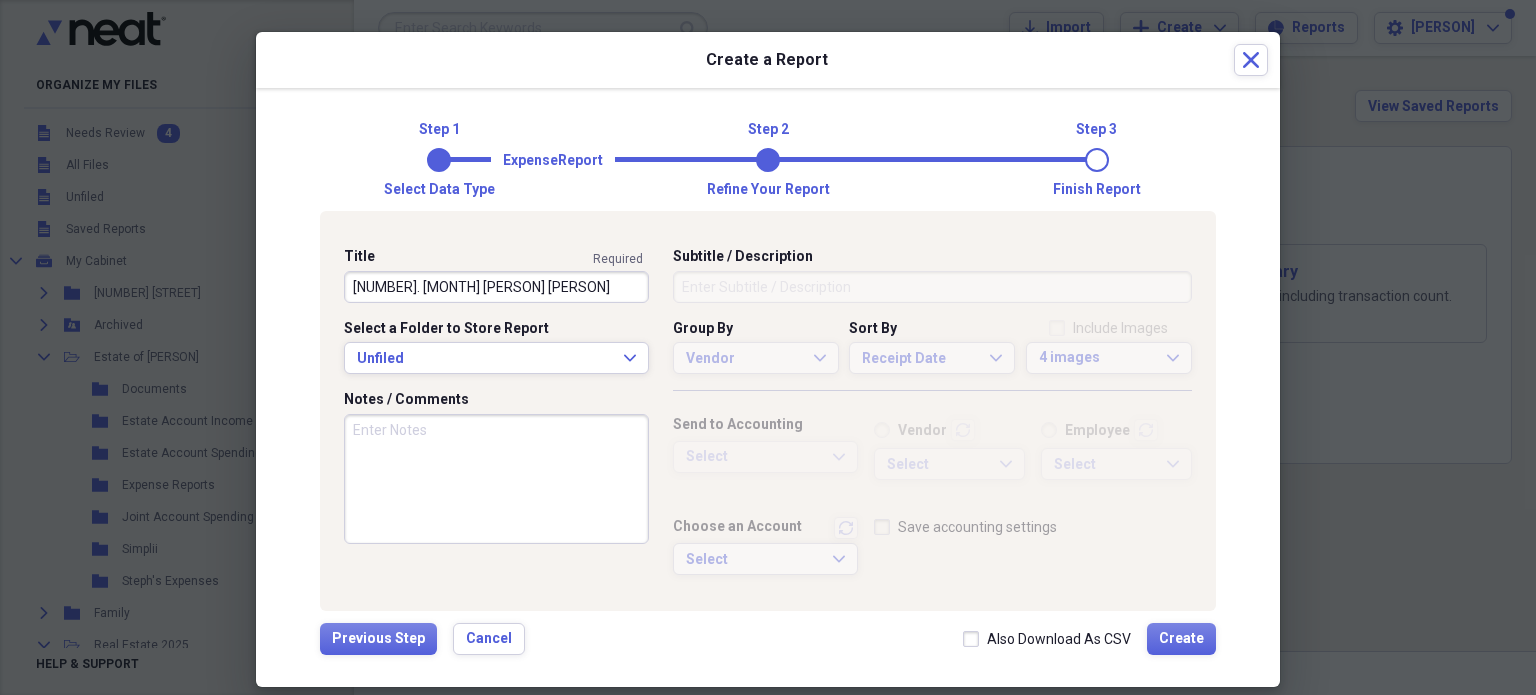 type on "[NUMBER]. [MONTH] [PERSON] [PERSON]" 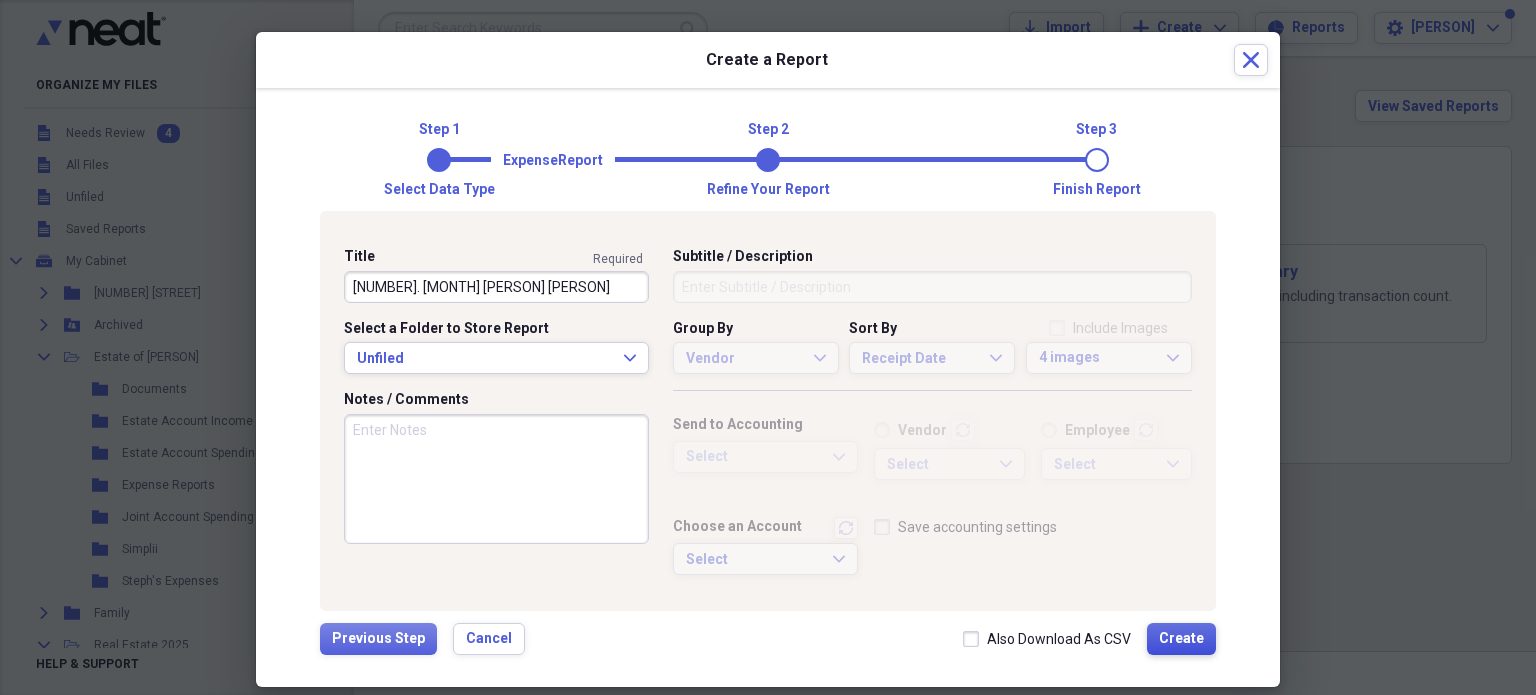click on "Create" at bounding box center (1181, 639) 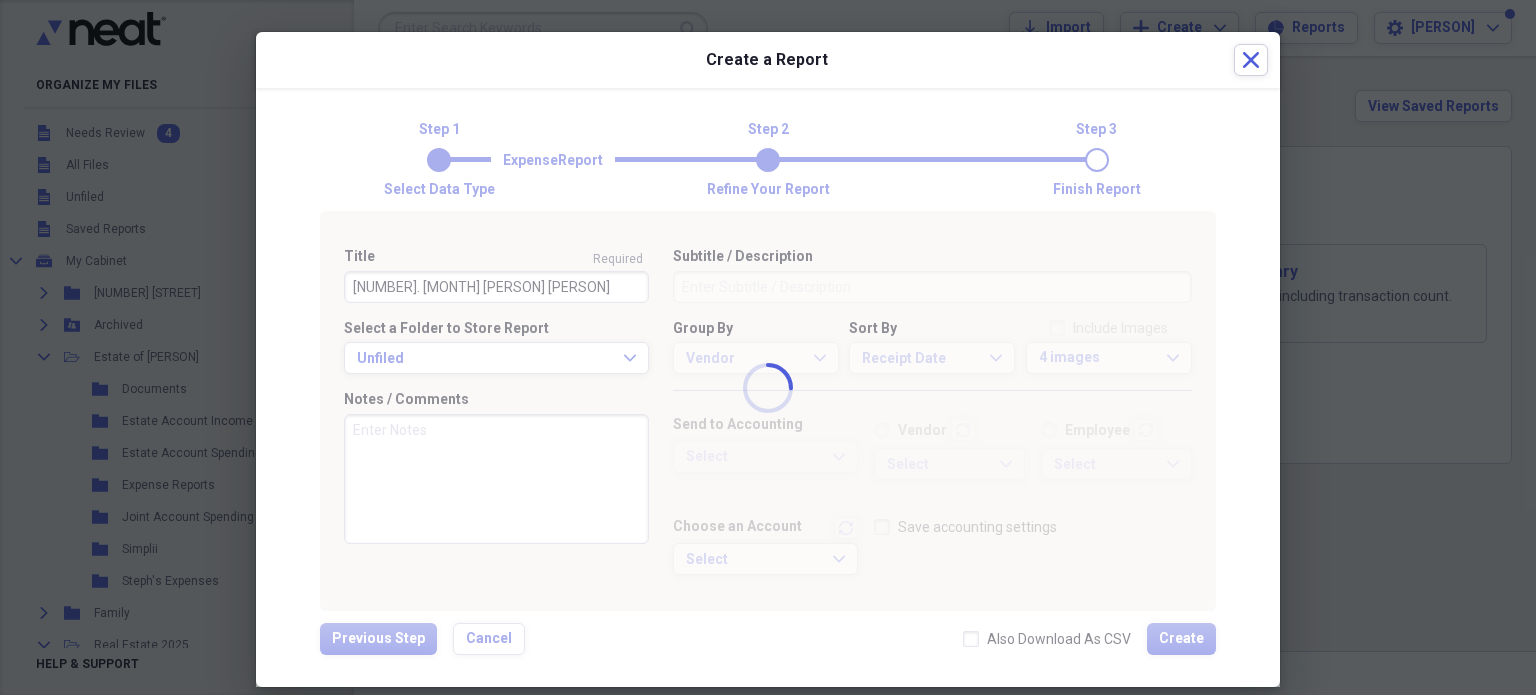 type 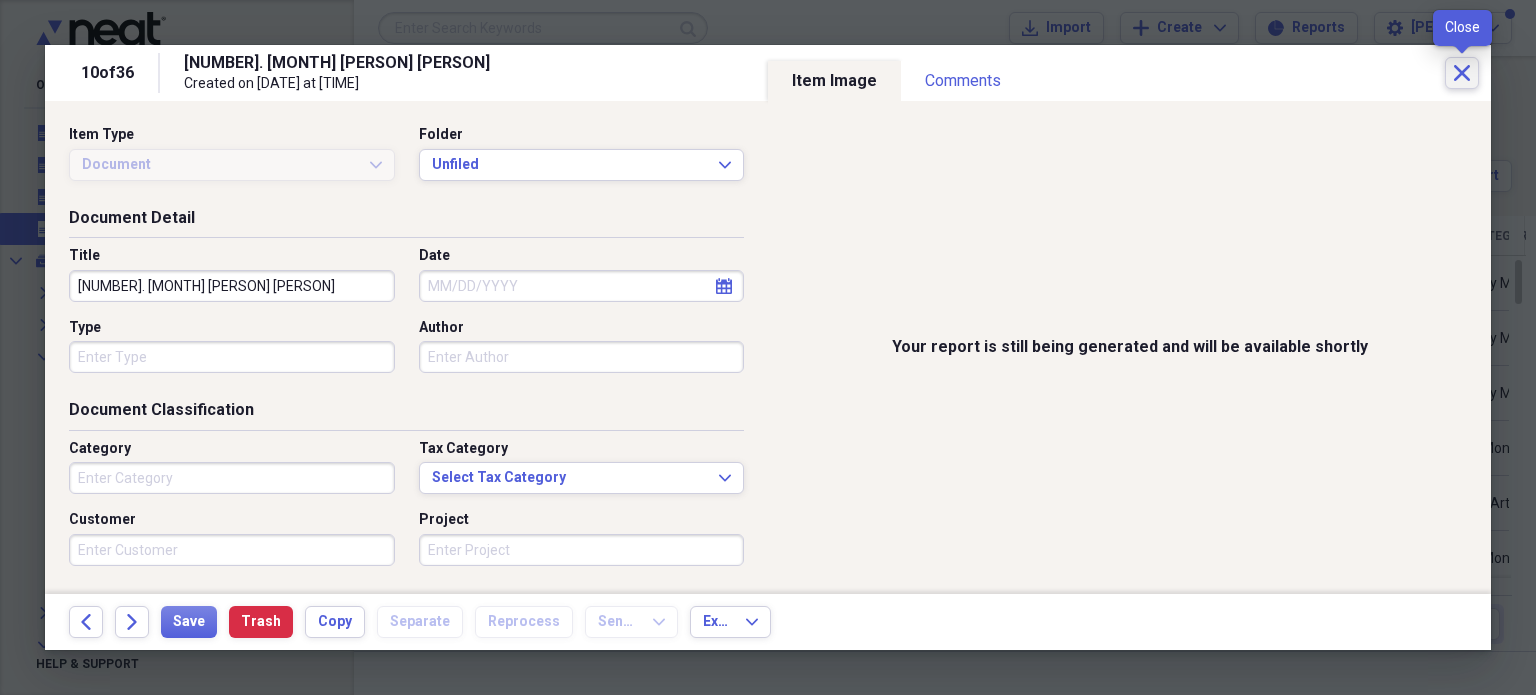 click on "Close" at bounding box center (1462, 73) 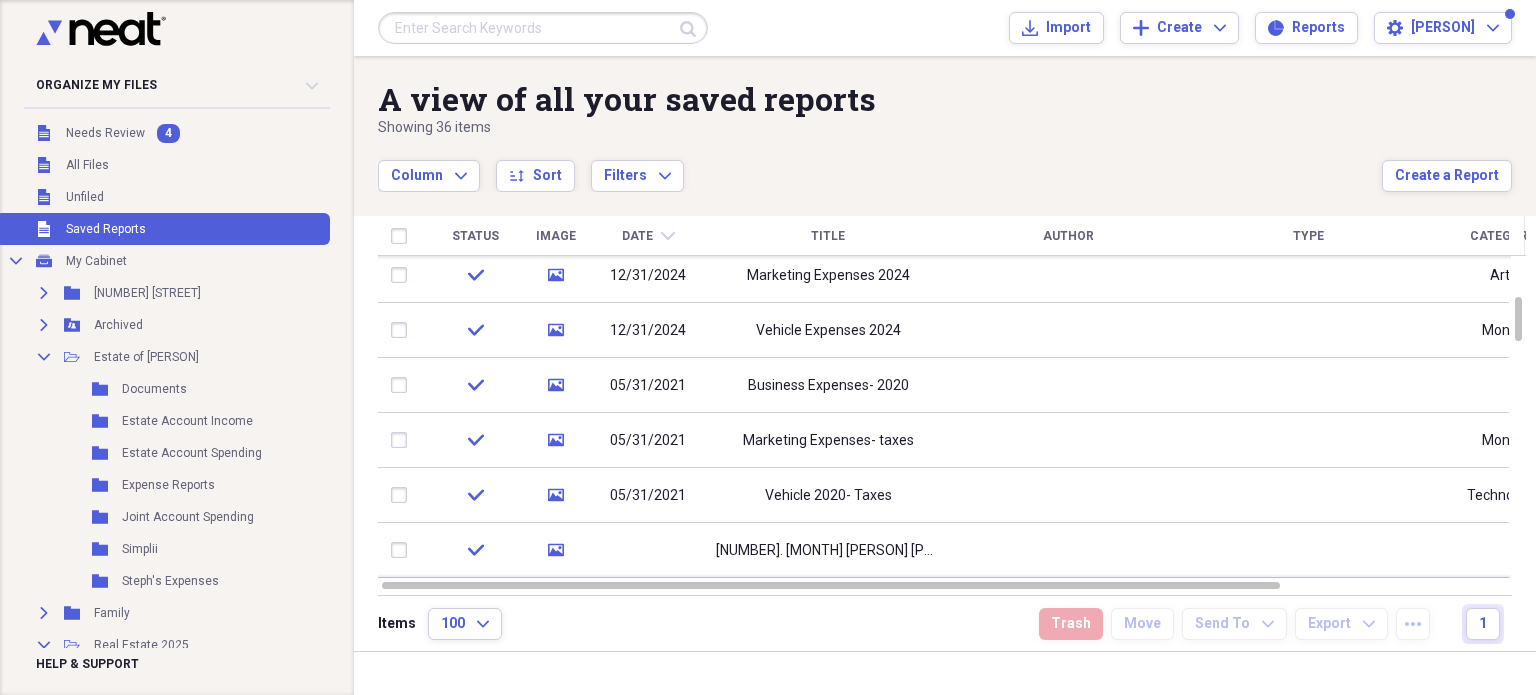 click on "Folder Estate Account Income Add Folder" at bounding box center (163, 421) 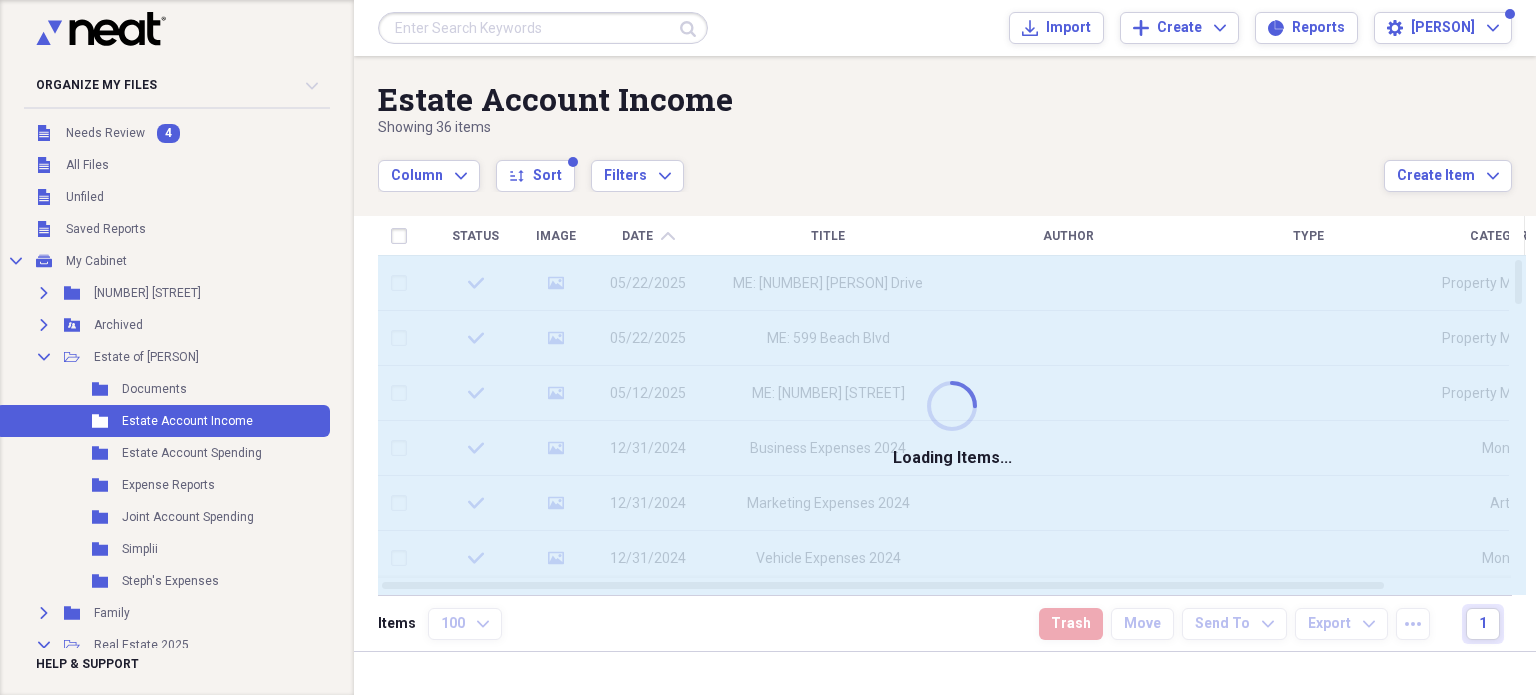 click on "Estate Account Spending" at bounding box center [192, 453] 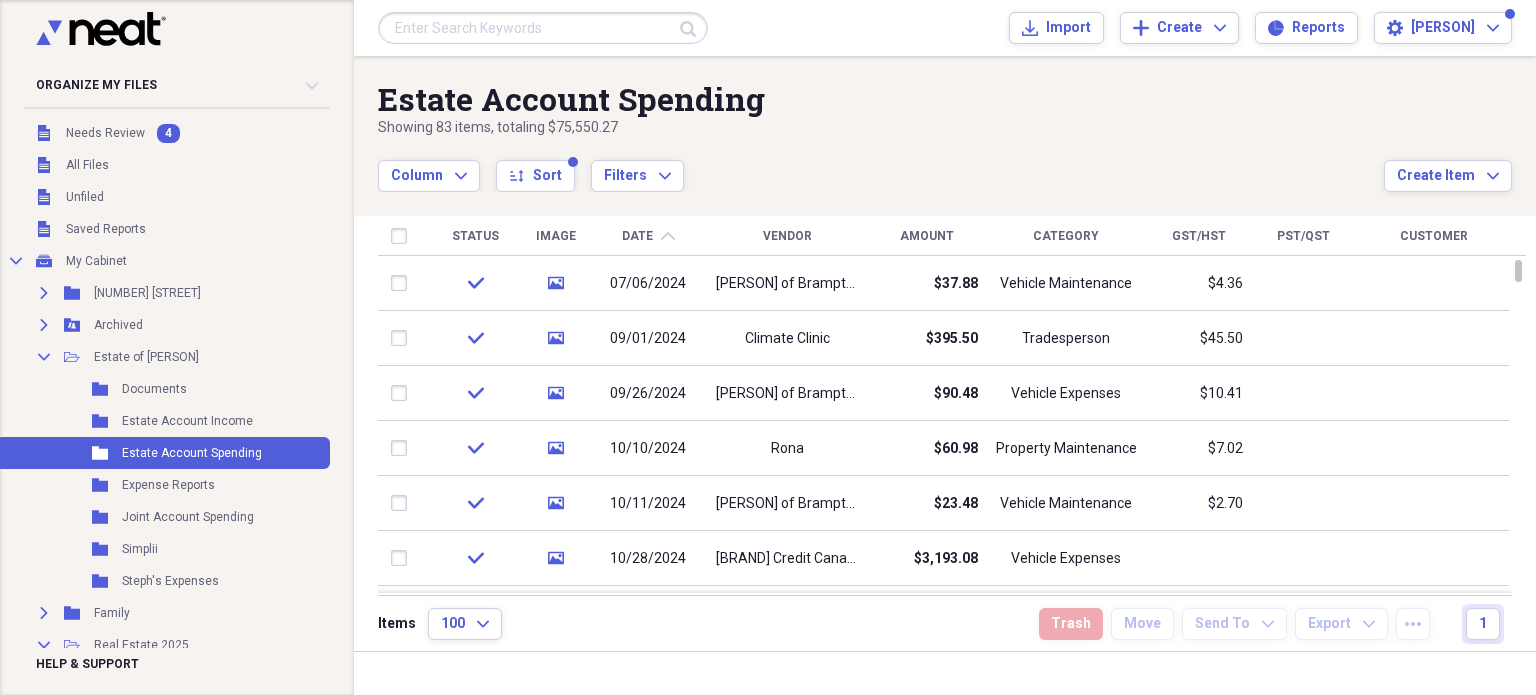 click on "Vendor" at bounding box center [787, 236] 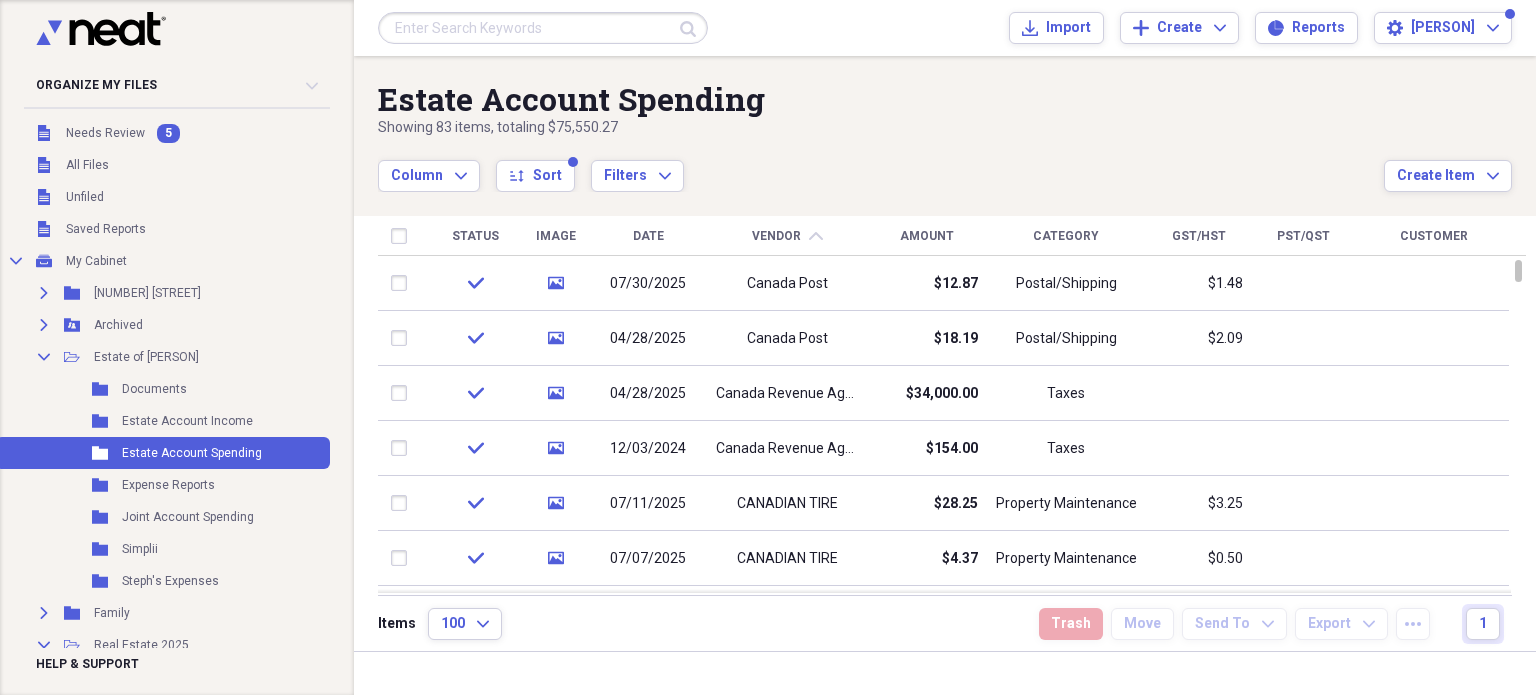 drag, startPoint x: 1522, startPoint y: 255, endPoint x: 1523, endPoint y: 245, distance: 10.049875 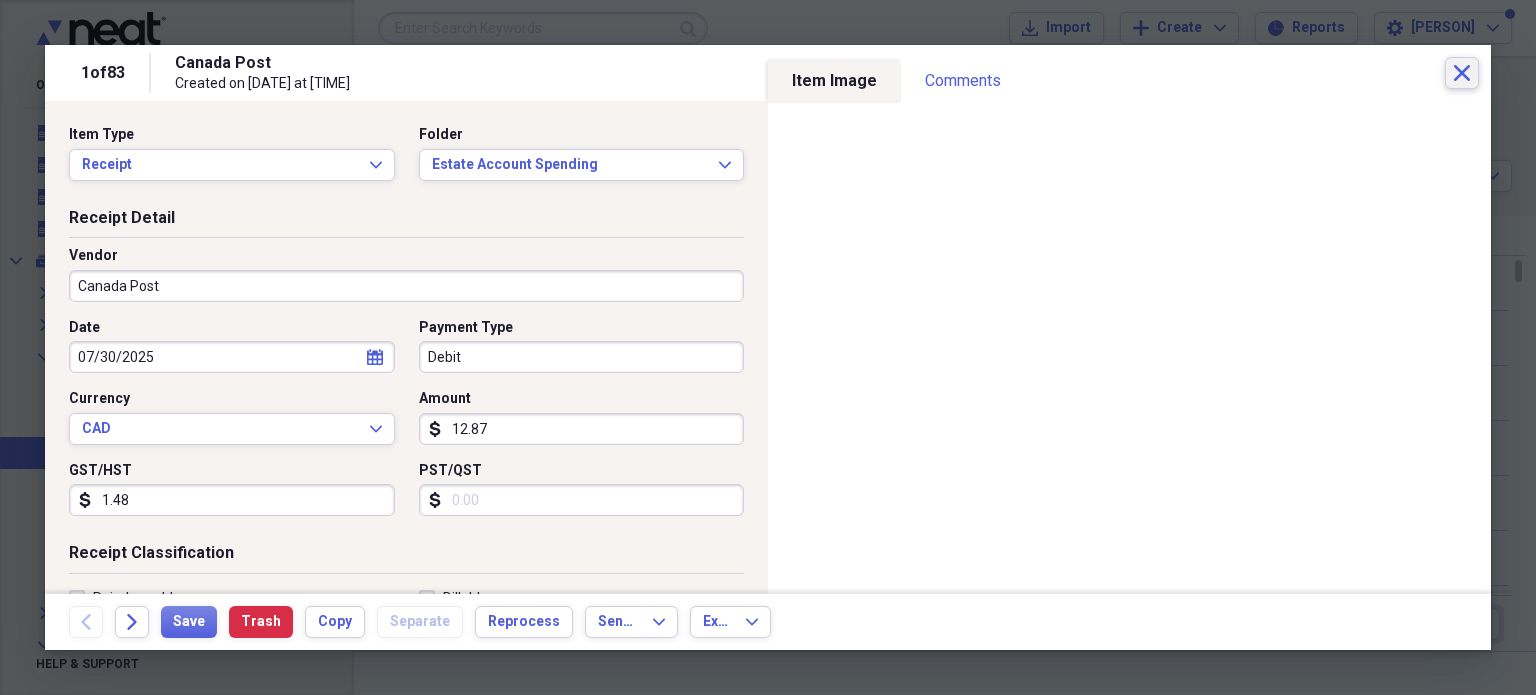 click on "Close" at bounding box center (1462, 73) 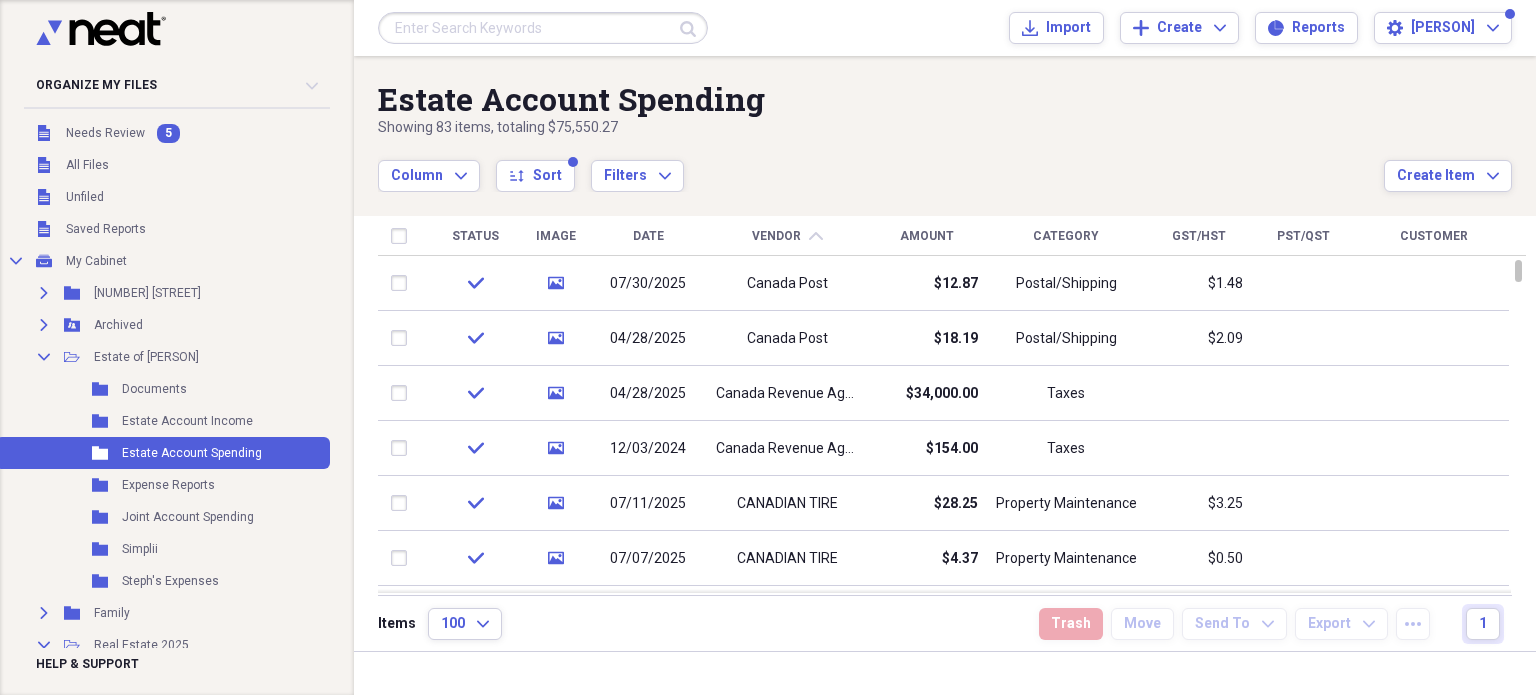 click on "Needs Review" at bounding box center (105, 133) 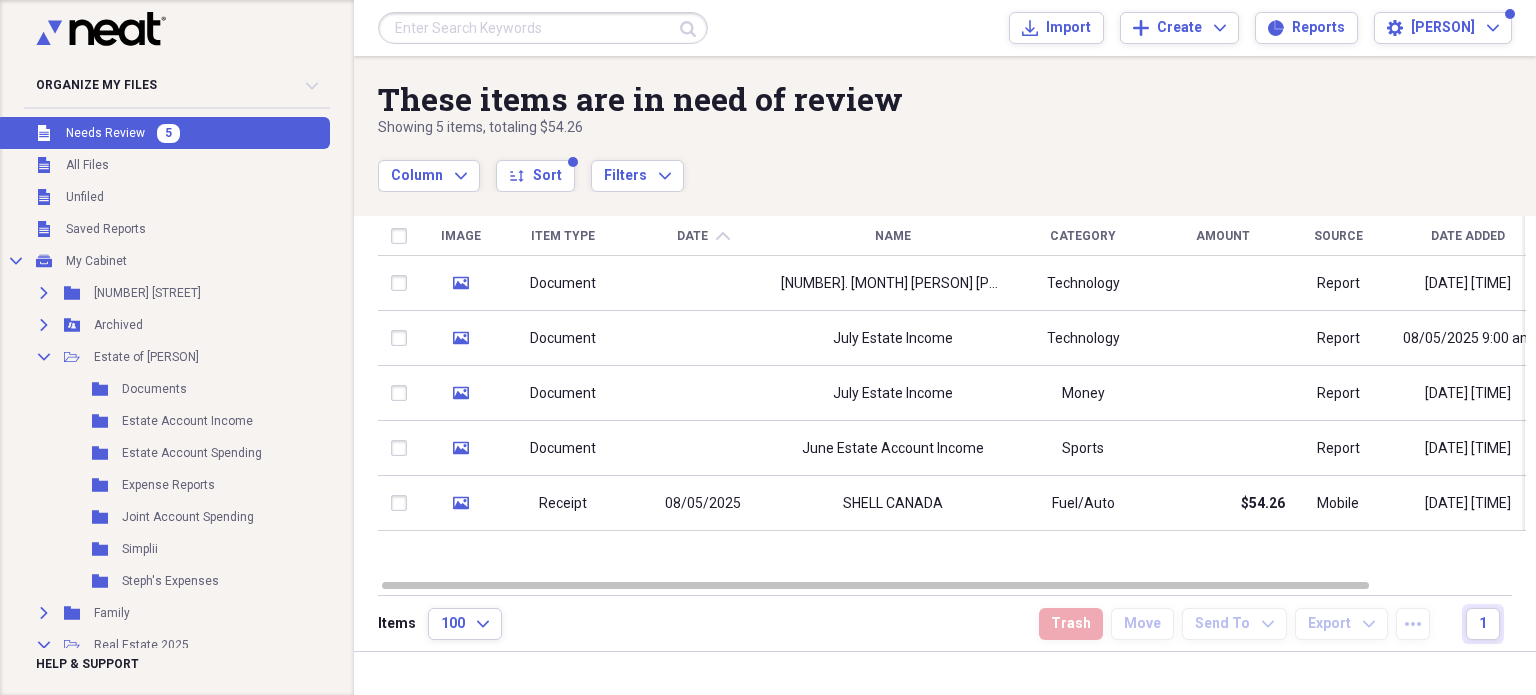 click at bounding box center [703, 283] 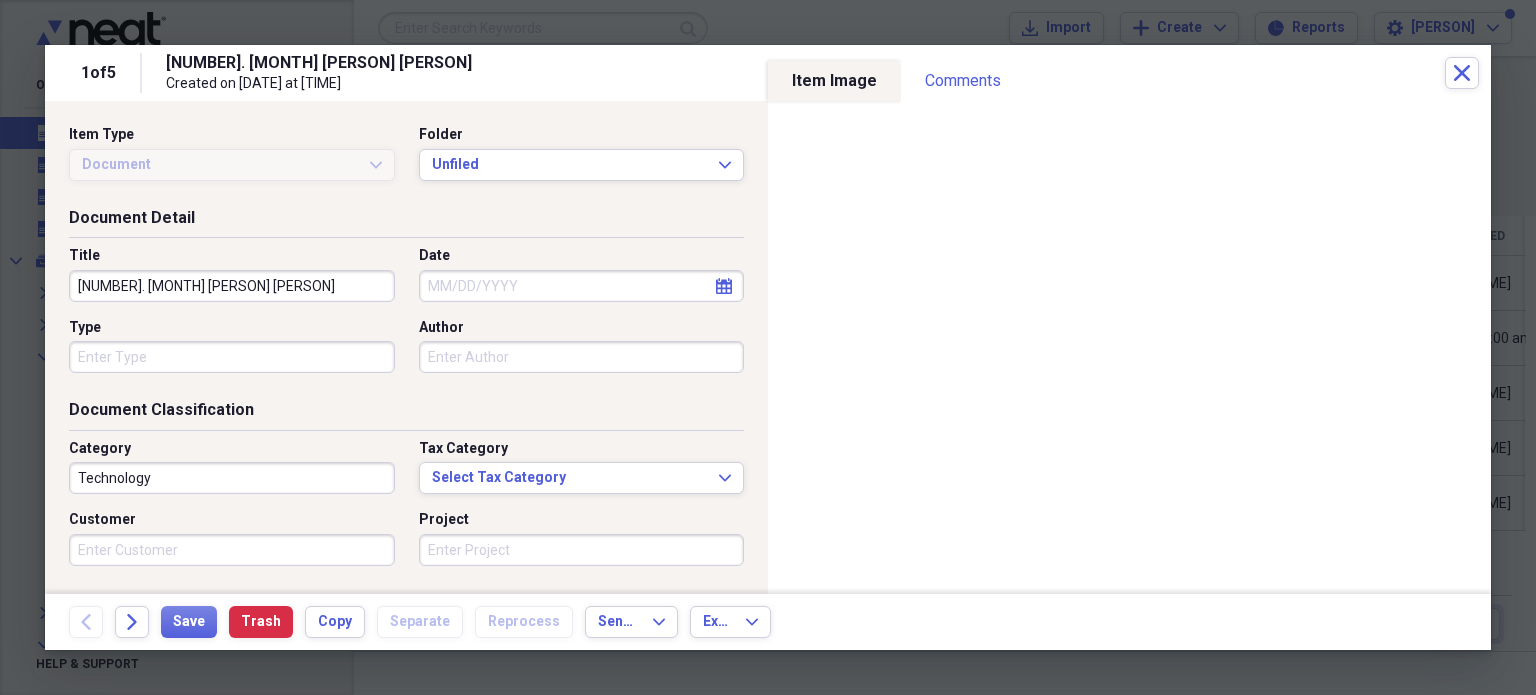 drag, startPoint x: 100, startPoint y: 290, endPoint x: 20, endPoint y: 283, distance: 80.305664 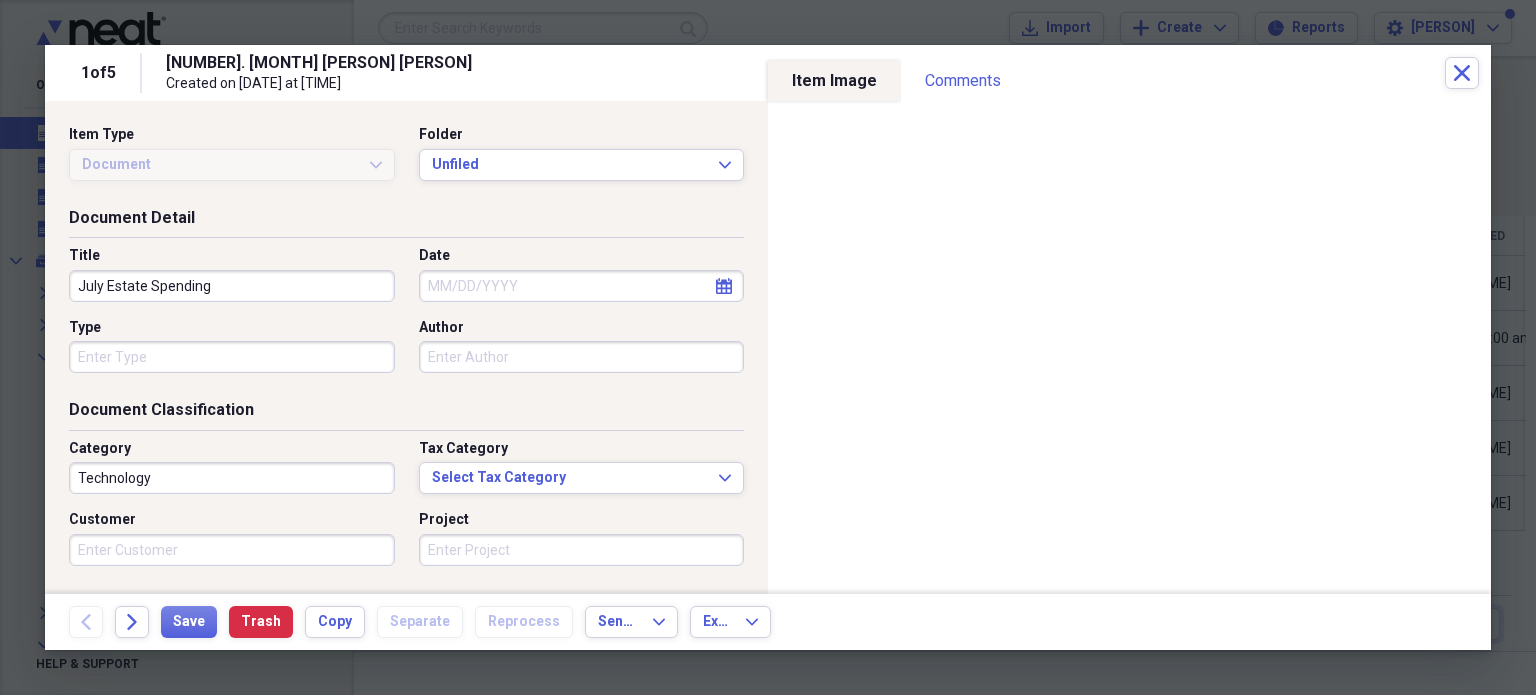 type on "July Estate Spending" 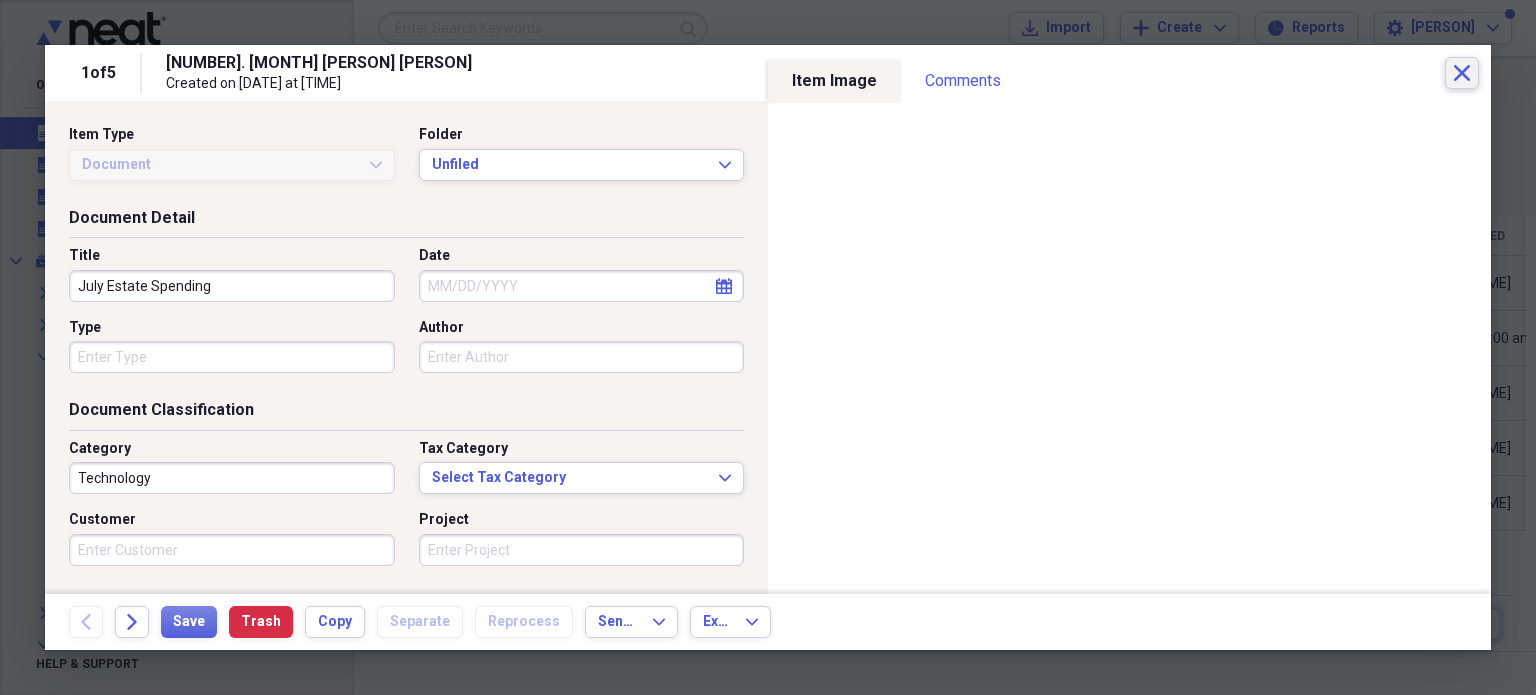 click on "Close" at bounding box center (1462, 73) 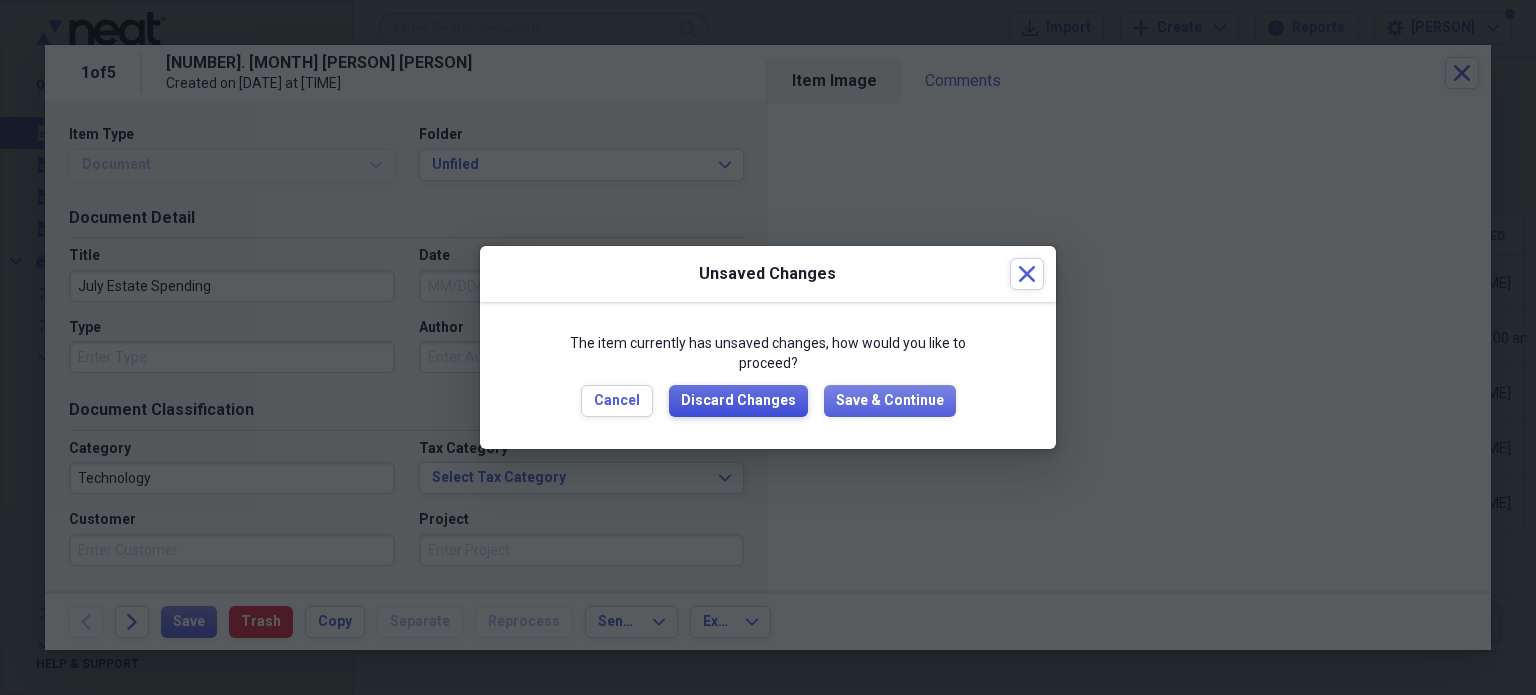 click on "Discard Changes" at bounding box center [738, 401] 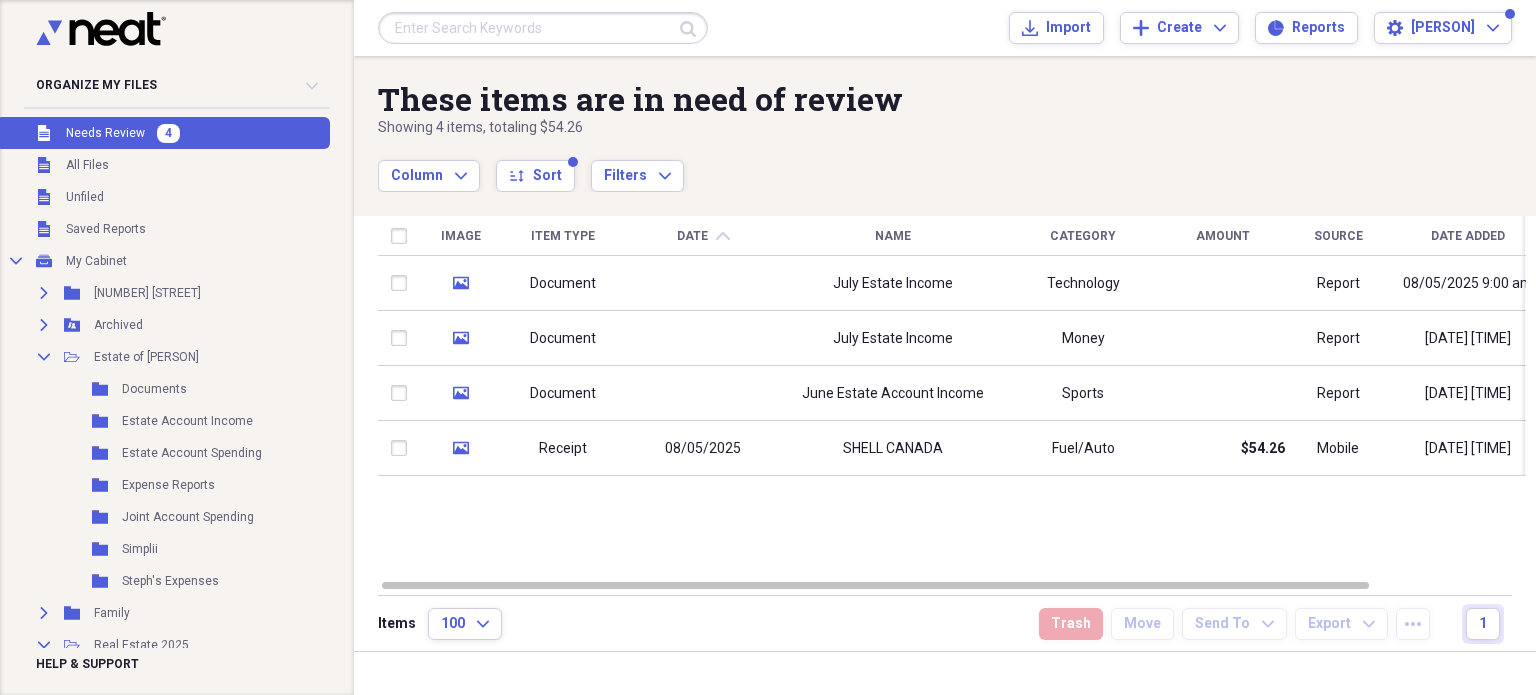 click on "Expense Reports" at bounding box center (168, 485) 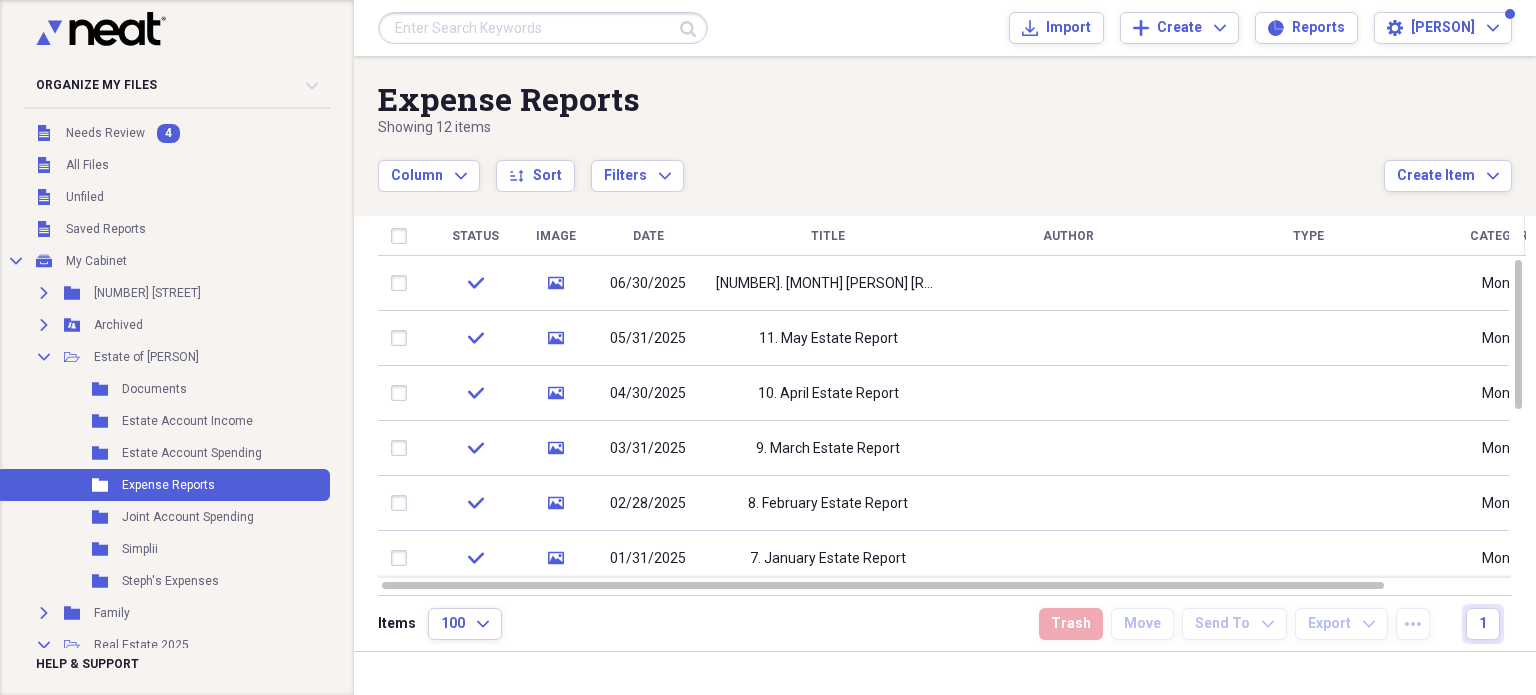 click on "Submit Import Import Add Create Expand Reports Reports Settings [PERSON] Expand" at bounding box center (945, 28) 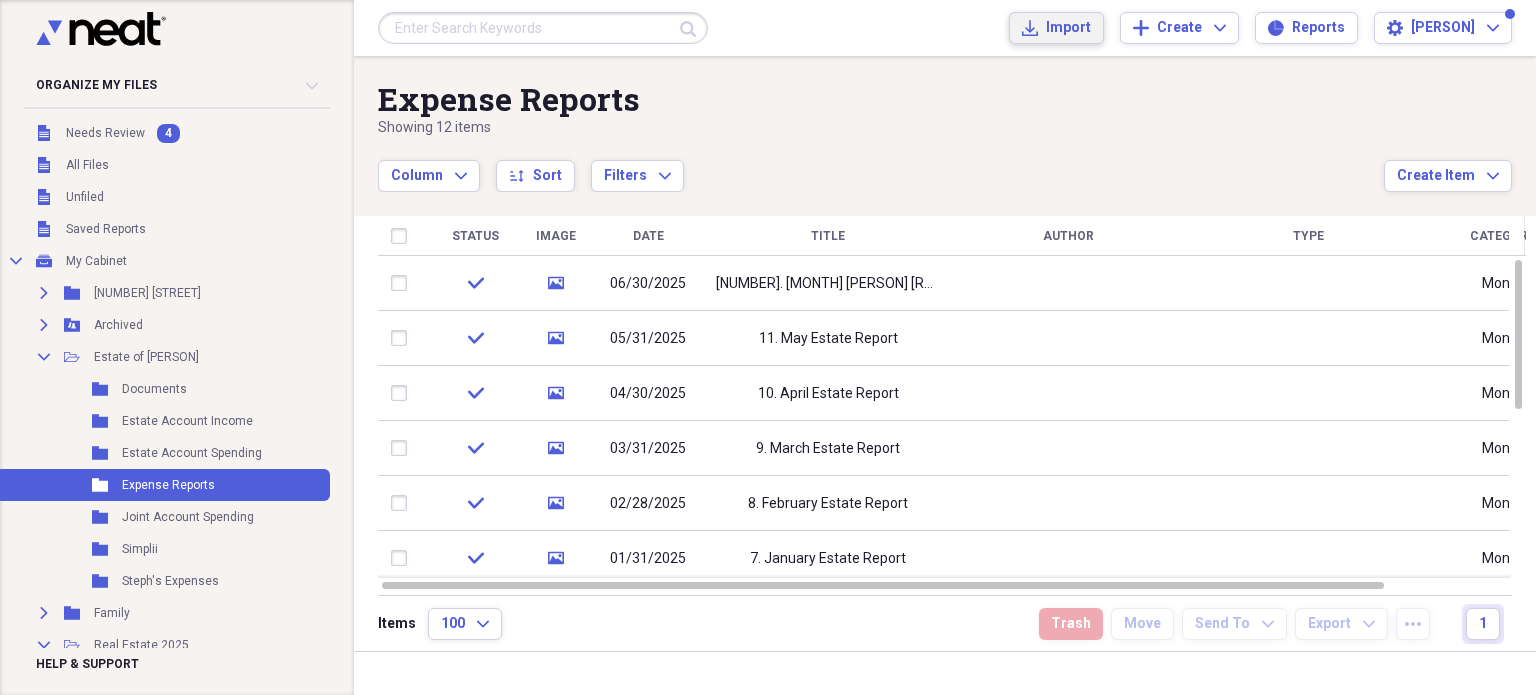click on "Import Import" at bounding box center [1056, 28] 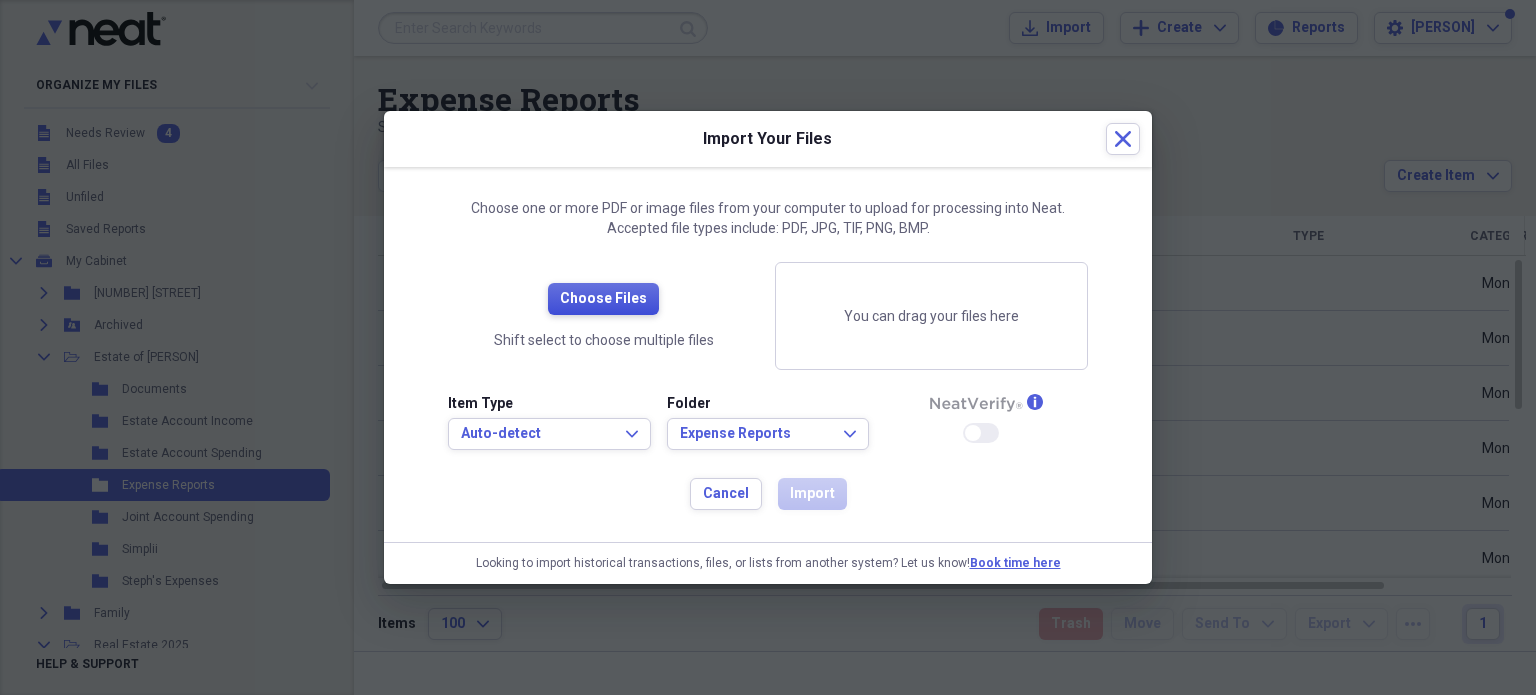 click on "Choose Files" at bounding box center (603, 299) 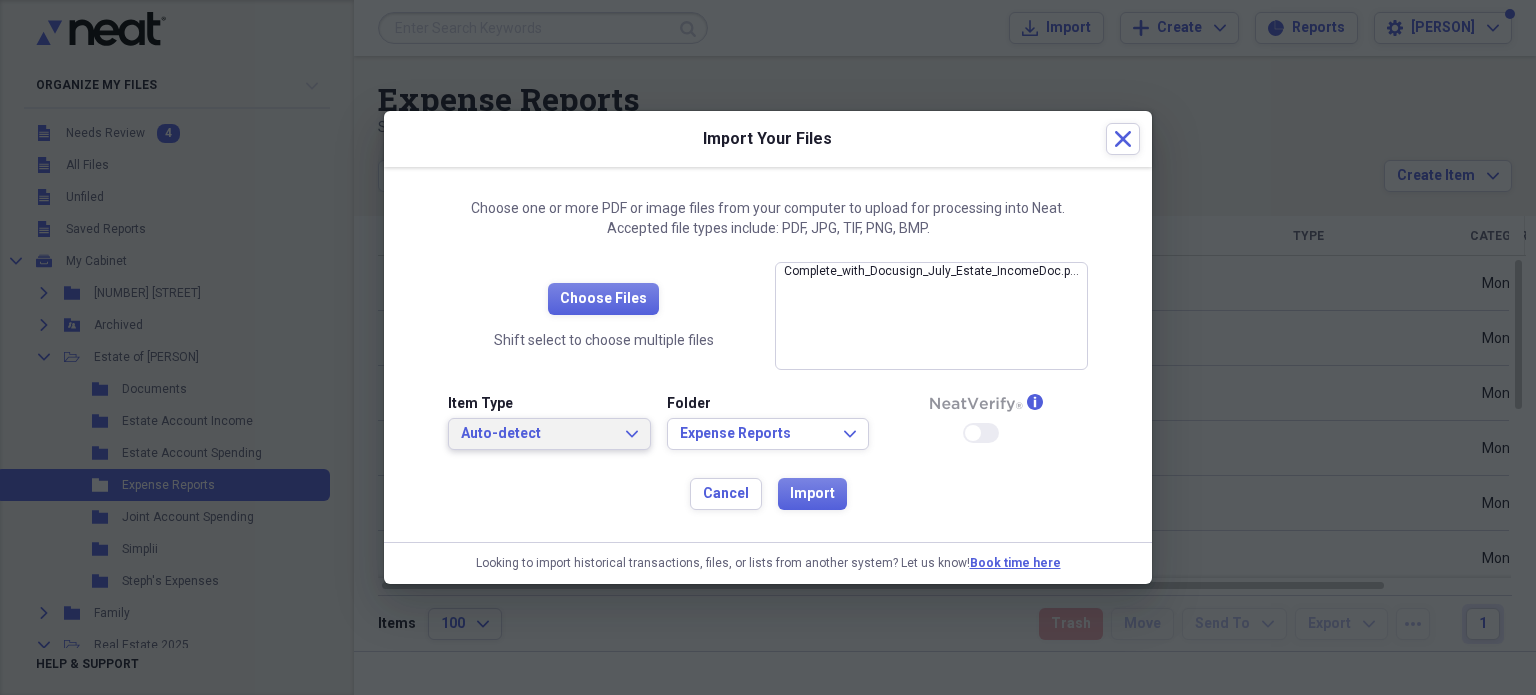 click on "Auto-detect" at bounding box center [537, 434] 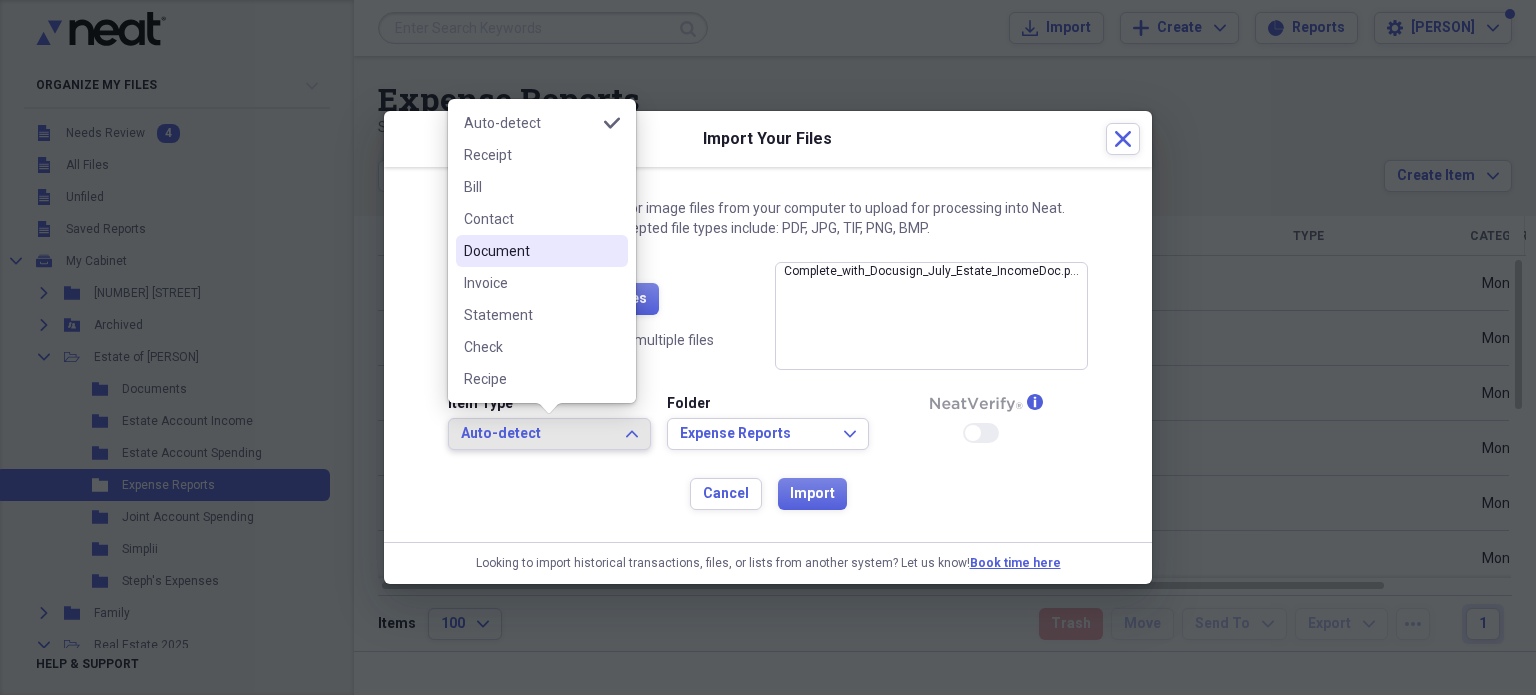 click on "Document" at bounding box center [530, 251] 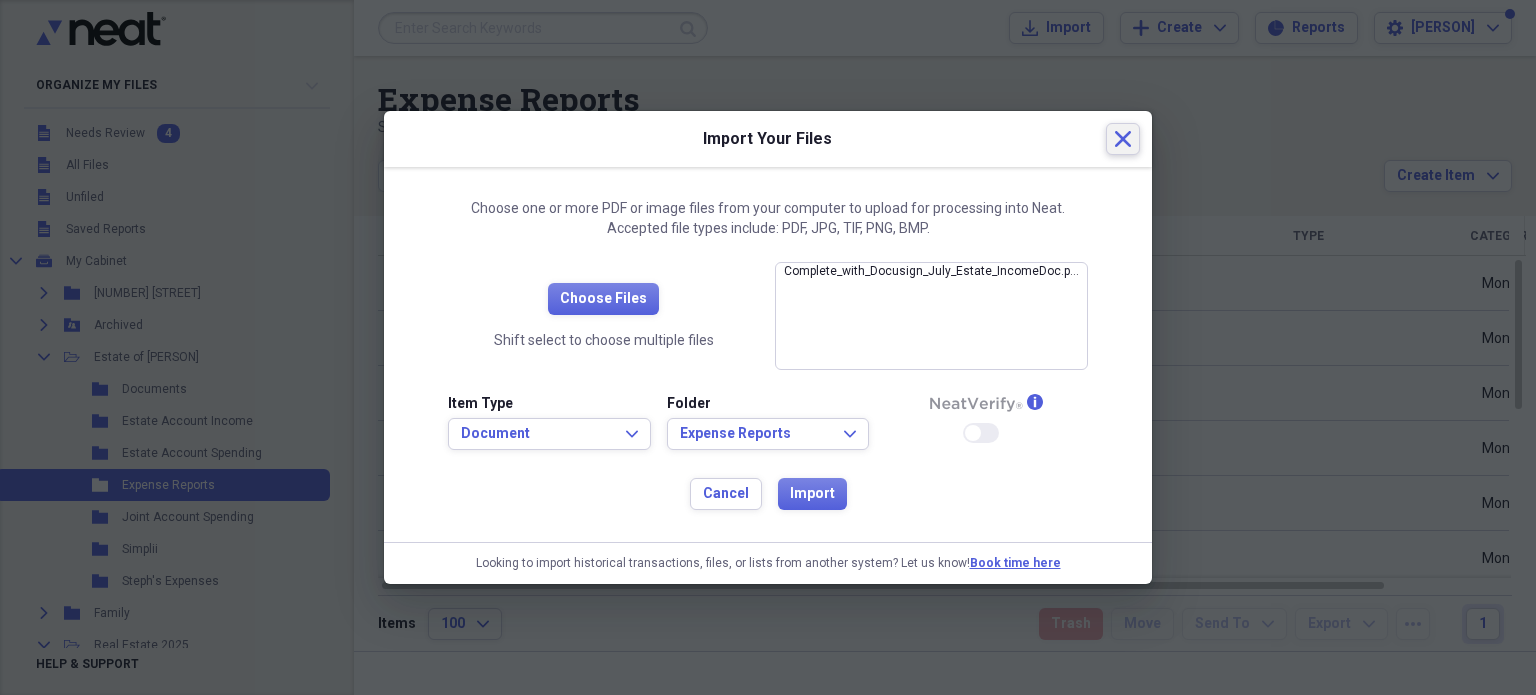 click 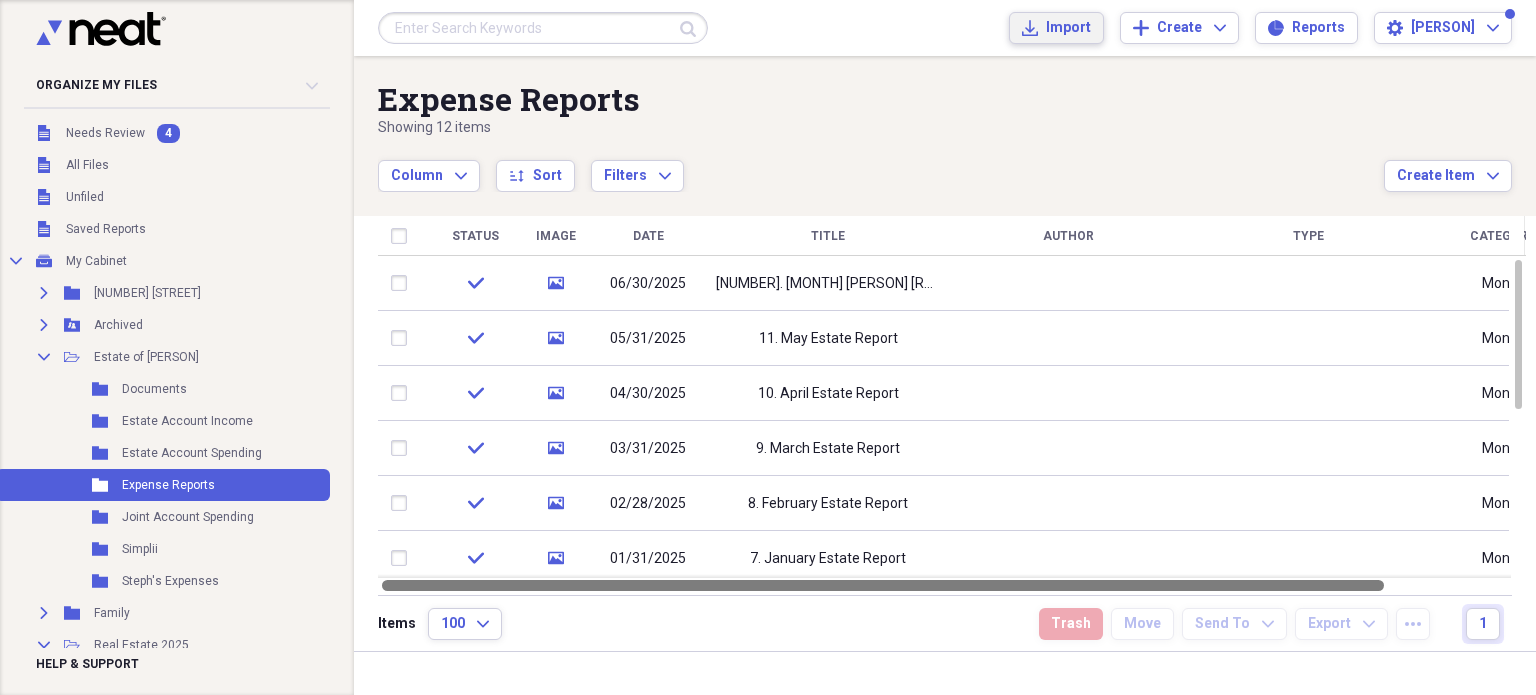 drag, startPoint x: 584, startPoint y: 583, endPoint x: 526, endPoint y: 585, distance: 58.034473 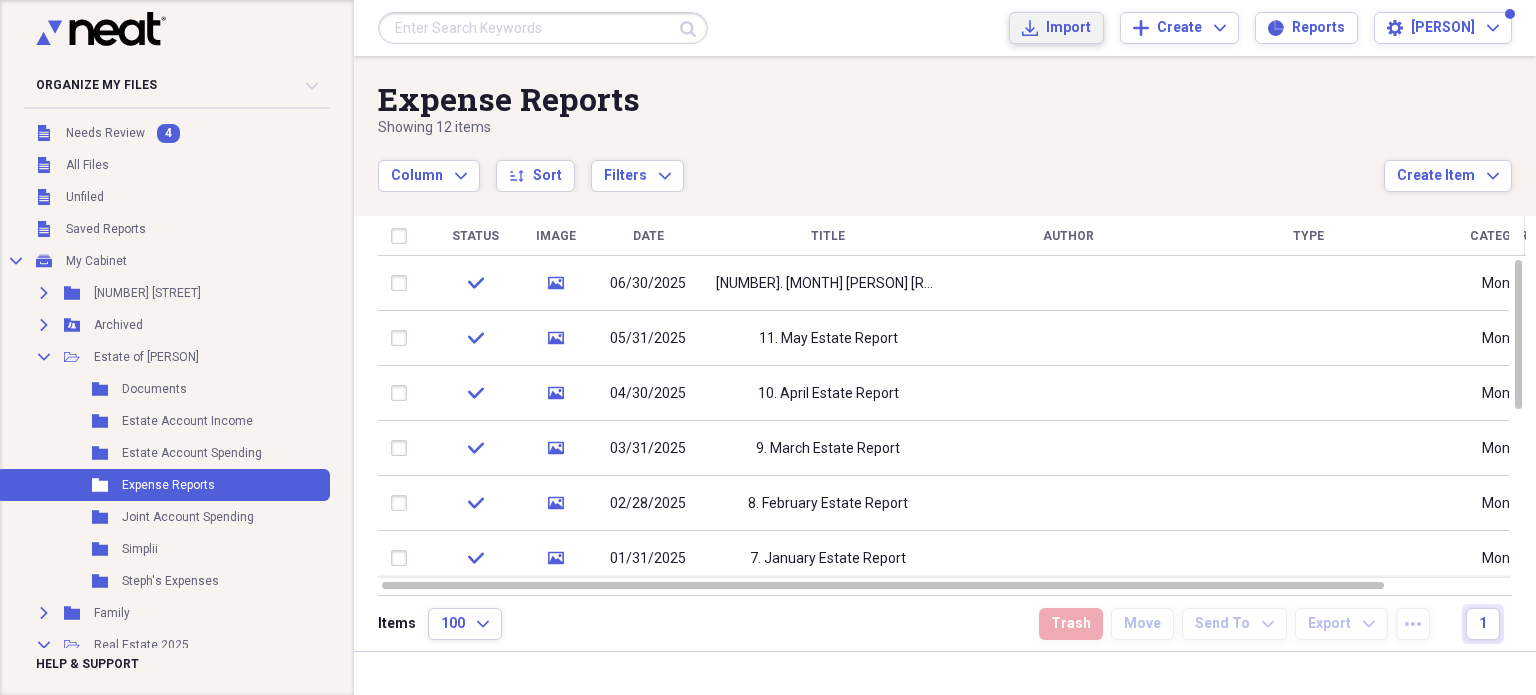 click on "Import" at bounding box center (1068, 28) 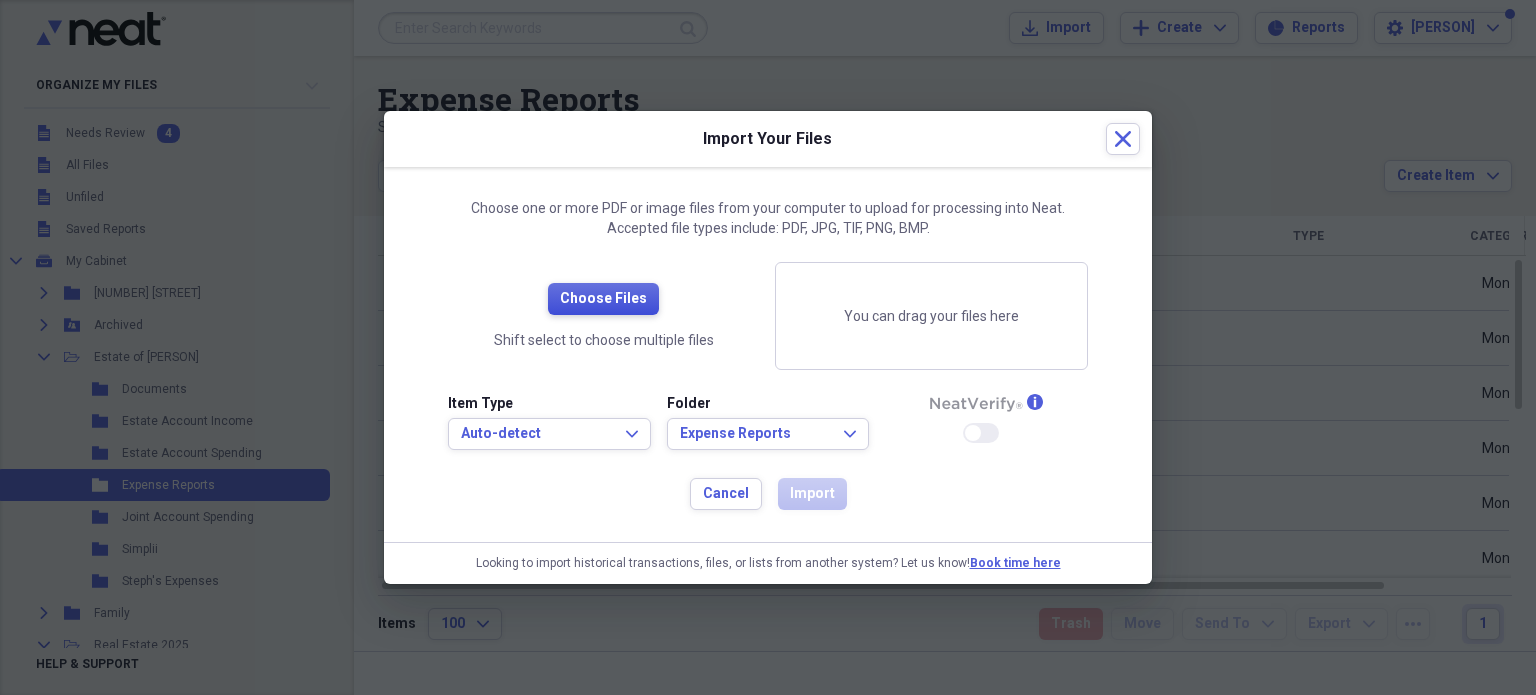 click on "Choose Files" at bounding box center [603, 299] 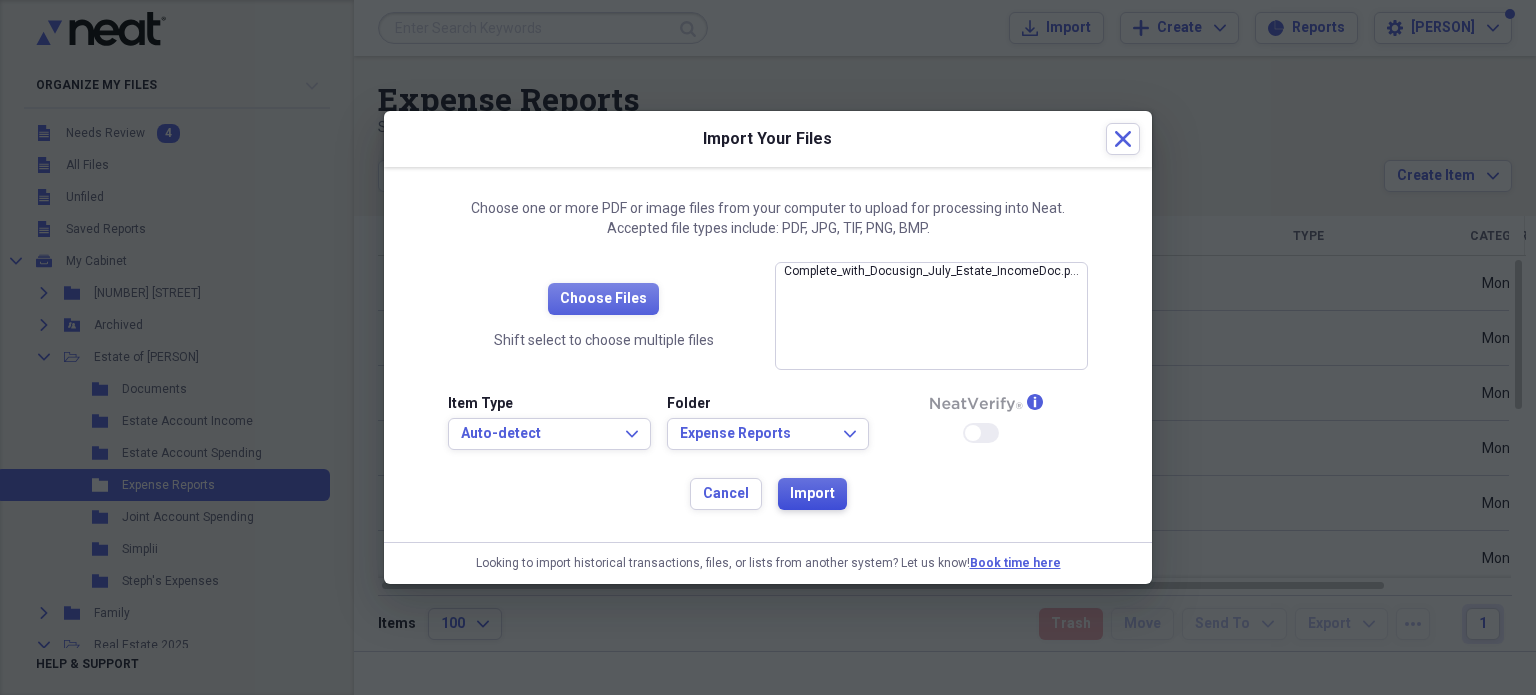 click on "Import" at bounding box center [812, 494] 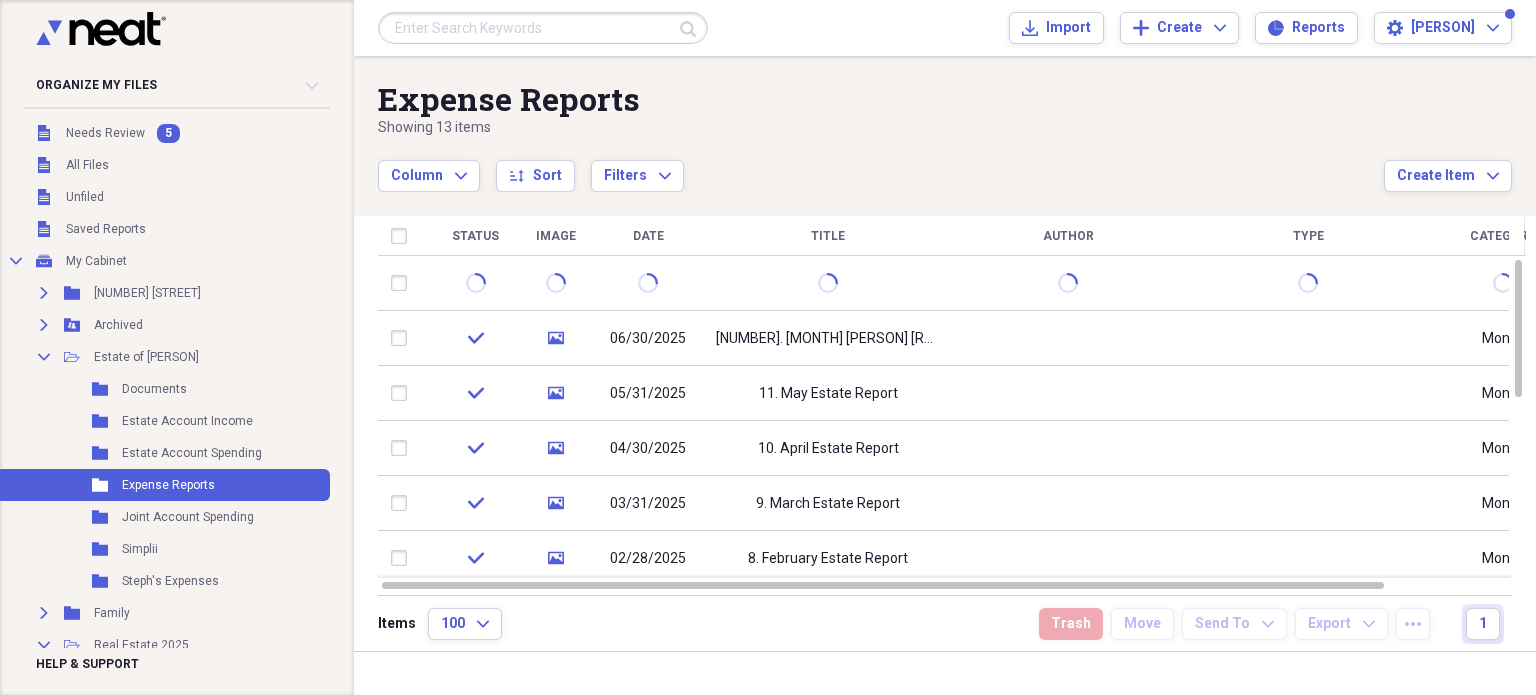 click on "11. May Estate Report" at bounding box center [828, 393] 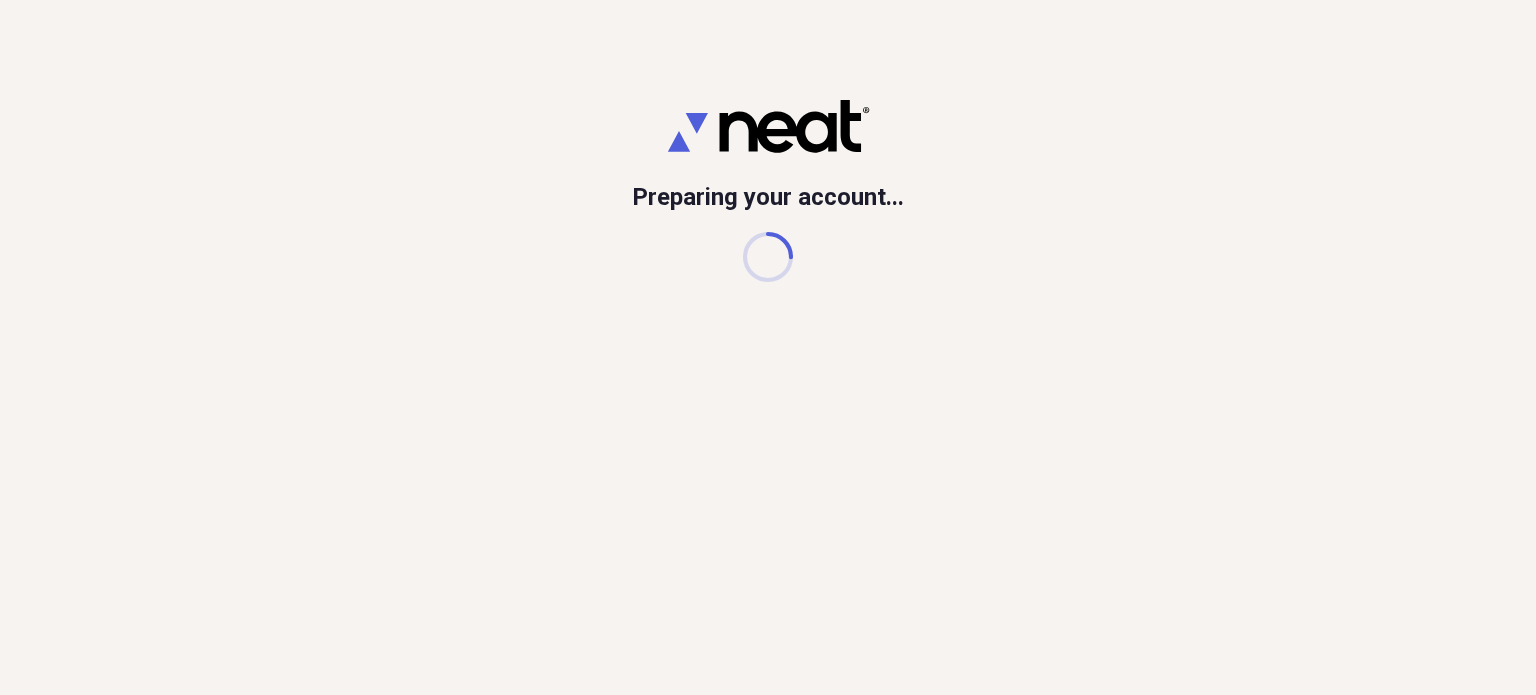 scroll, scrollTop: 0, scrollLeft: 0, axis: both 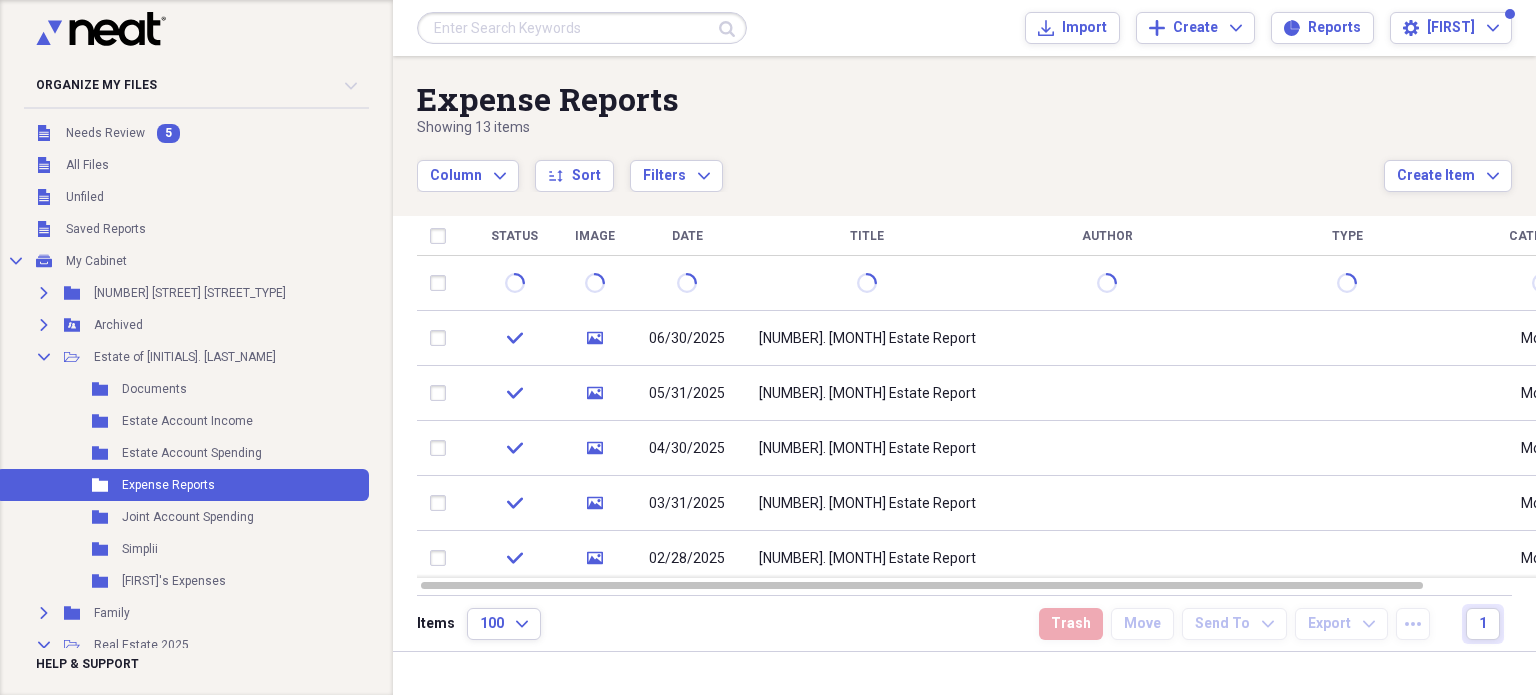 click on "Showing 13 items" at bounding box center (900, 128) 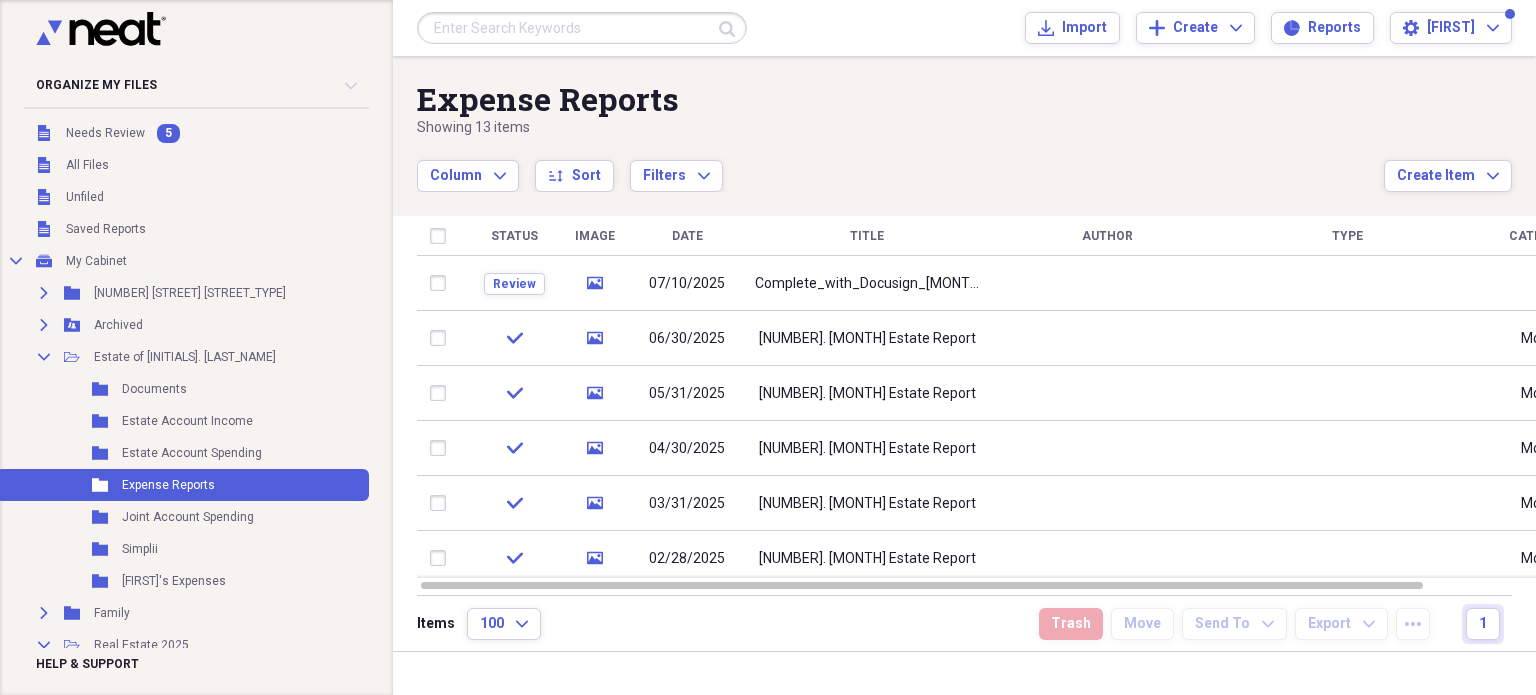 drag, startPoint x: 1210, startPoint y: 350, endPoint x: 877, endPoint y: 300, distance: 336.73282 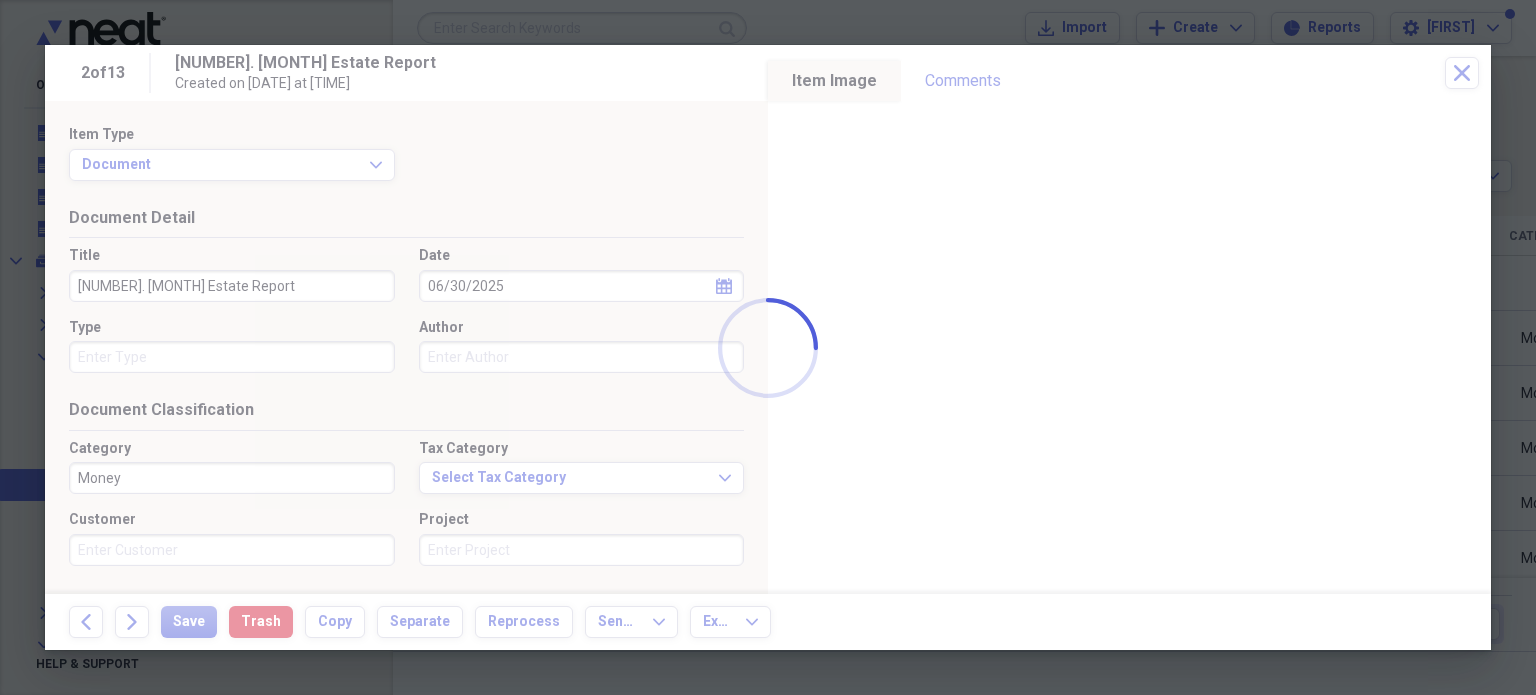 click at bounding box center [768, 347] 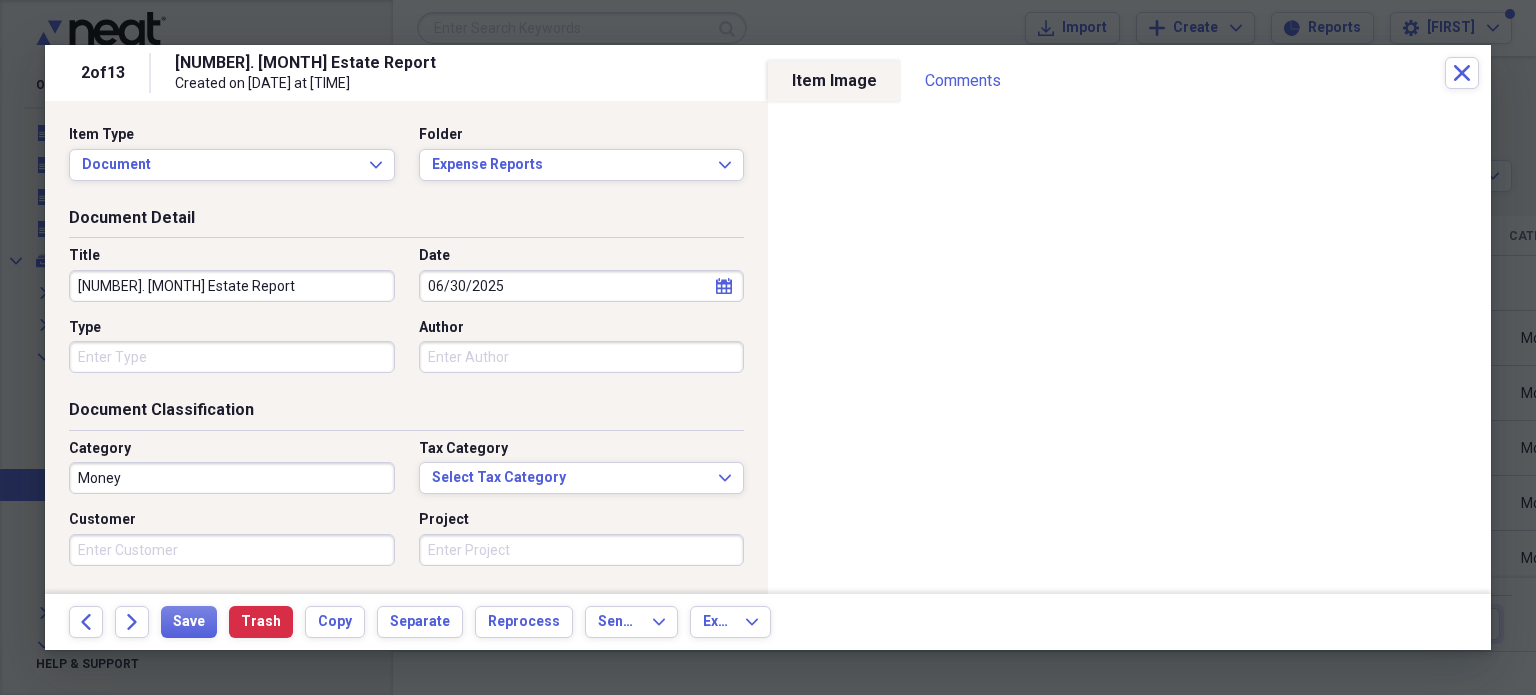 click on "[NUMBER]. [MONTH] [PERSON] [REPORT]" at bounding box center [232, 286] 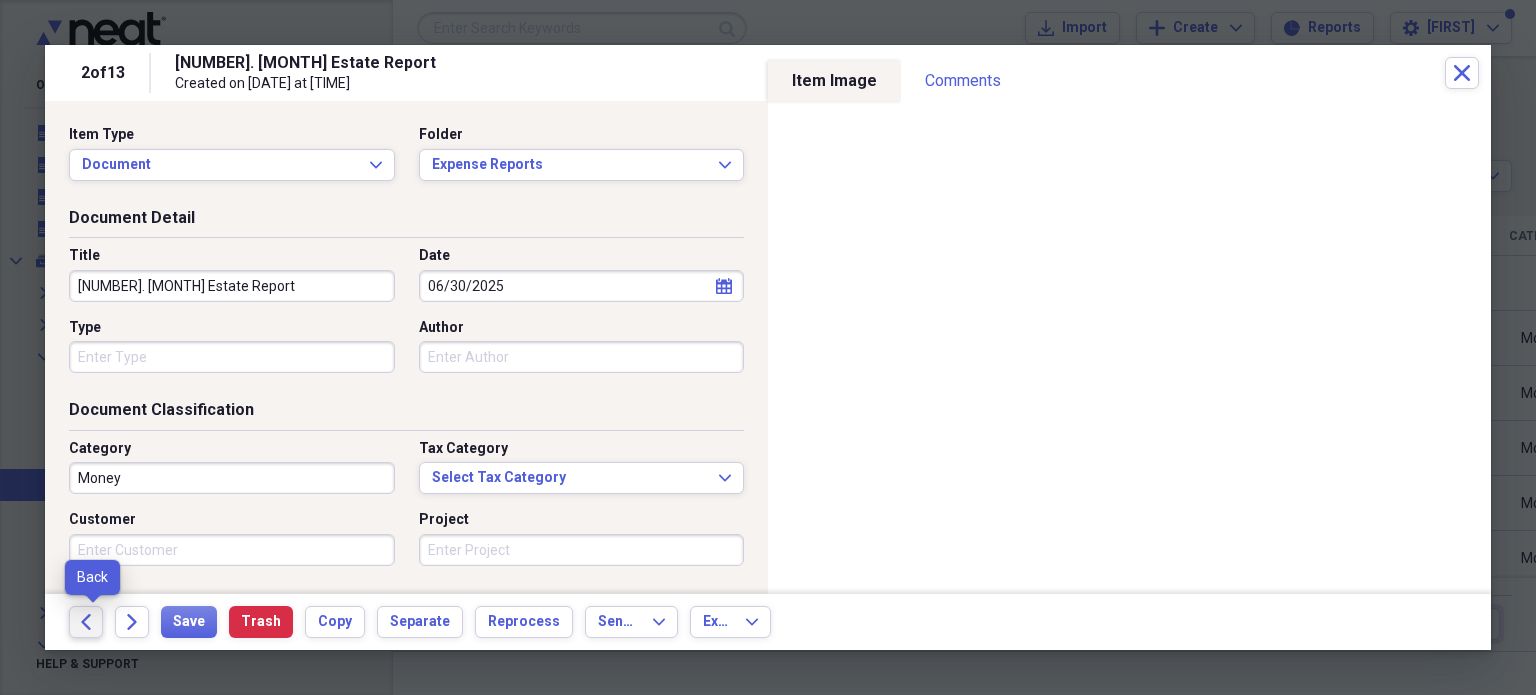 click on "Back" at bounding box center [86, 622] 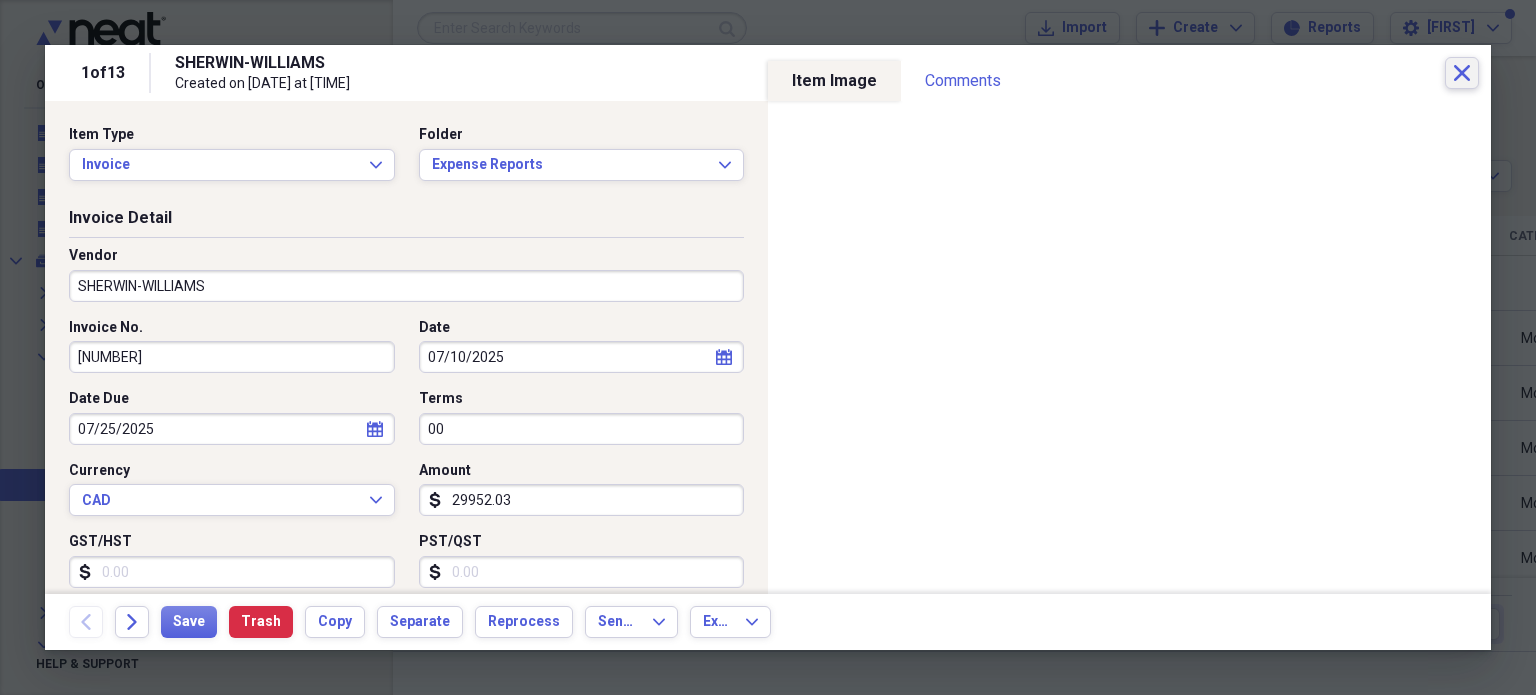 click on "Close" at bounding box center [1462, 73] 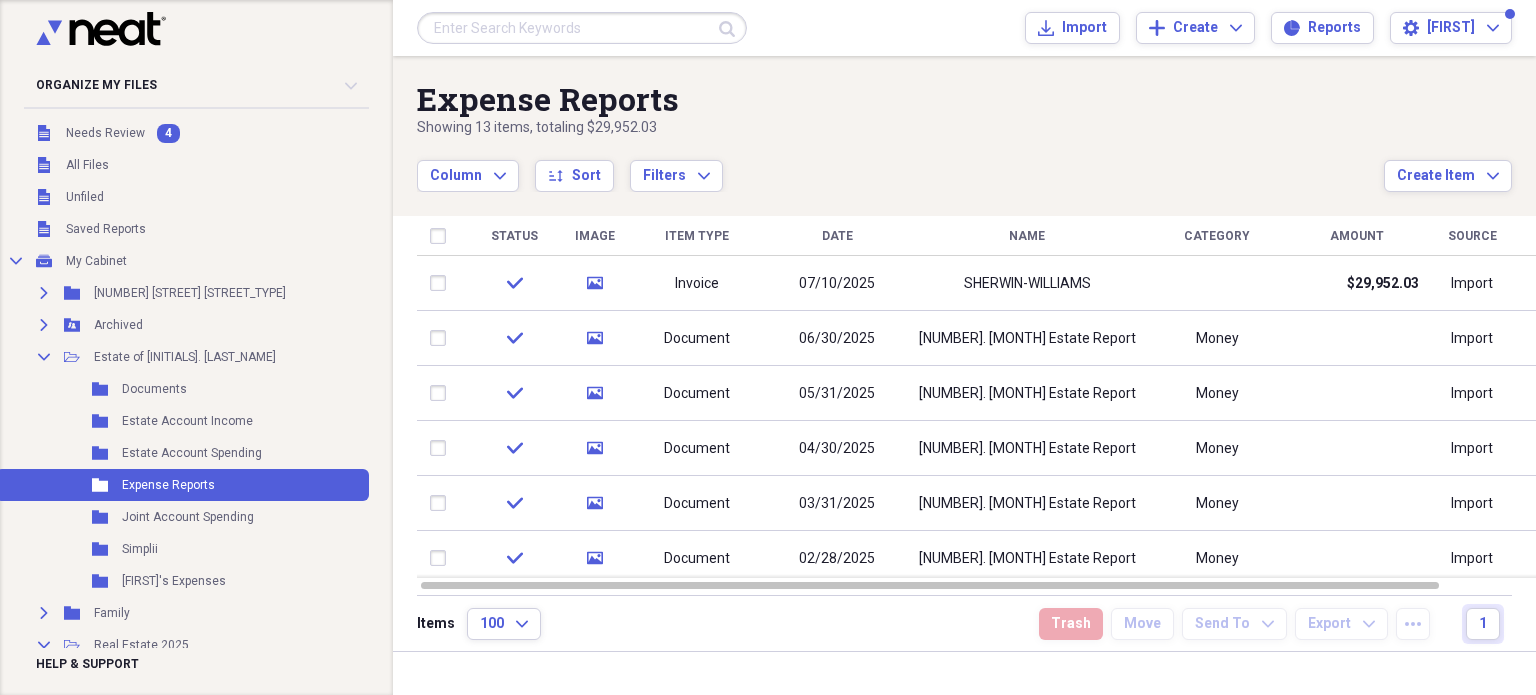 click on "07/10/2025" at bounding box center [837, 283] 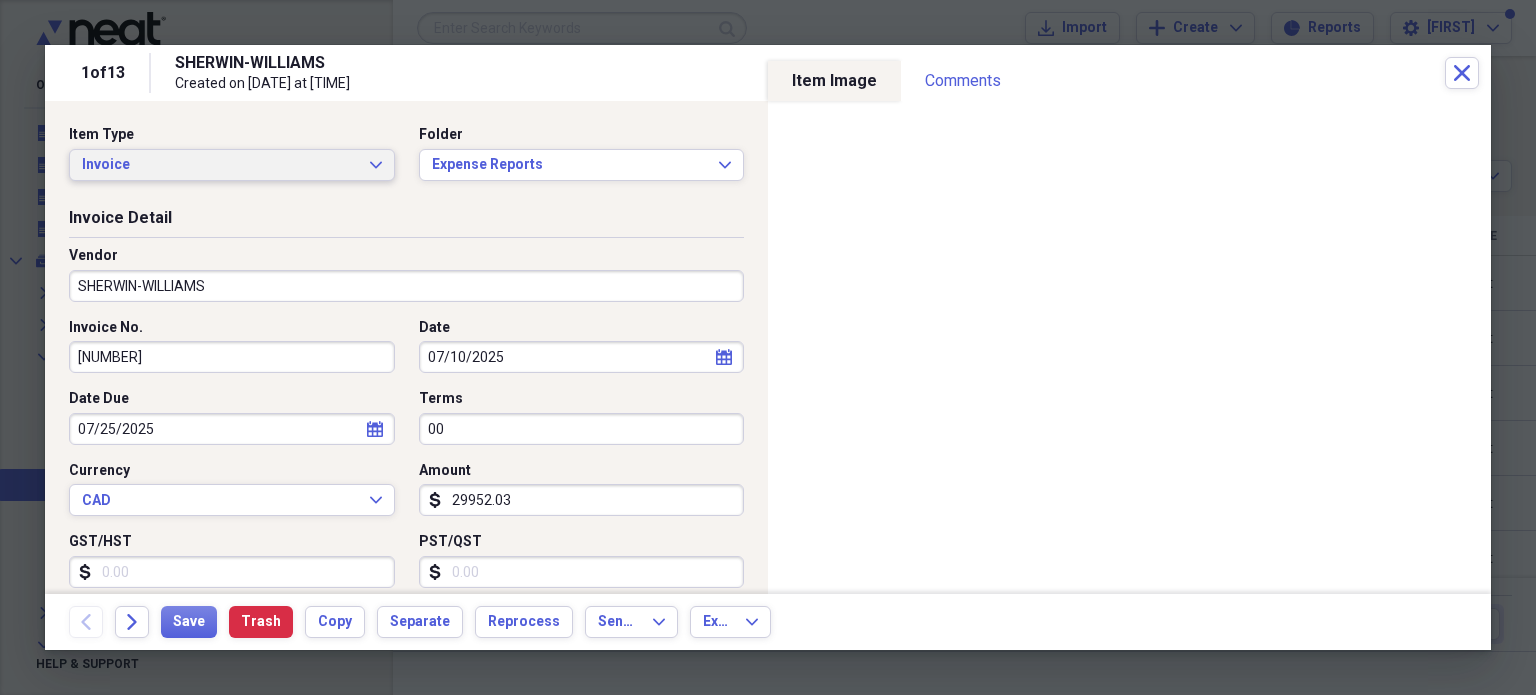 click on "Invoice" at bounding box center [220, 165] 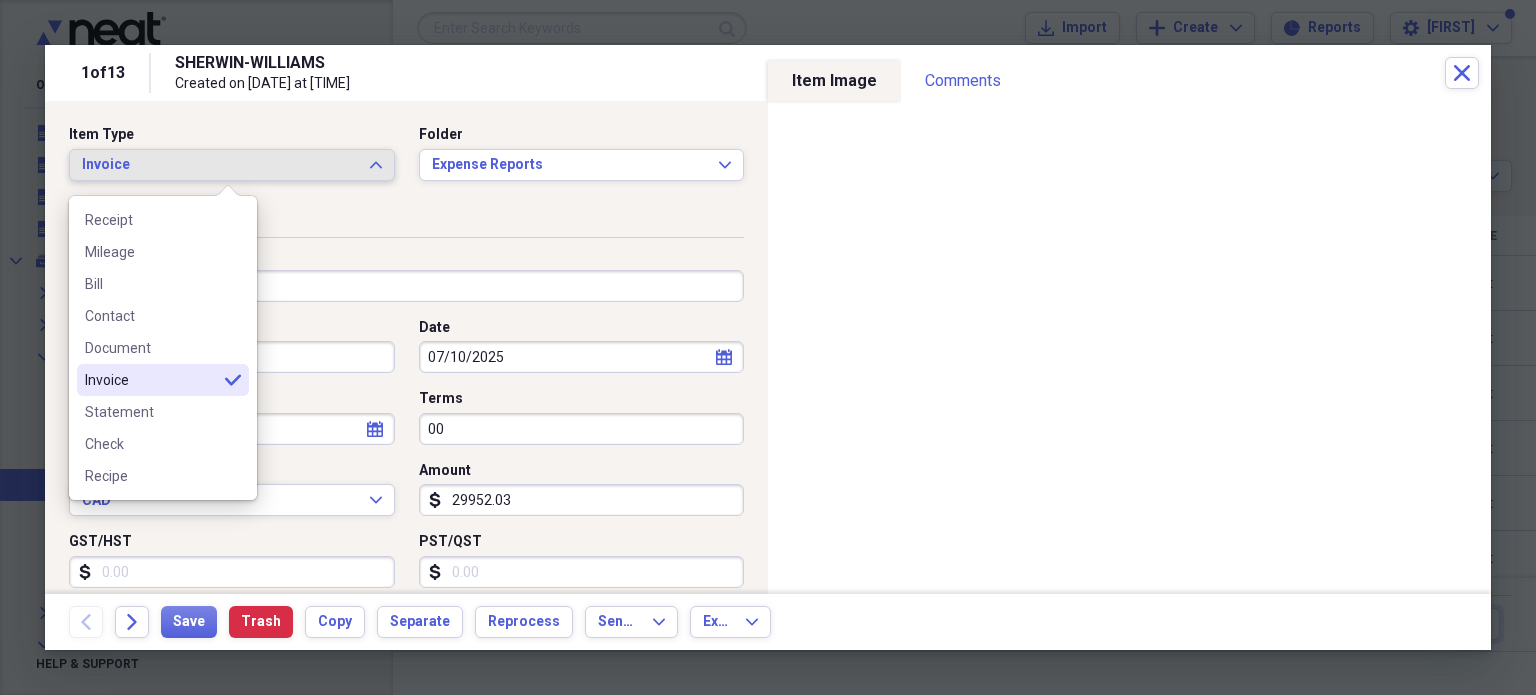 click on "Document" at bounding box center (151, 348) 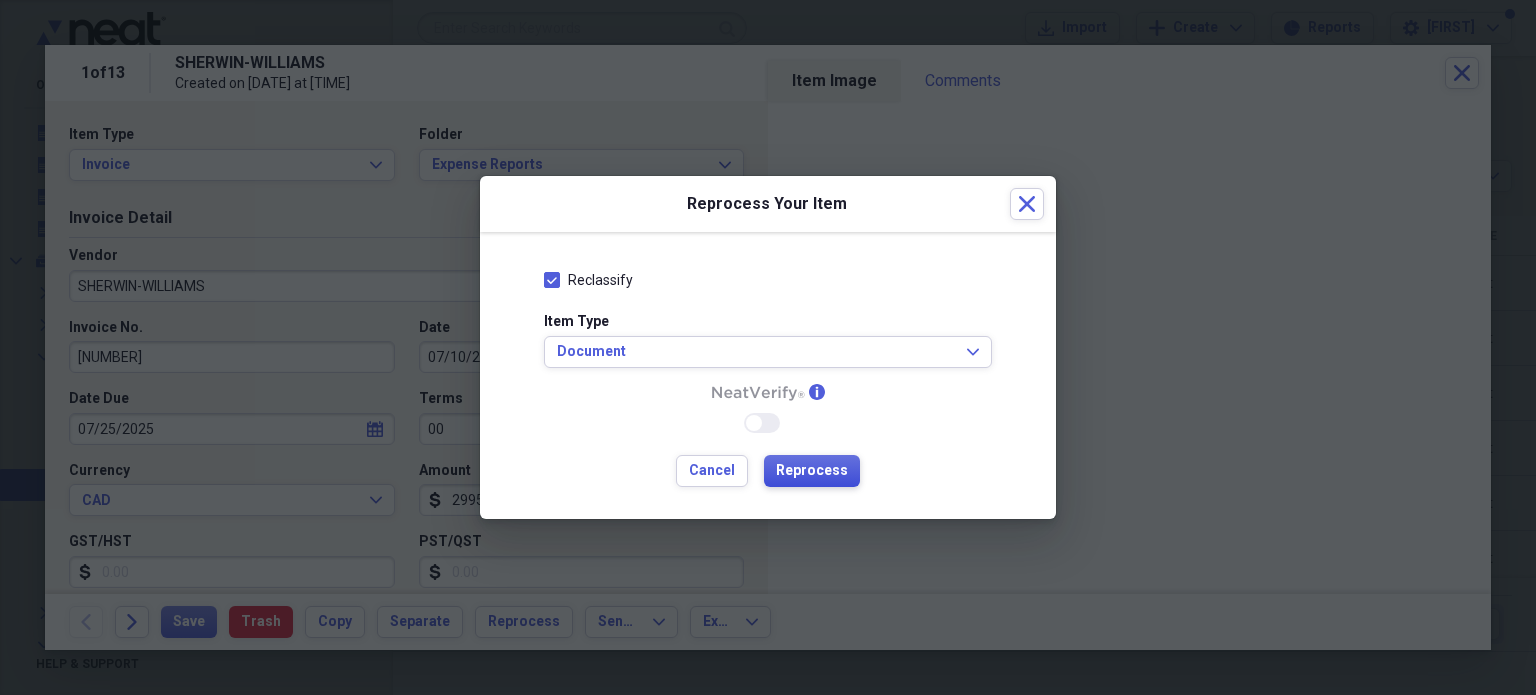 click on "Reprocess" at bounding box center (812, 471) 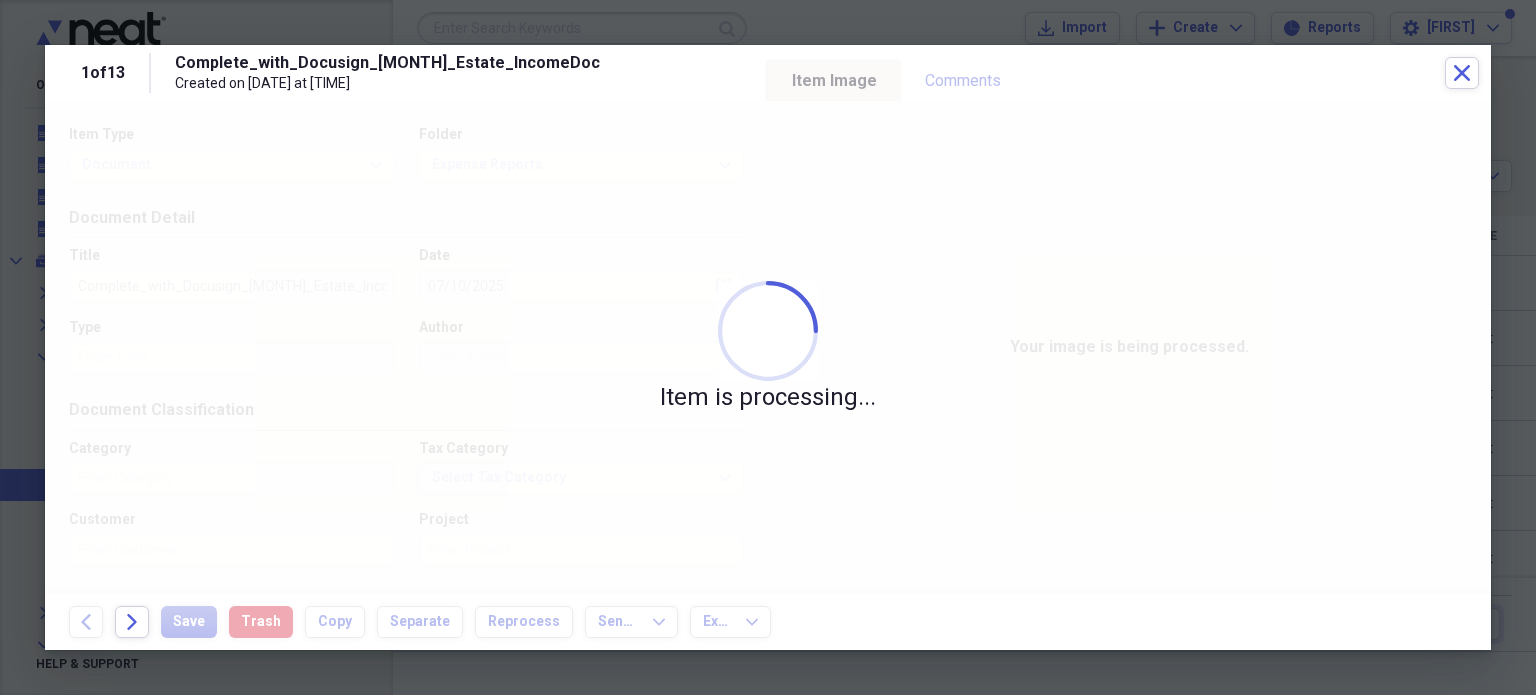 click on "Item is processing..." at bounding box center (768, 347) 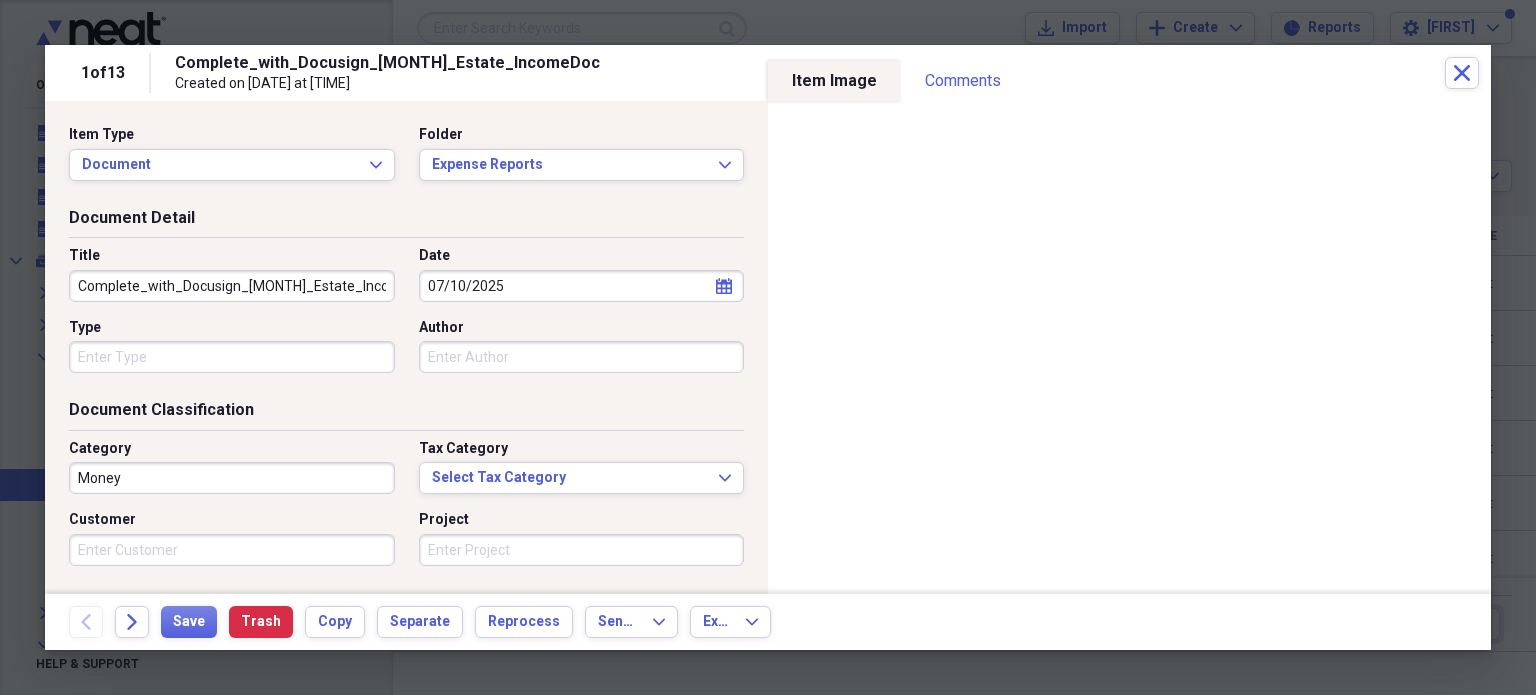 click on "Complete_with_Docusign_July_Estate_IncomeDoc" at bounding box center (232, 286) 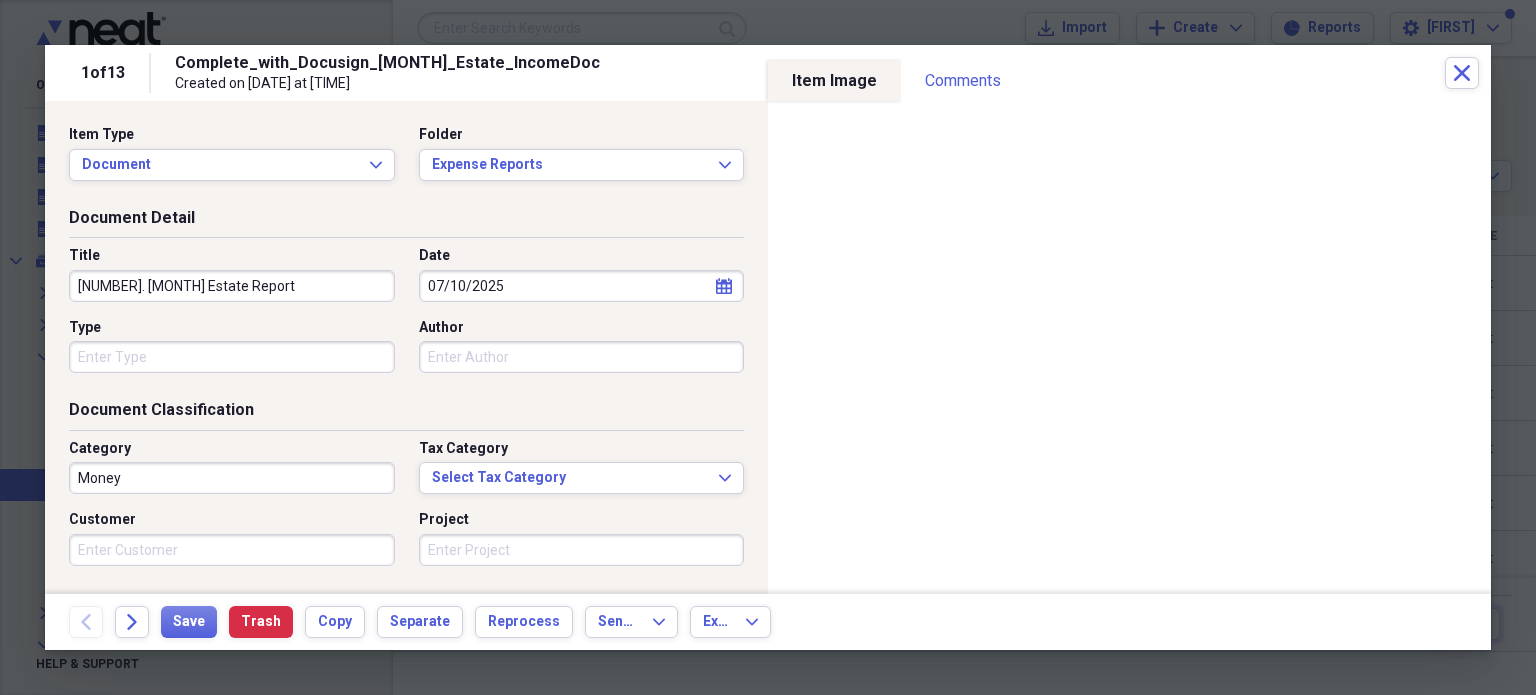 type on "13. July Estate Report" 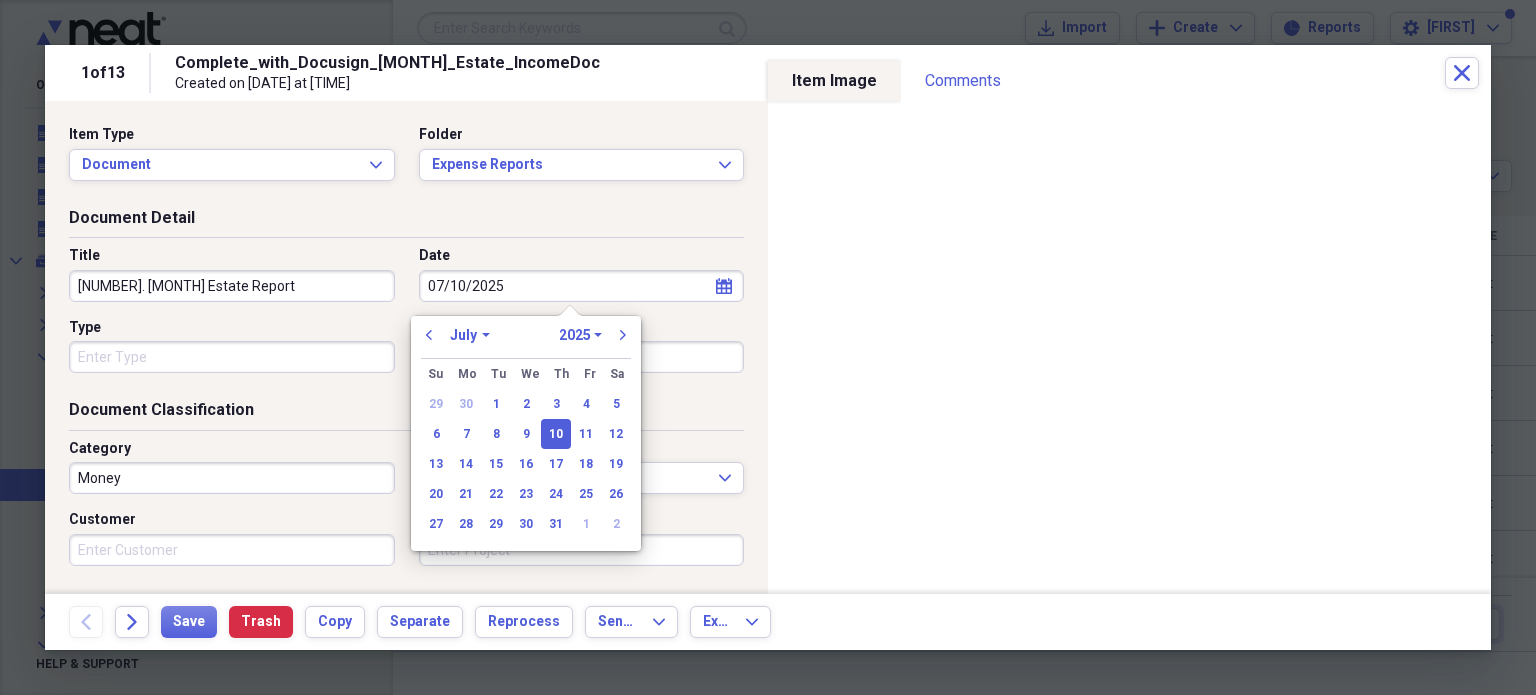 click on "31" at bounding box center [556, 524] 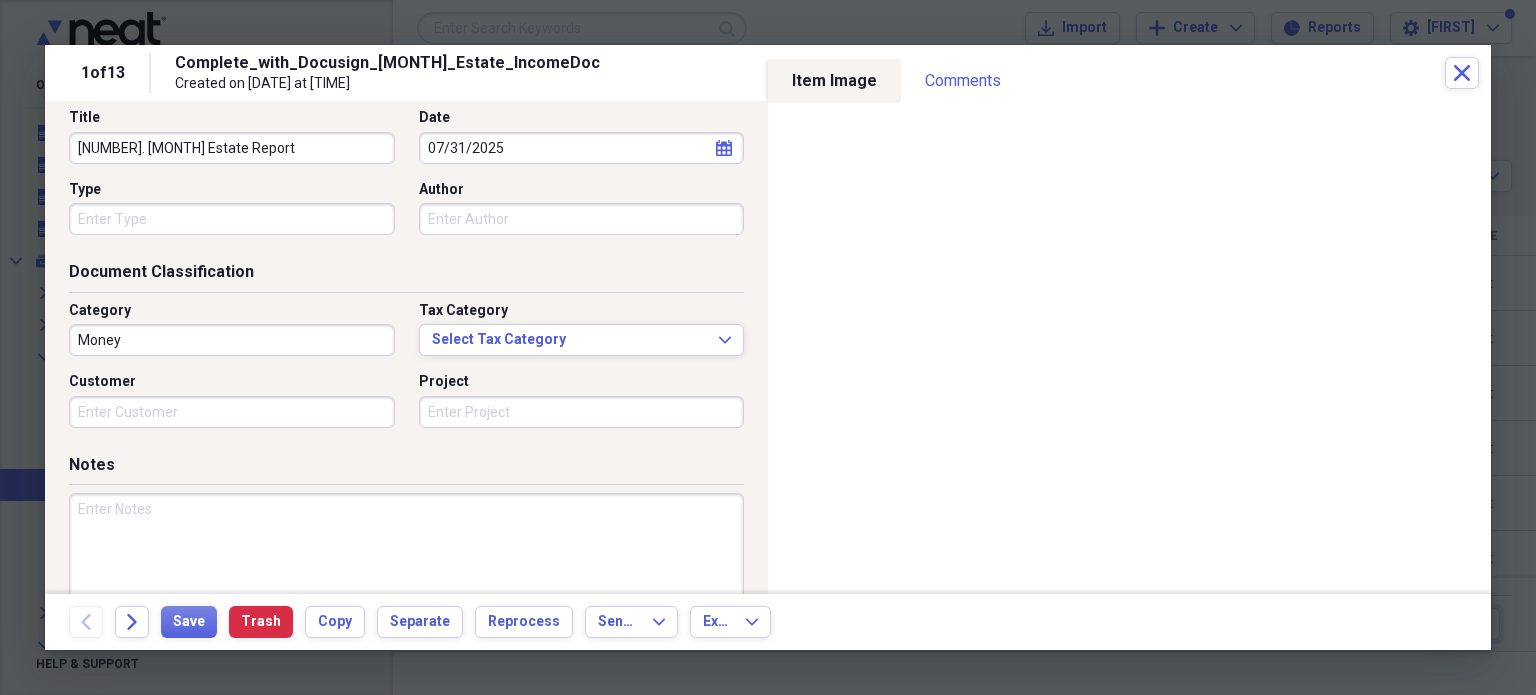 scroll, scrollTop: 207, scrollLeft: 0, axis: vertical 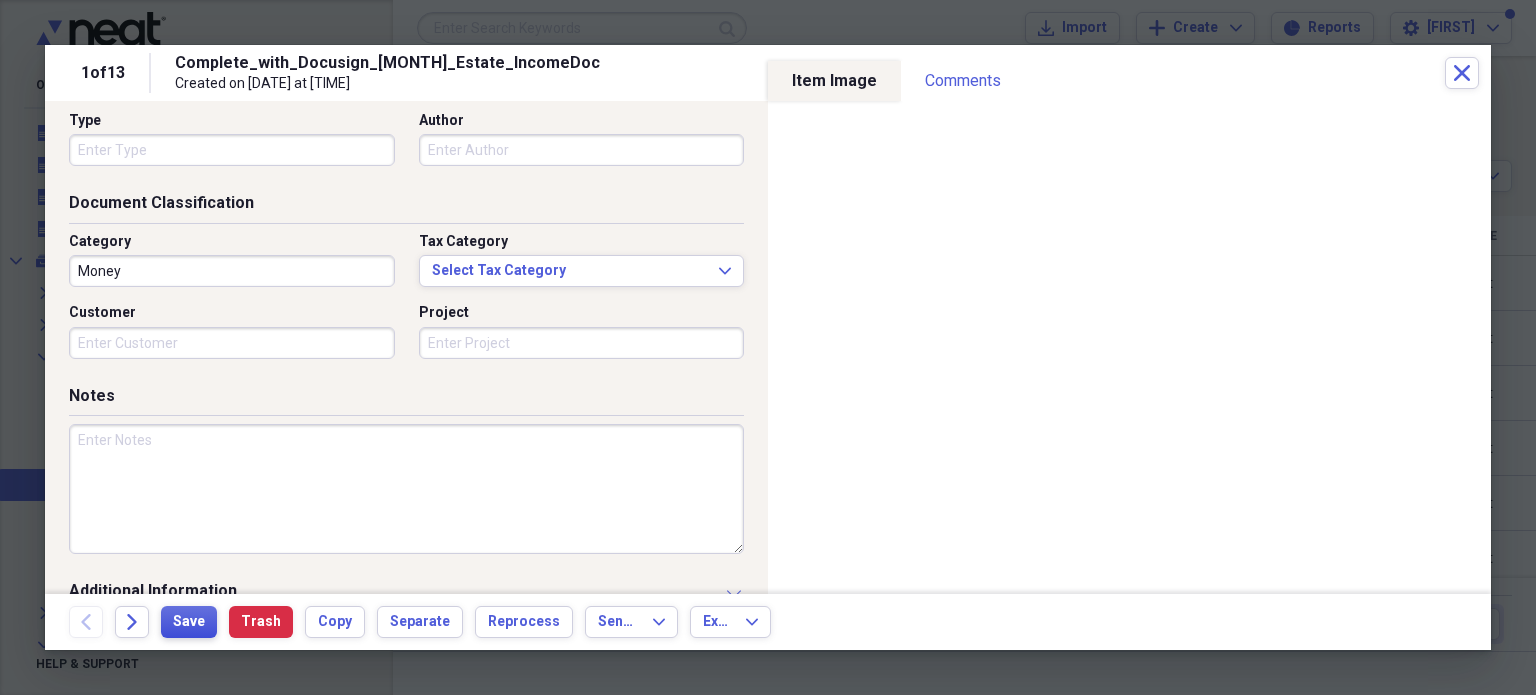 click on "Save" at bounding box center [189, 622] 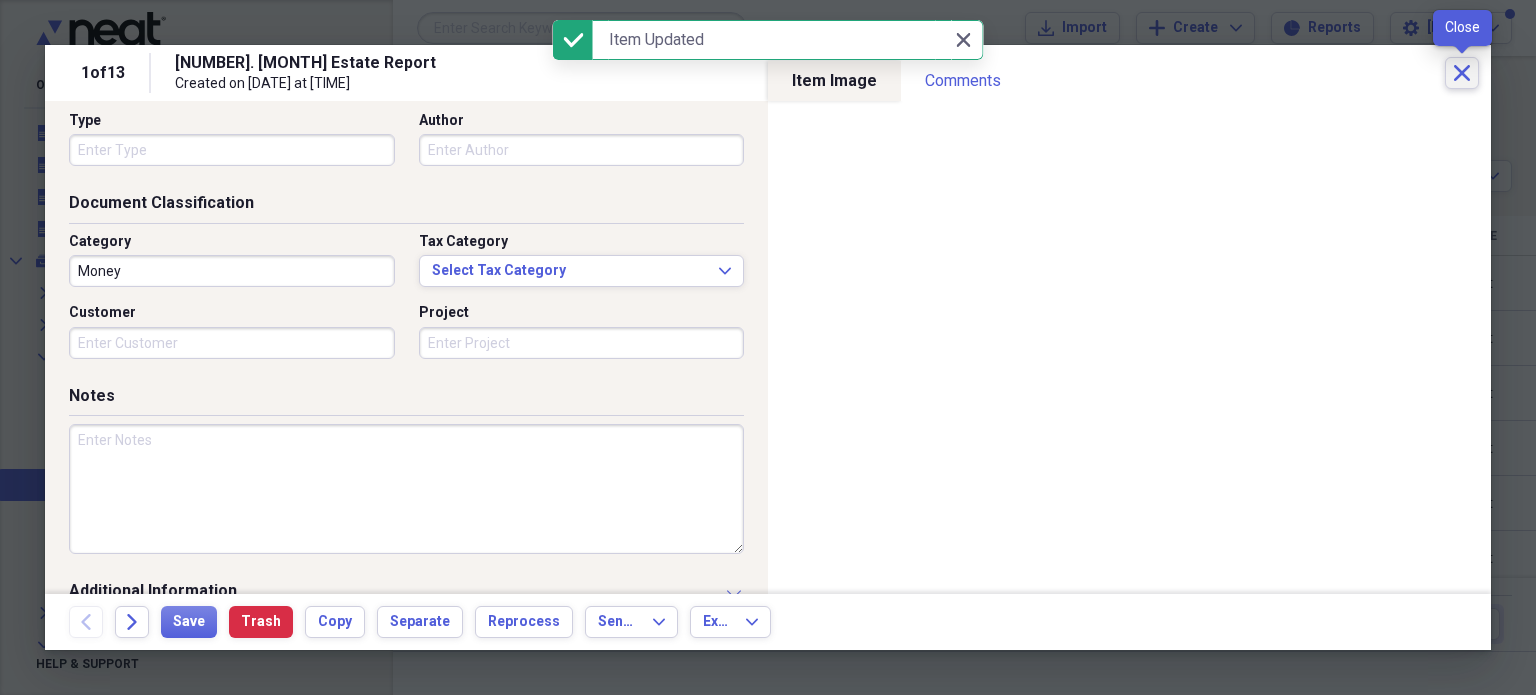 click on "Close" at bounding box center [1462, 73] 